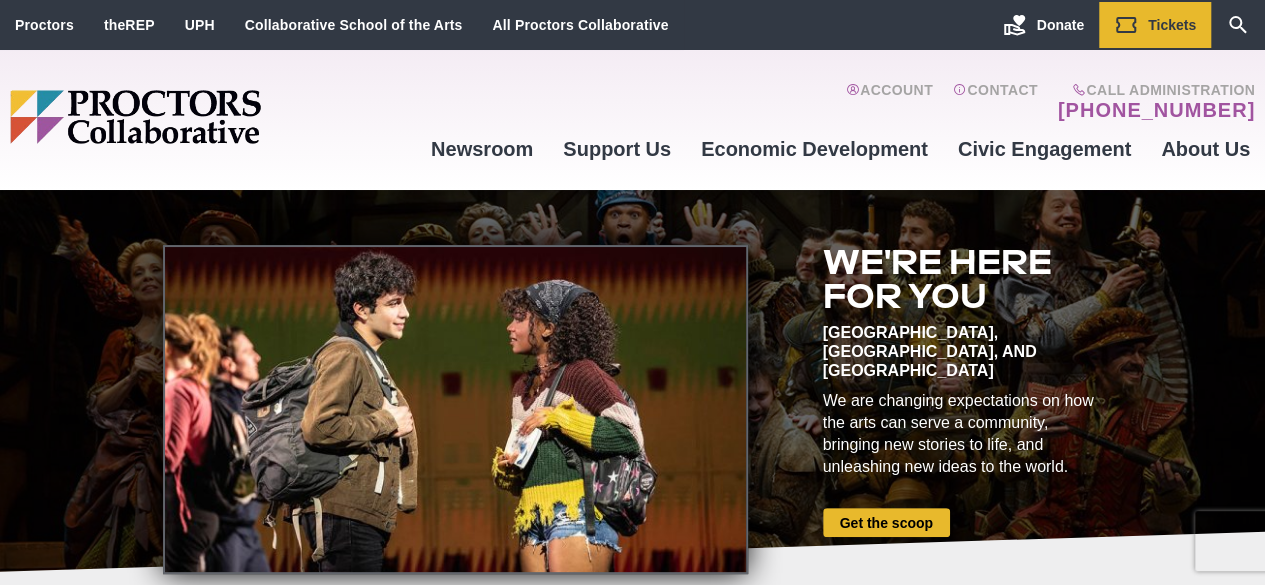 scroll, scrollTop: 512, scrollLeft: 0, axis: vertical 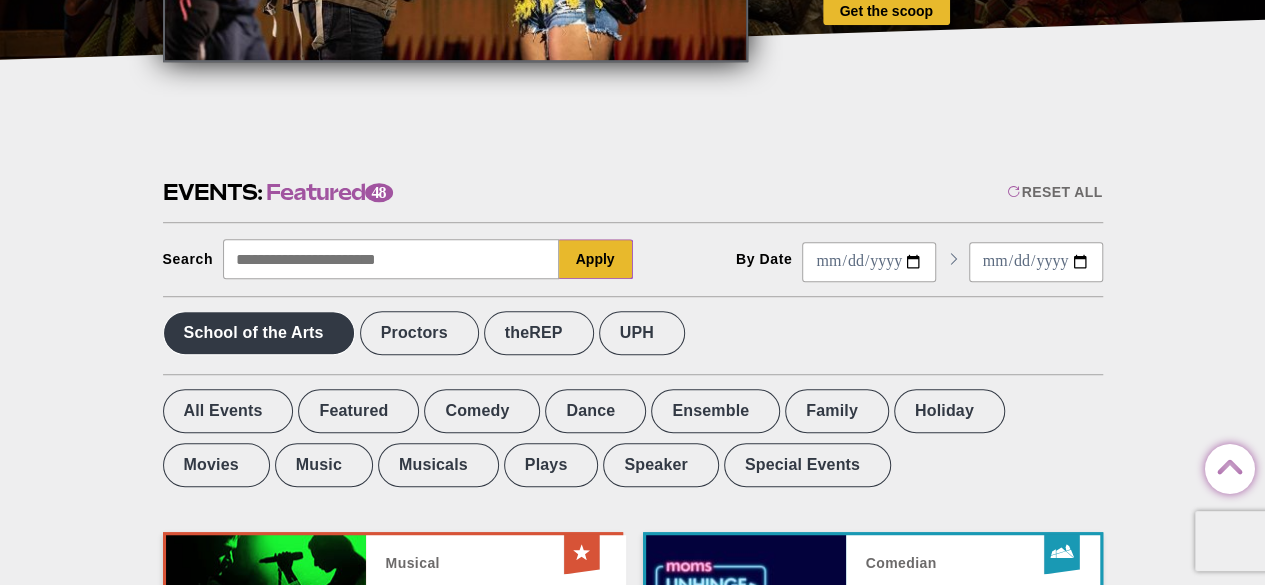 click on "School of the Arts" at bounding box center (259, 333) 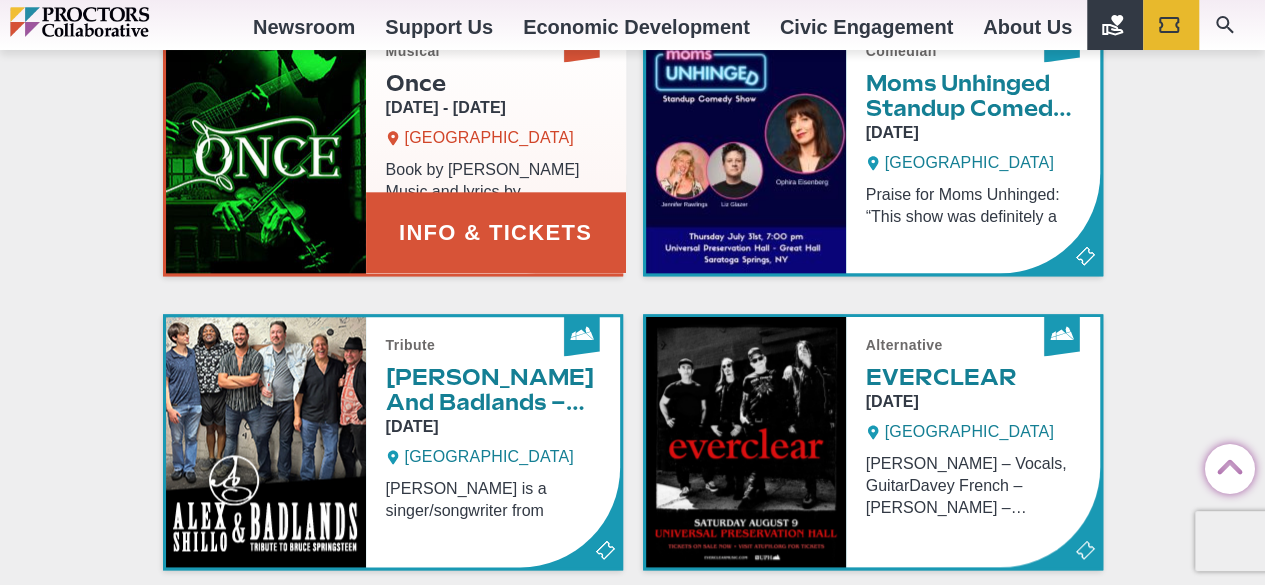 scroll, scrollTop: 512, scrollLeft: 0, axis: vertical 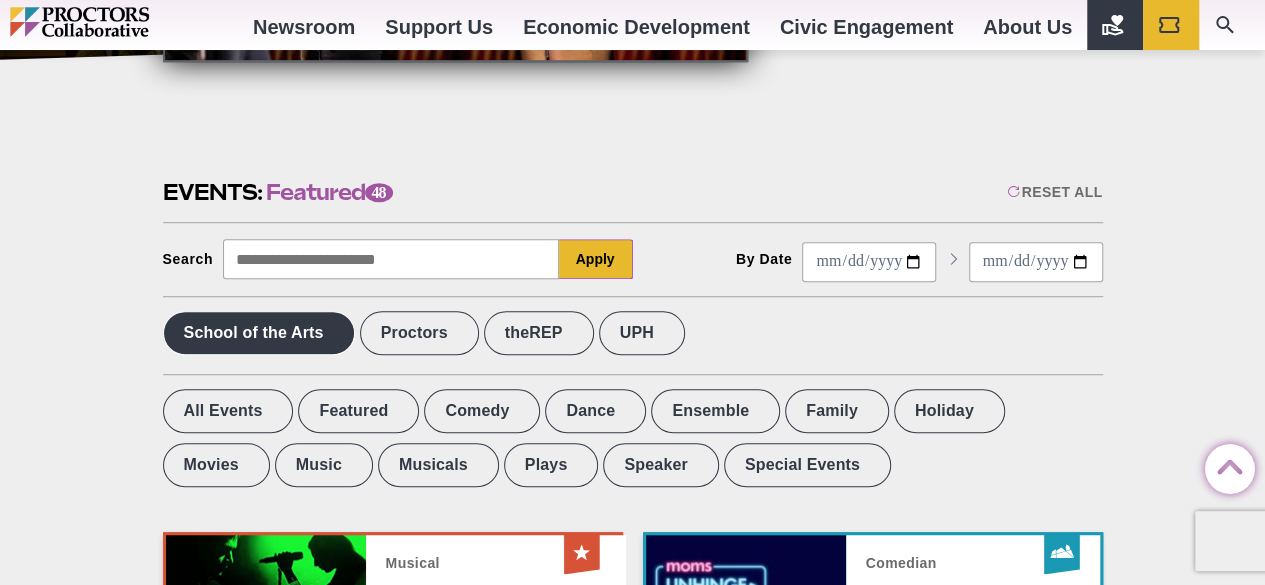 click on "School of the Arts" at bounding box center [259, 333] 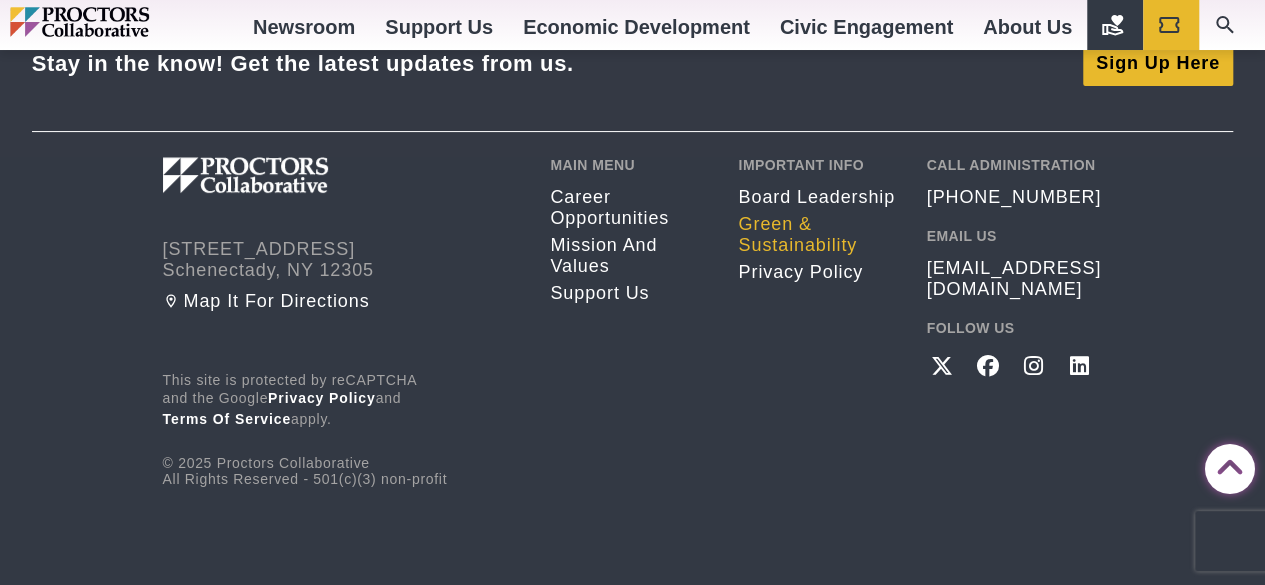 scroll, scrollTop: 3980, scrollLeft: 0, axis: vertical 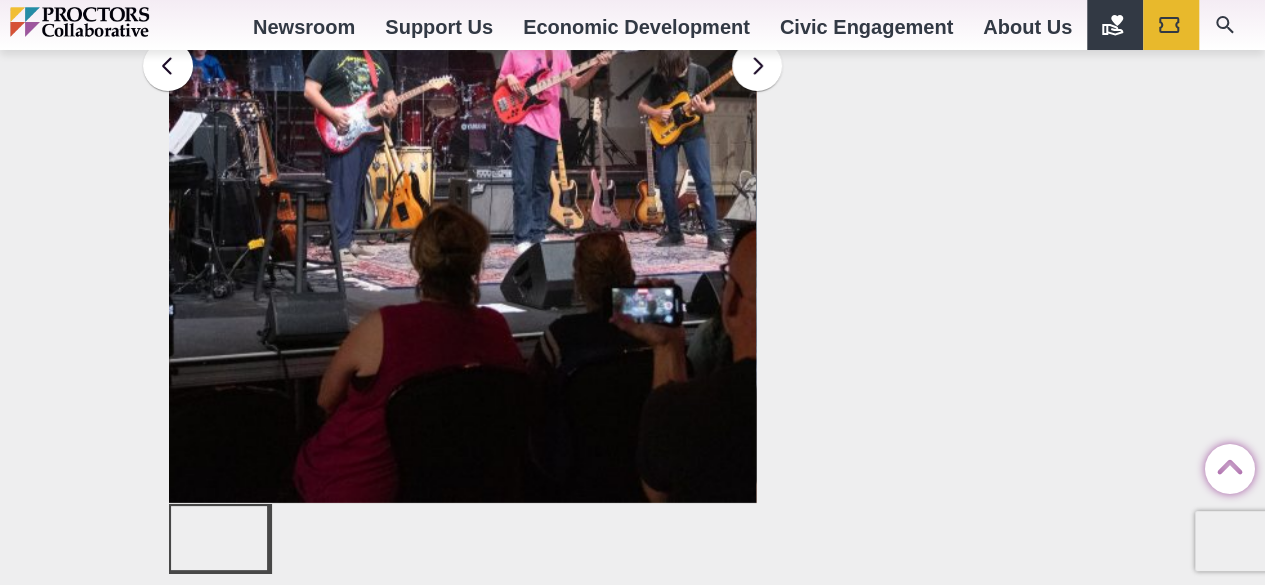 click at bounding box center [219, 538] 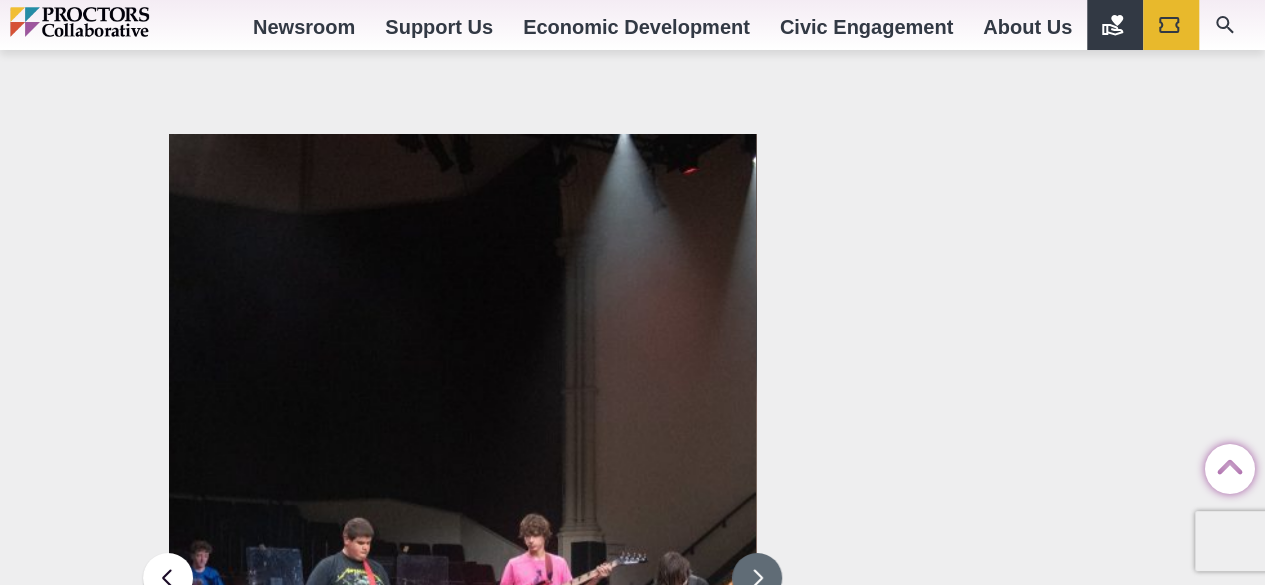 click at bounding box center (757, 578) 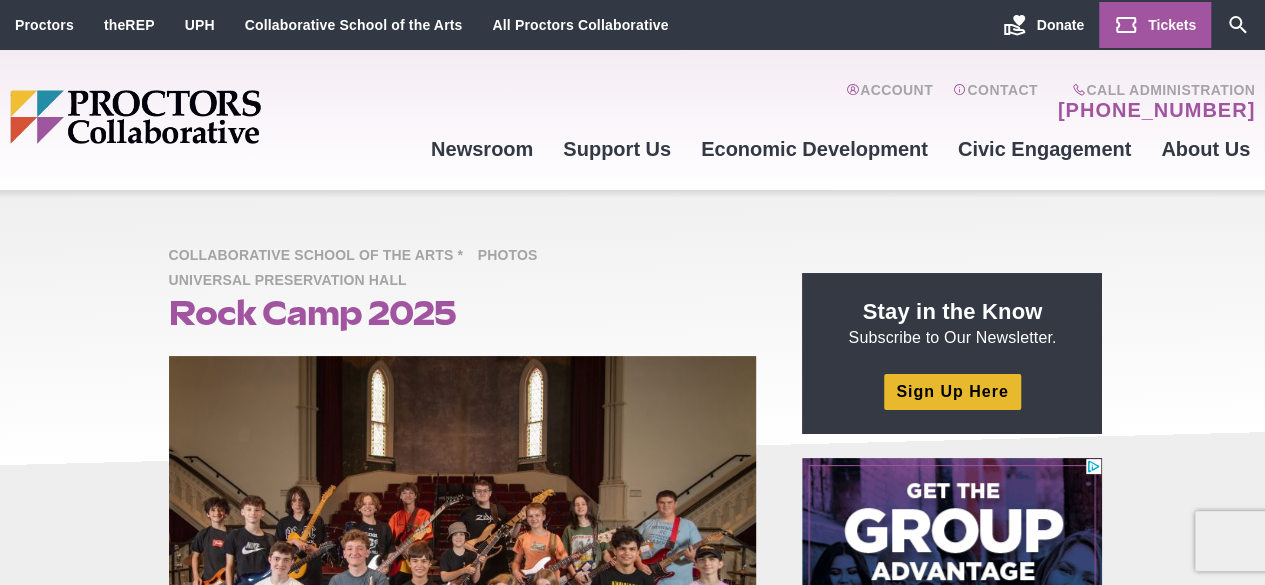scroll, scrollTop: 0, scrollLeft: 0, axis: both 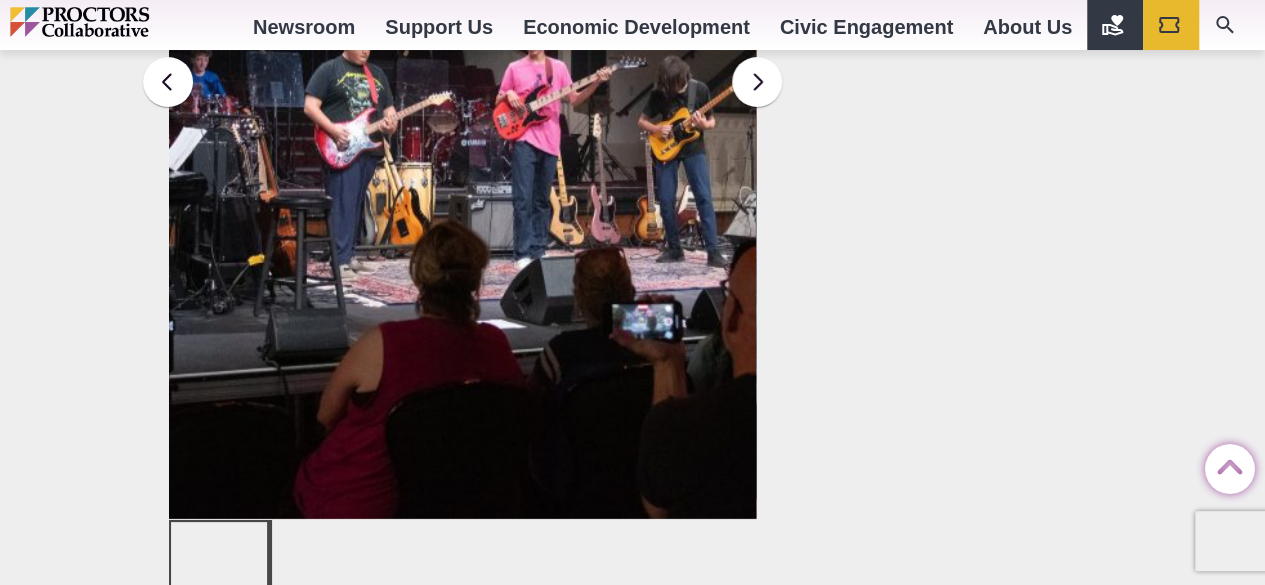 click at bounding box center [463, 78] 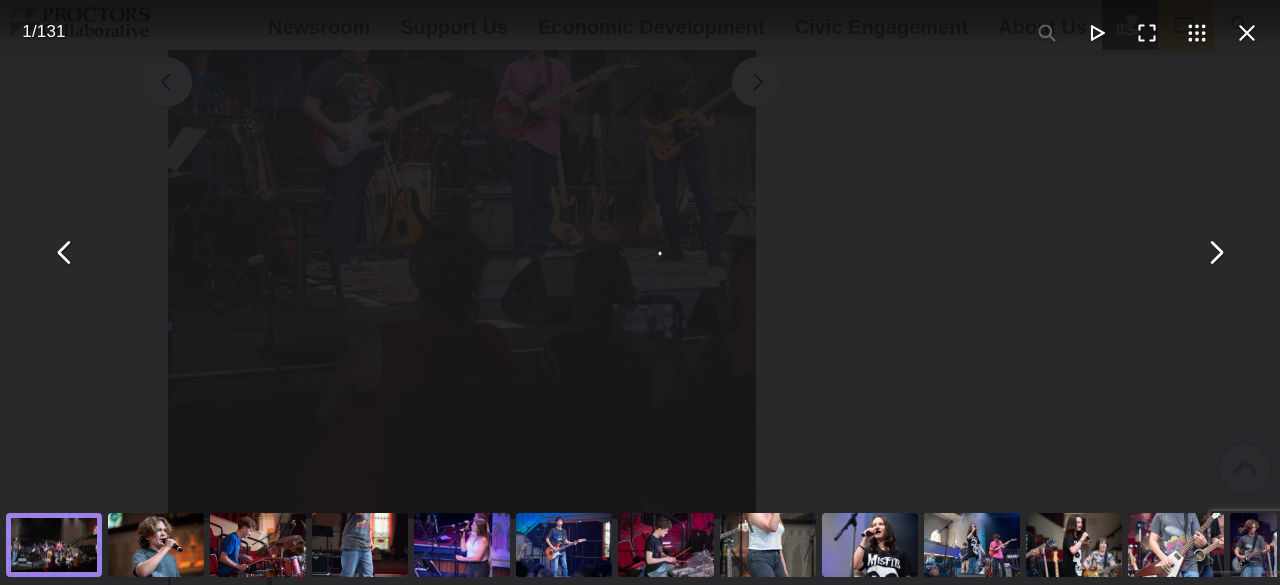click at bounding box center (640, 252) 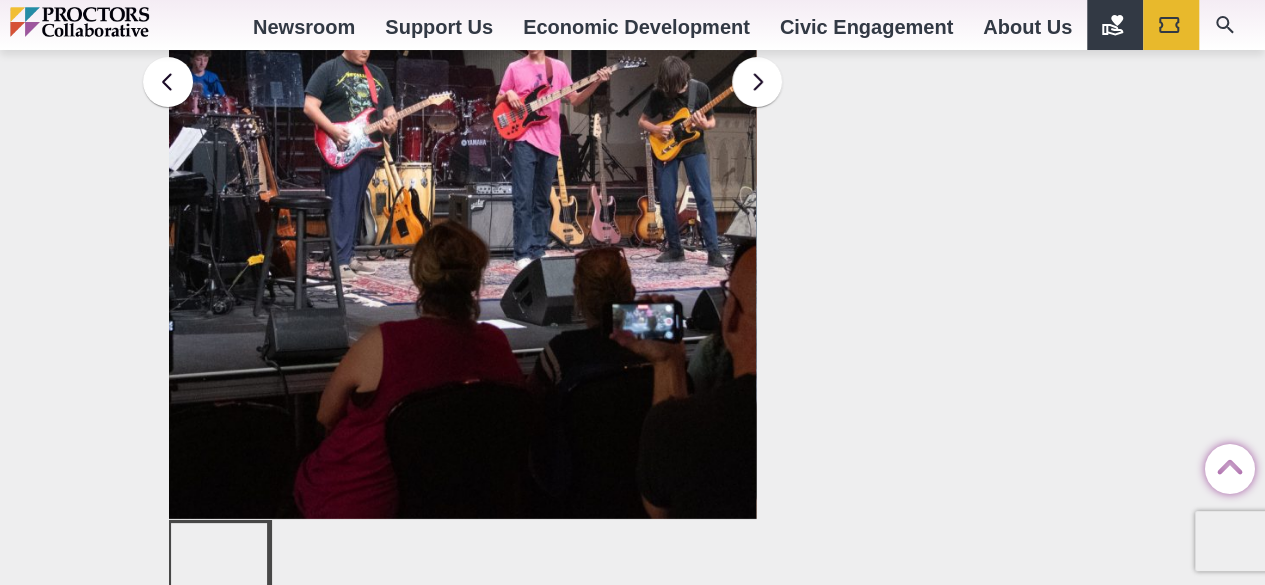 click at bounding box center (463, 79) 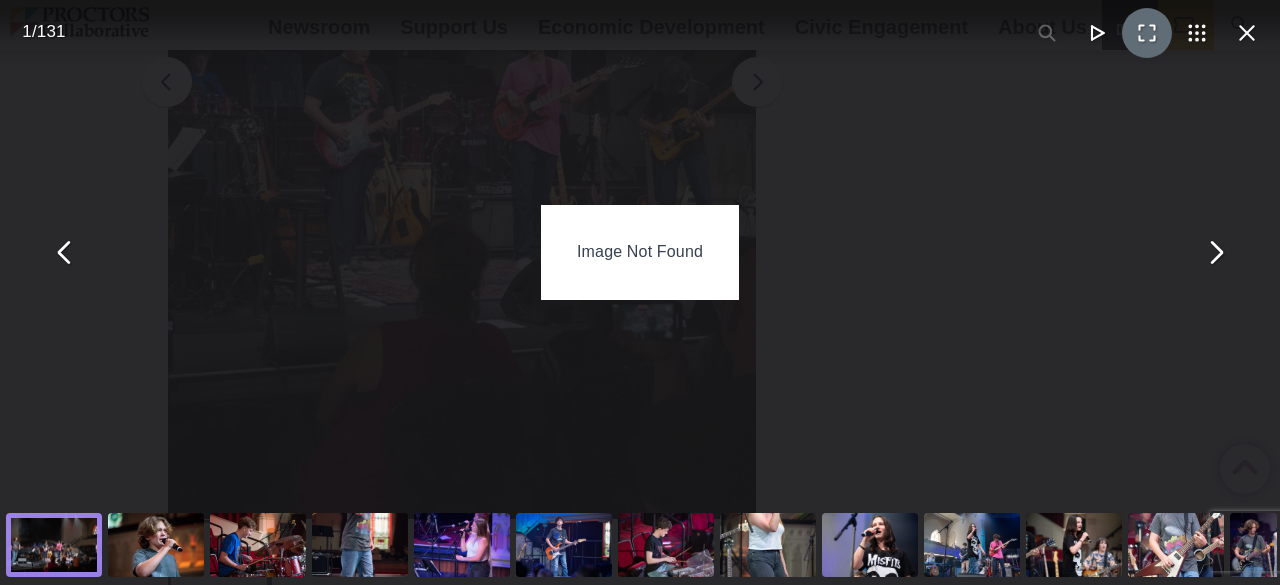 click at bounding box center (1147, 33) 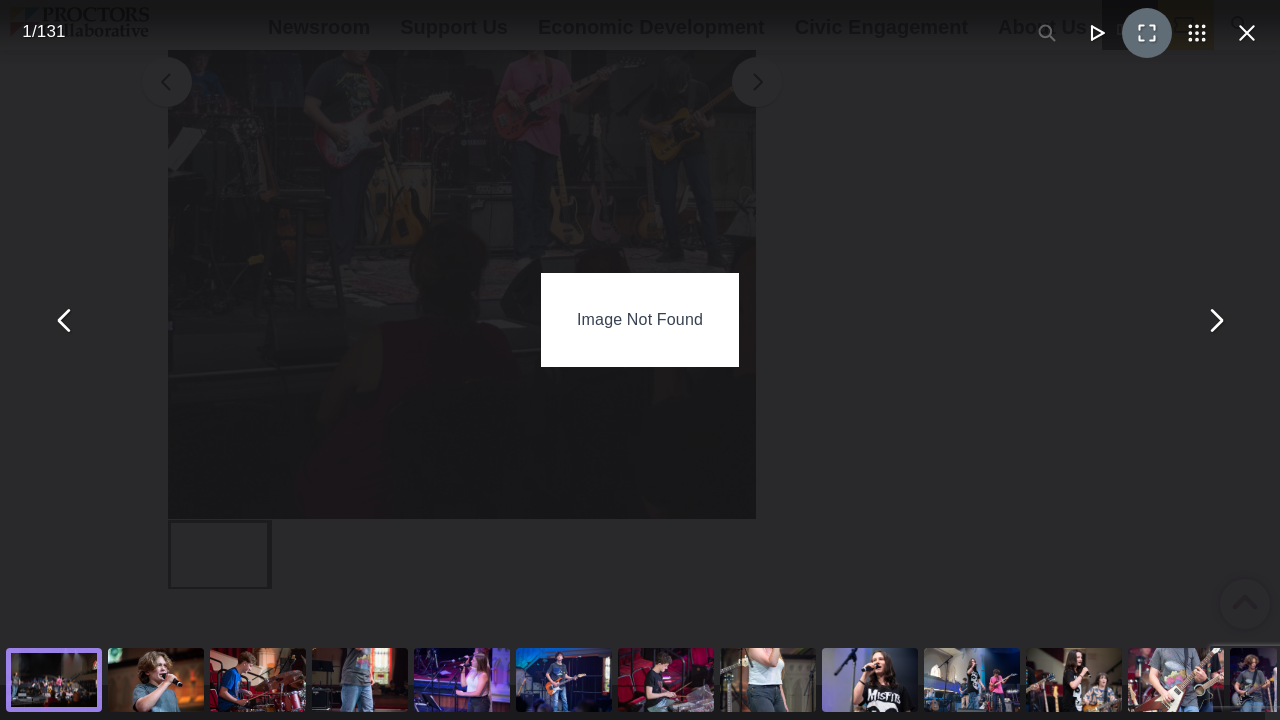 click at bounding box center (1147, 33) 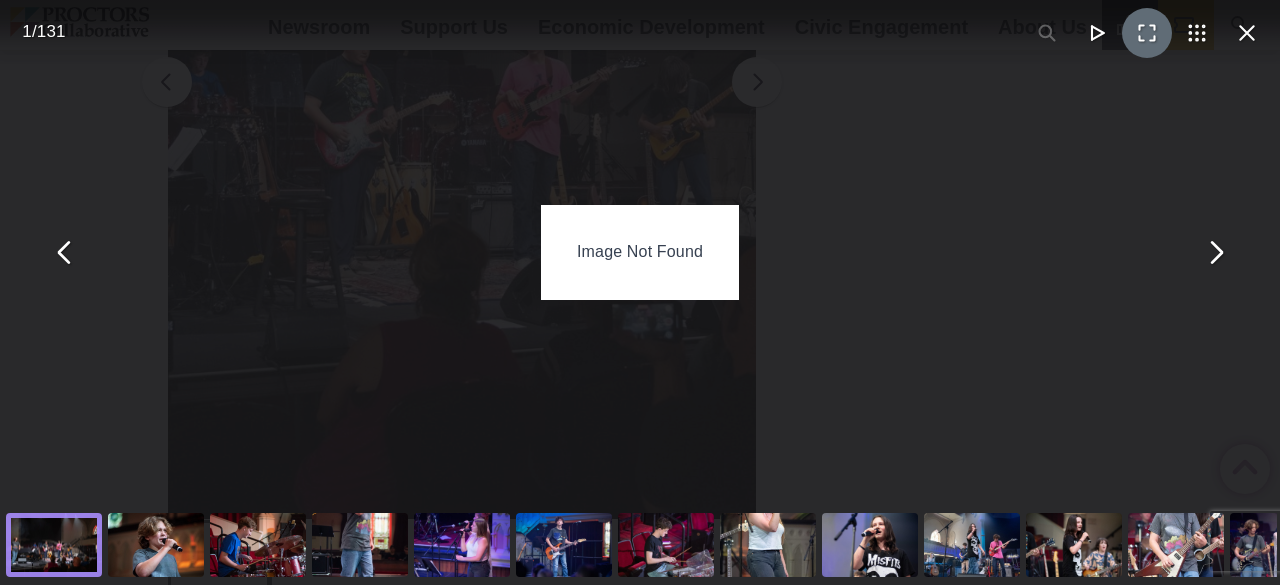 click at bounding box center [156, 545] 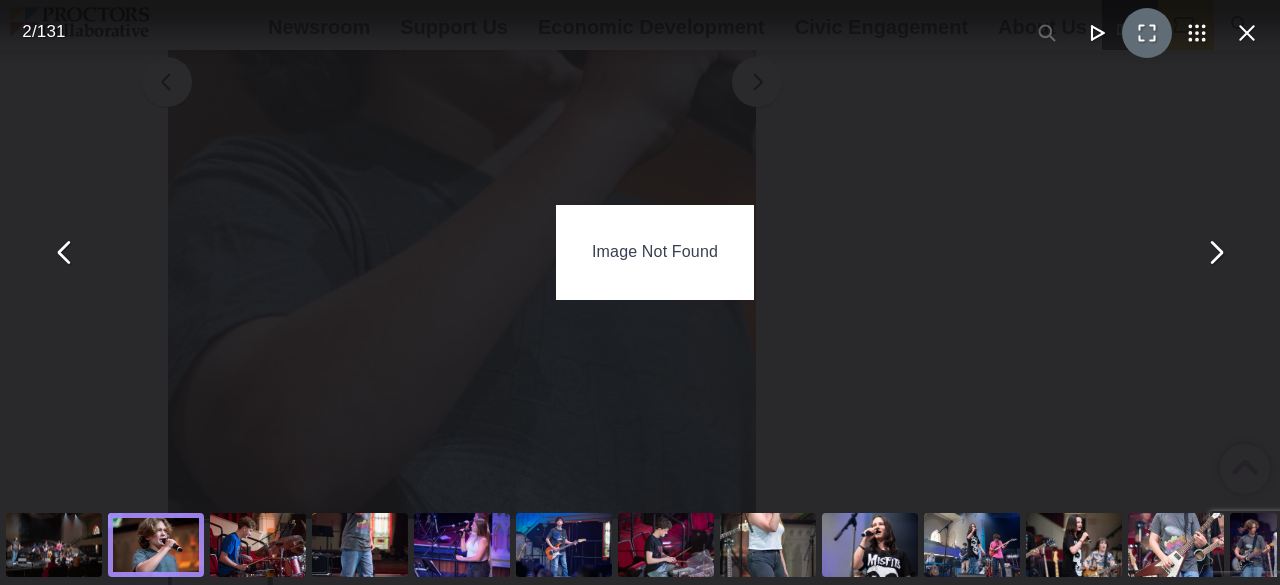 click at bounding box center (258, 545) 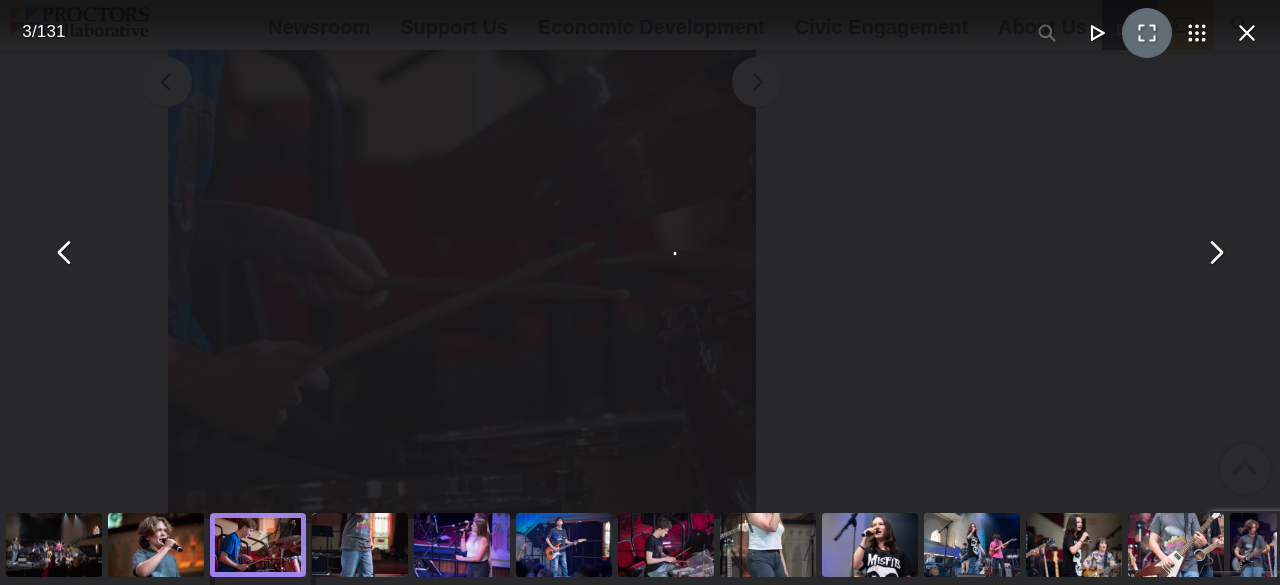 click at bounding box center (258, 545) 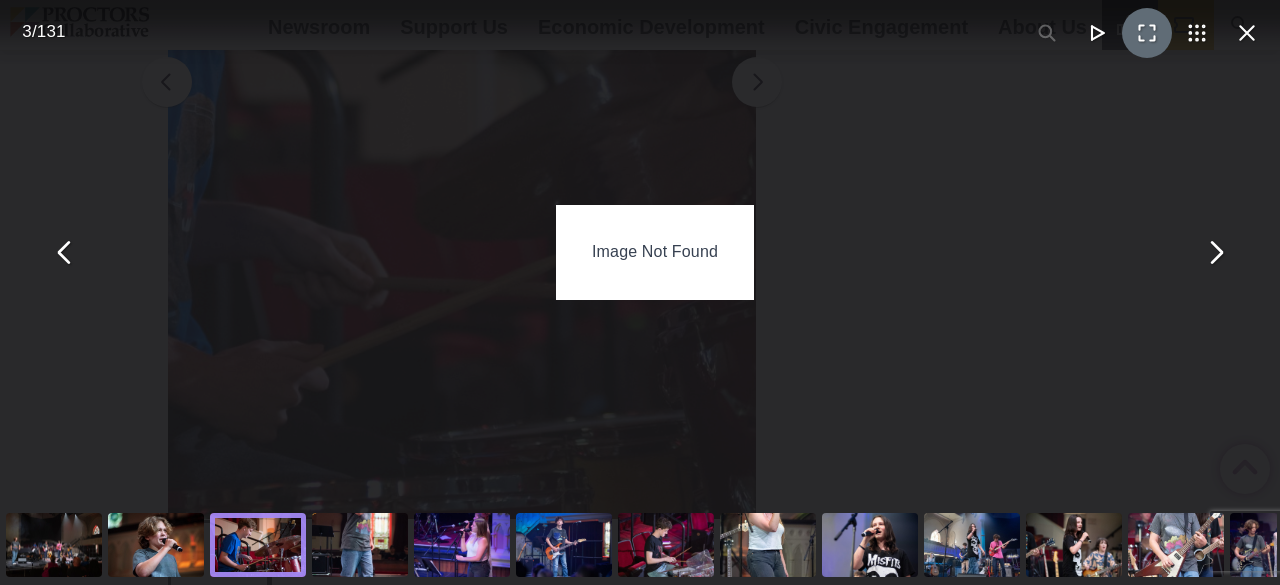 click at bounding box center (258, 545) 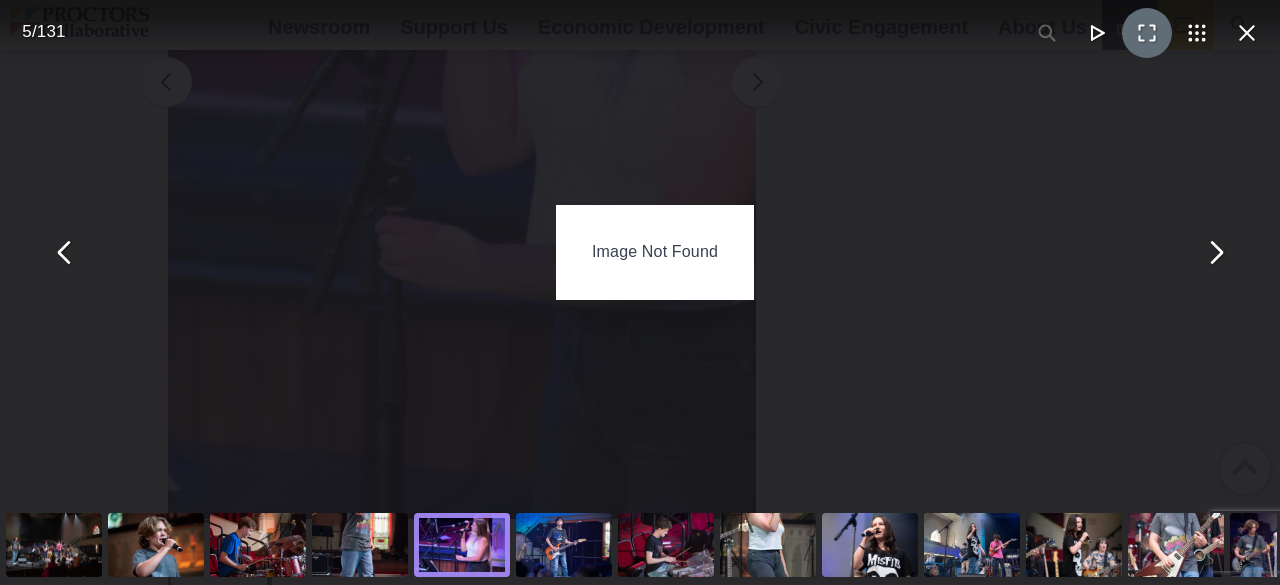 click at bounding box center [360, 545] 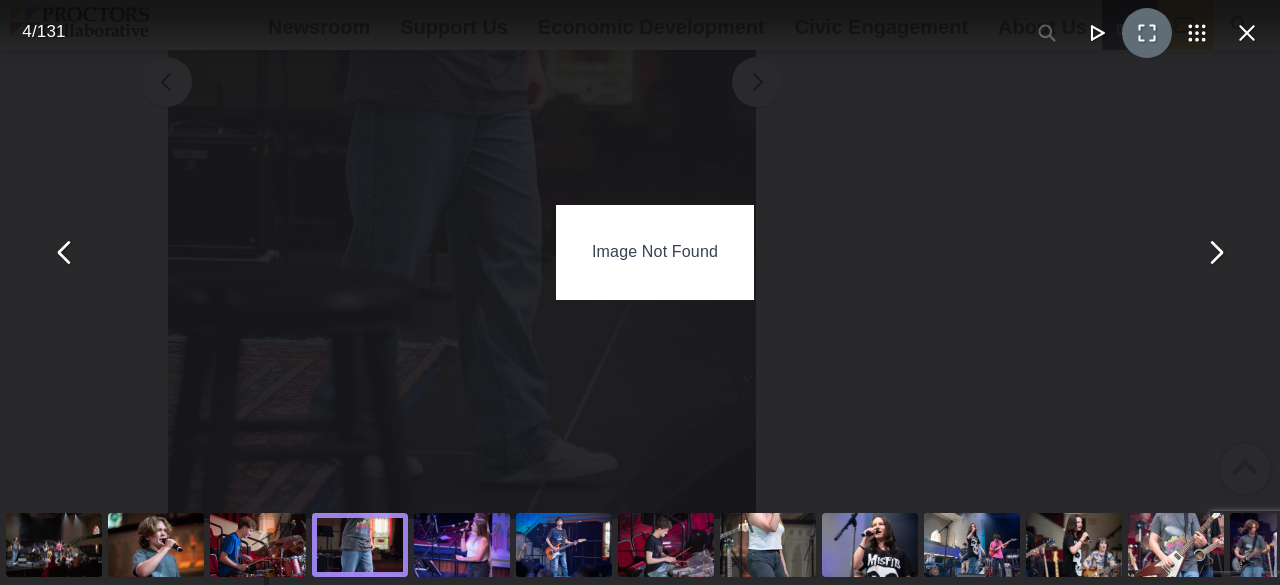 click at bounding box center (54, 545) 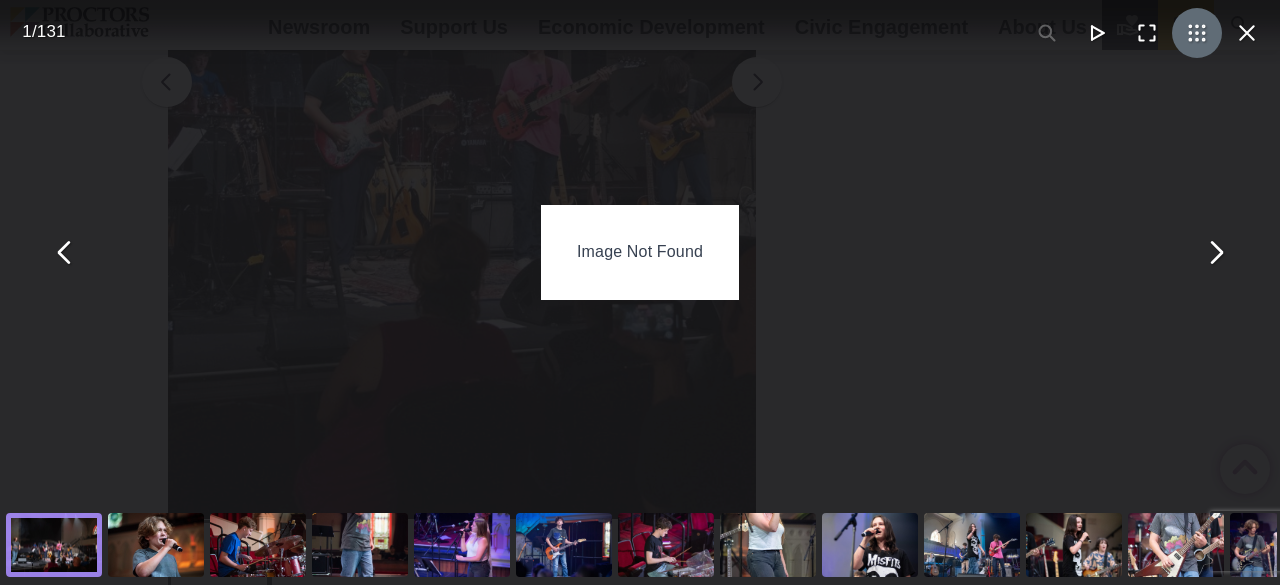 click at bounding box center (1197, 33) 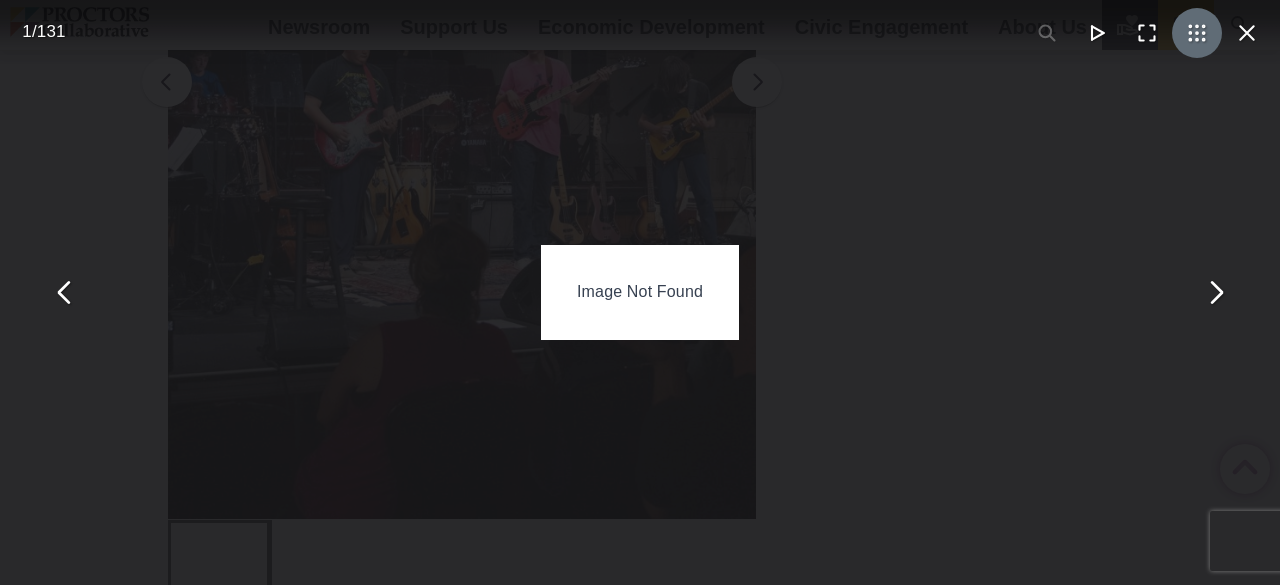 click at bounding box center (1197, 33) 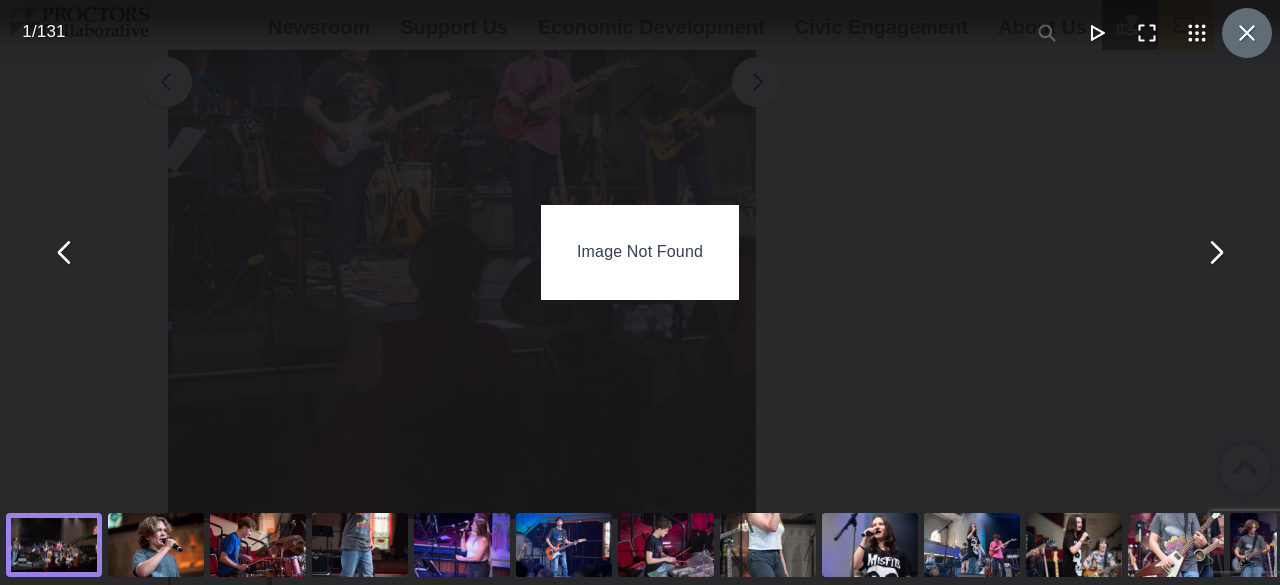 click at bounding box center (1247, 33) 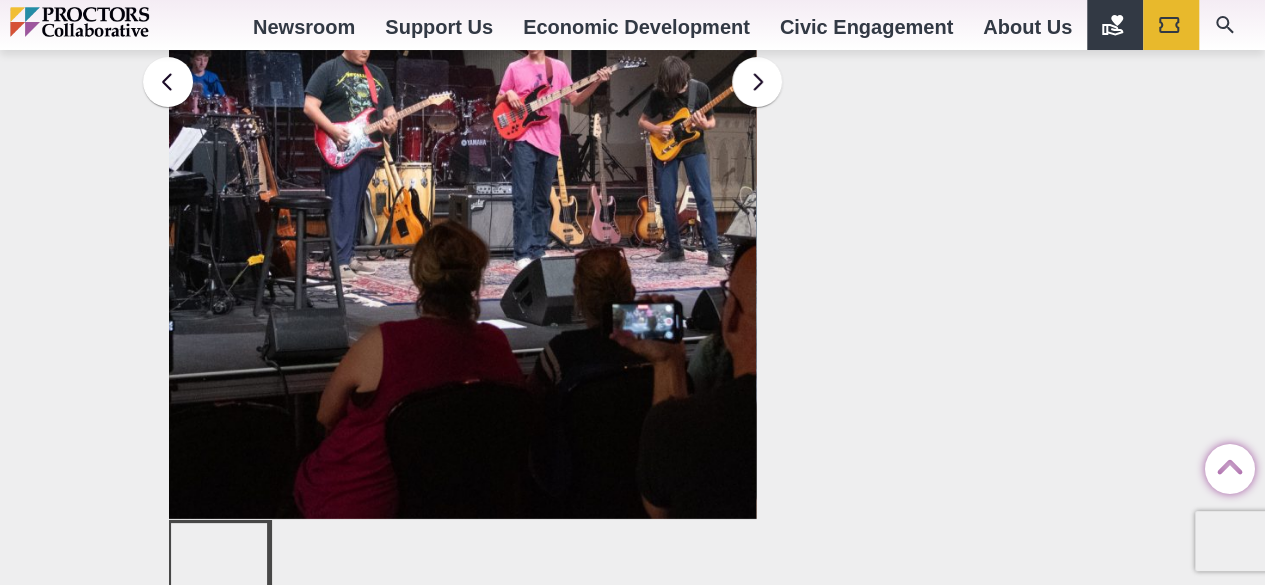 scroll, scrollTop: 3056, scrollLeft: 0, axis: vertical 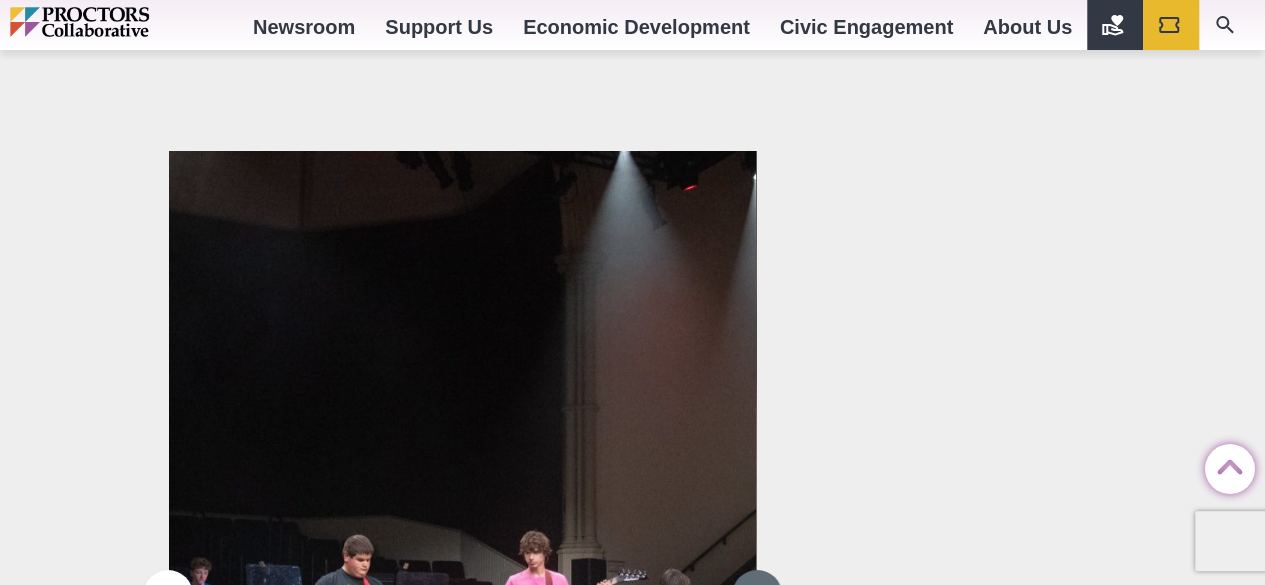 click at bounding box center (757, 595) 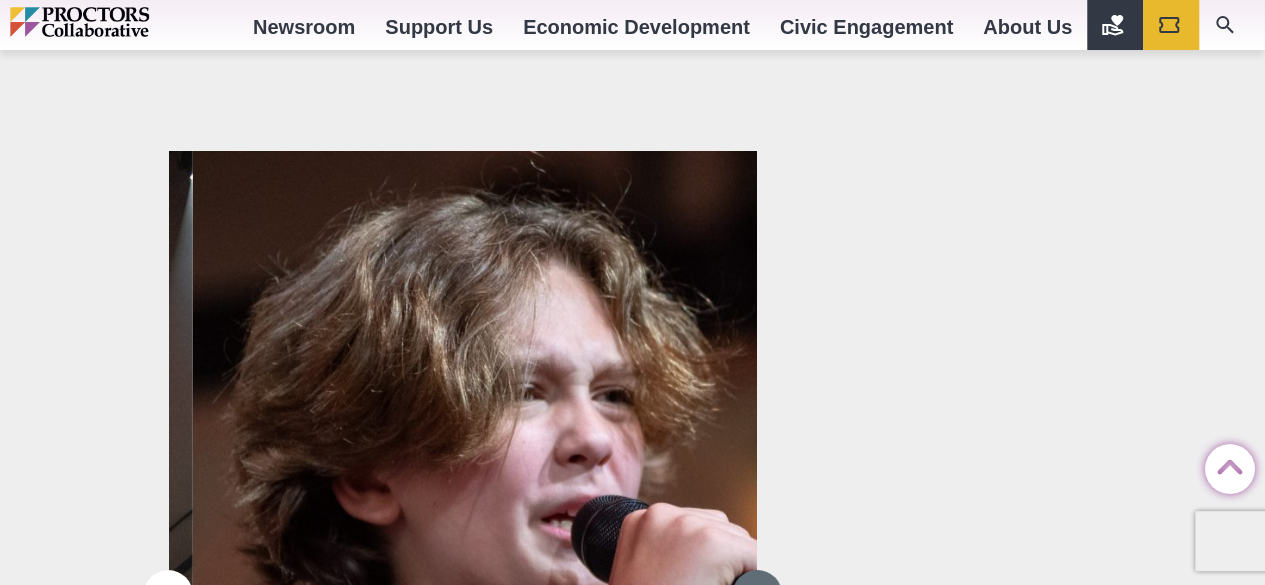 click at bounding box center (757, 595) 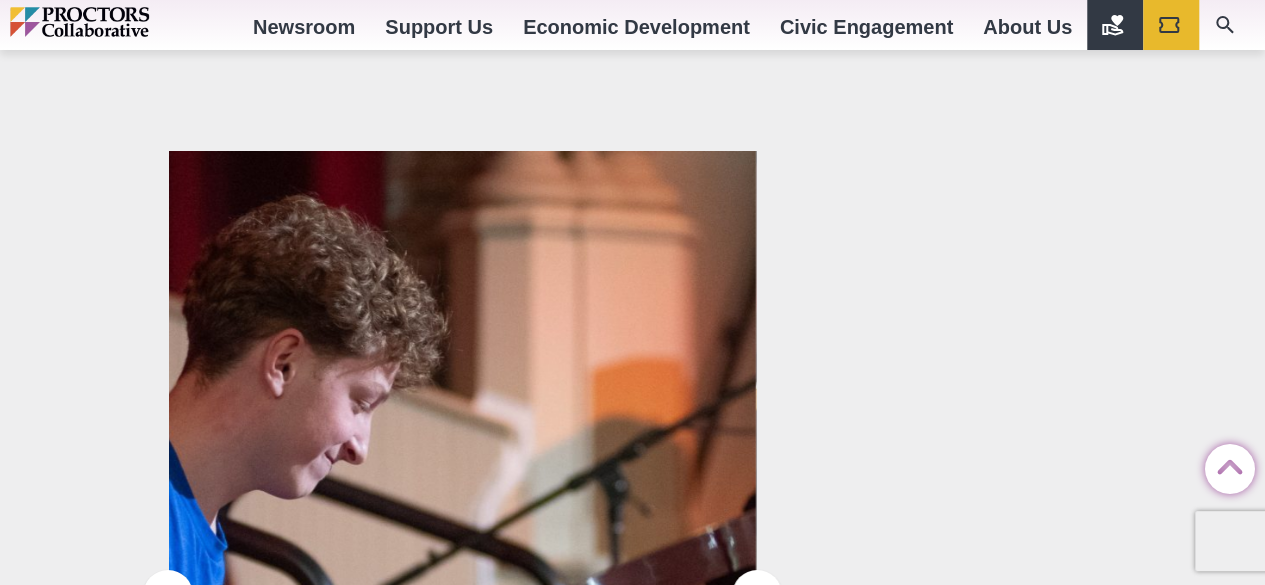 drag, startPoint x: 219, startPoint y: 336, endPoint x: 310, endPoint y: 273, distance: 110.67972 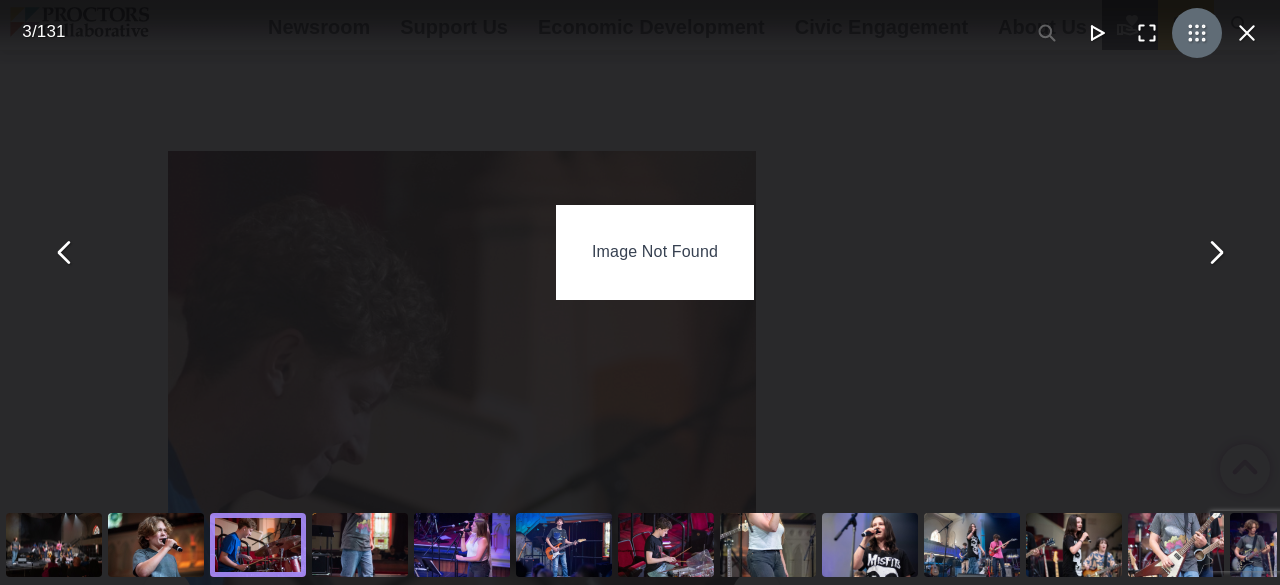 click at bounding box center [1197, 33] 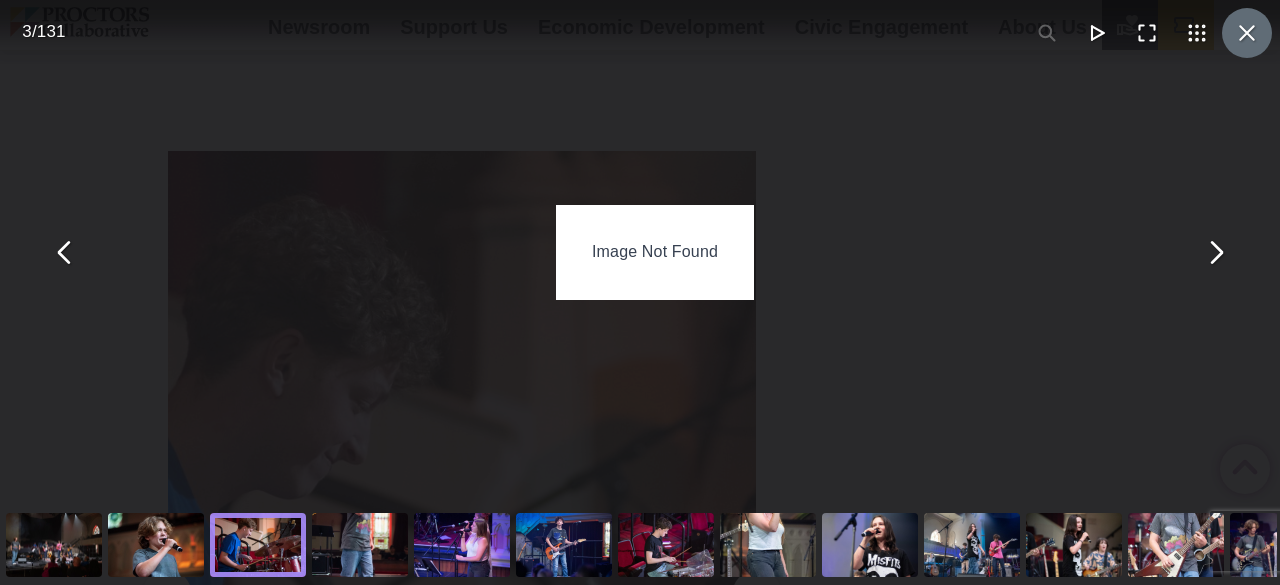click at bounding box center [1247, 33] 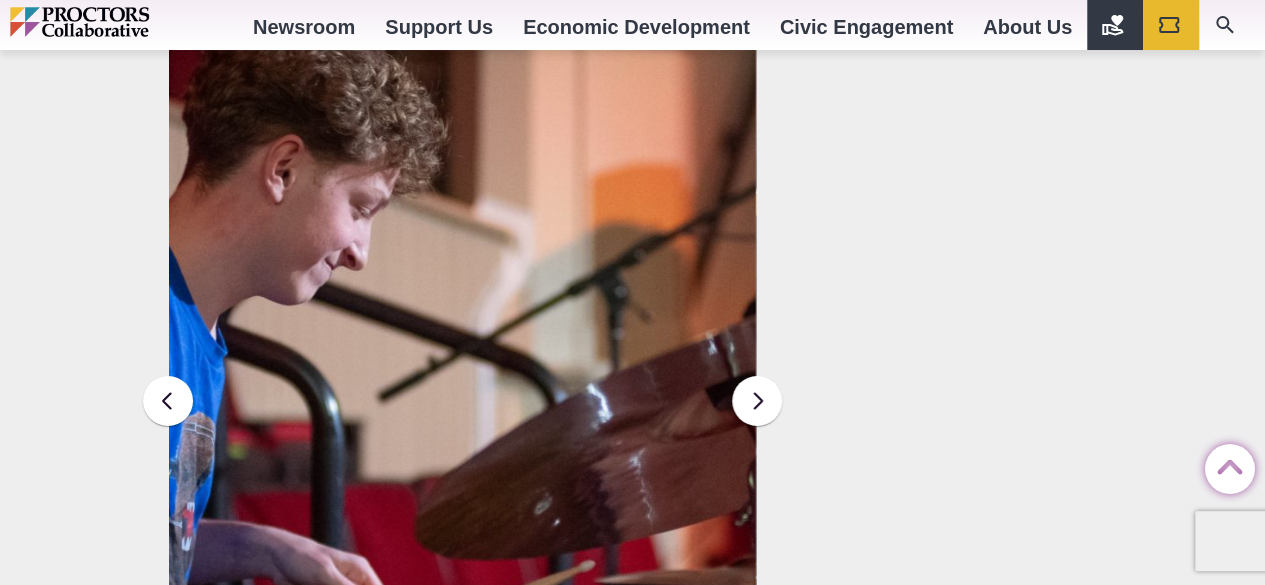 scroll, scrollTop: 3163, scrollLeft: 0, axis: vertical 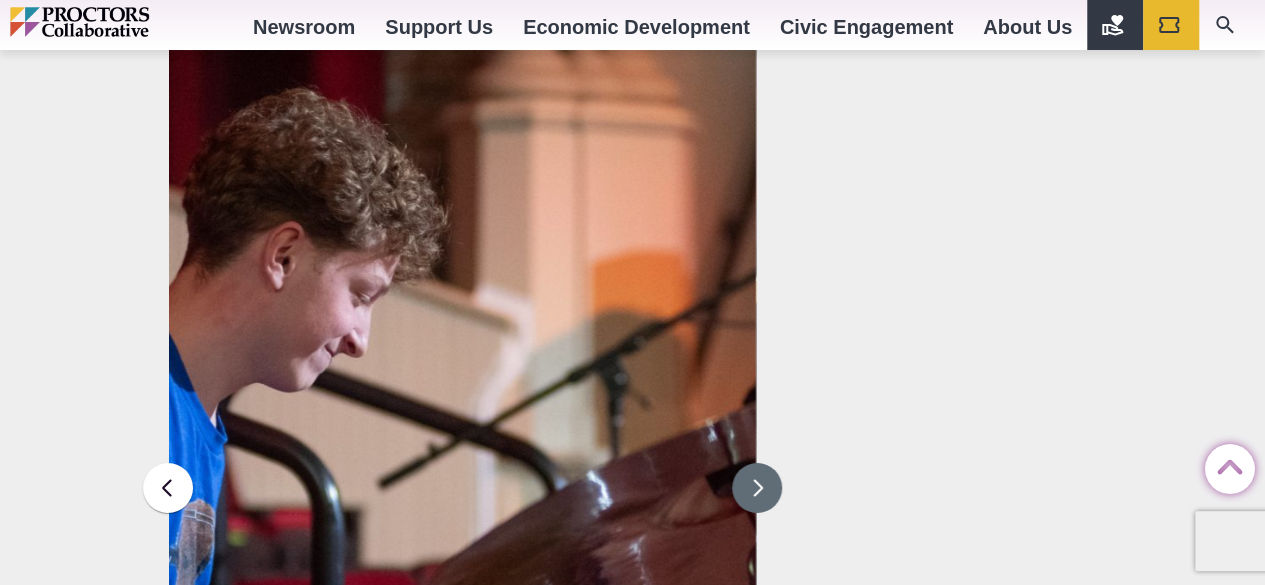 click at bounding box center [757, 488] 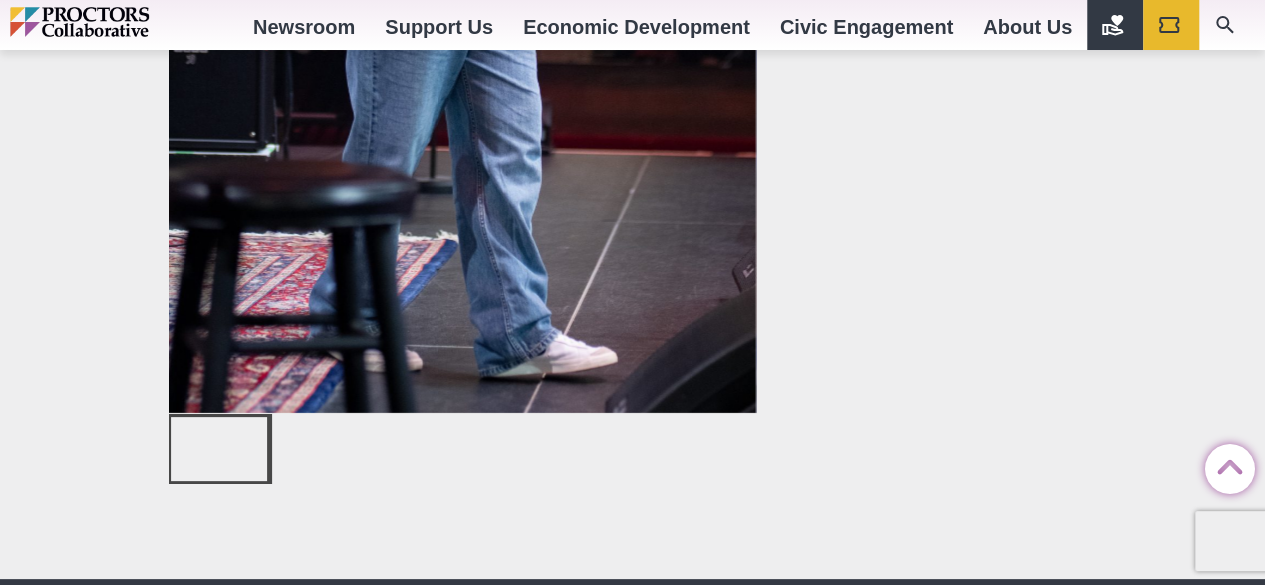 scroll, scrollTop: 3163, scrollLeft: 0, axis: vertical 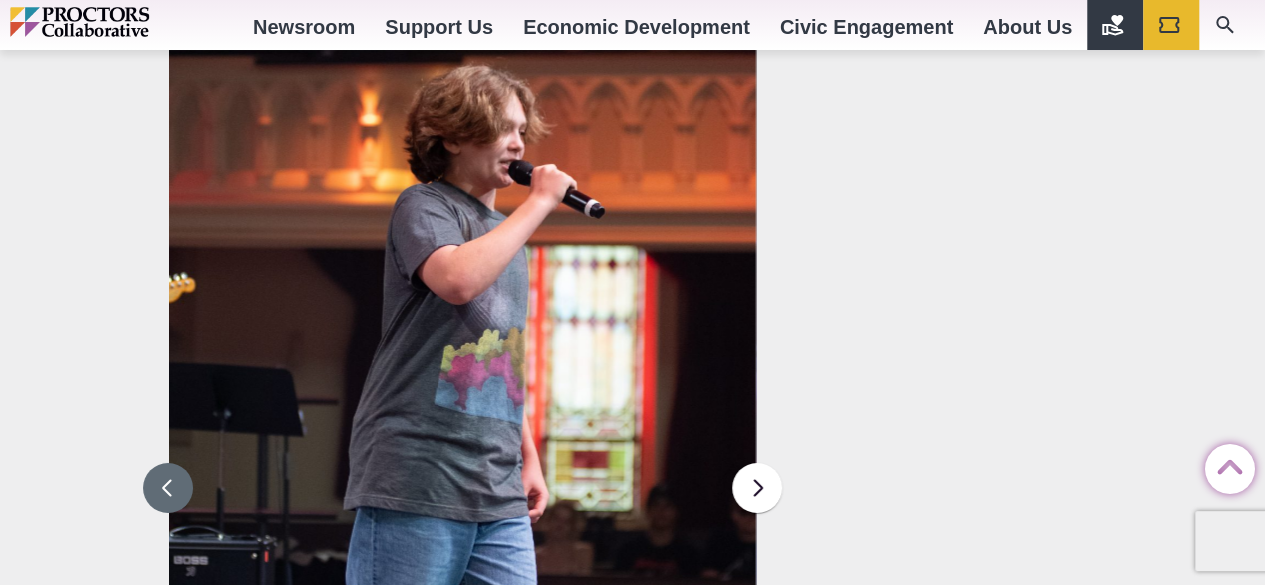 click at bounding box center (168, 488) 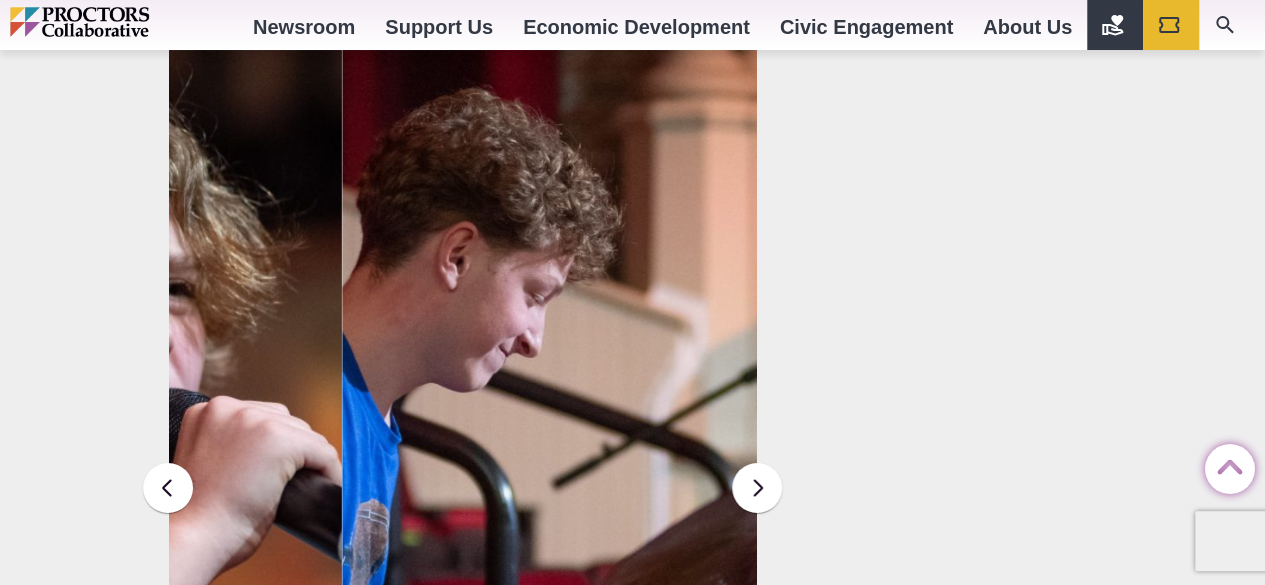 drag, startPoint x: 388, startPoint y: 331, endPoint x: 518, endPoint y: 145, distance: 226.9273 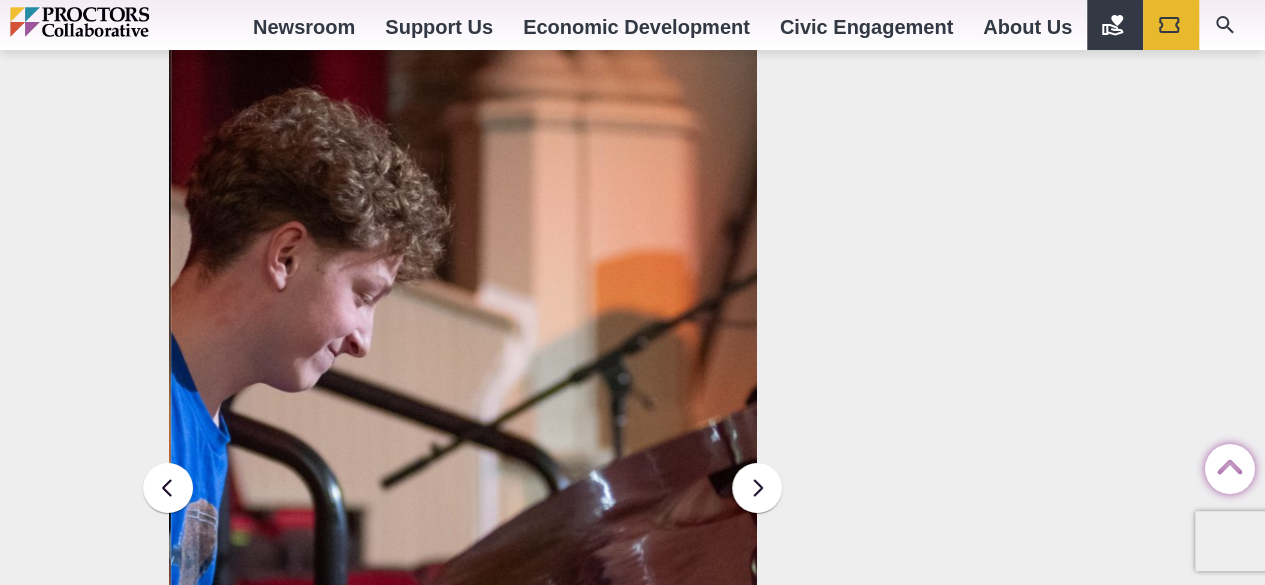 click at bounding box center (465, 485) 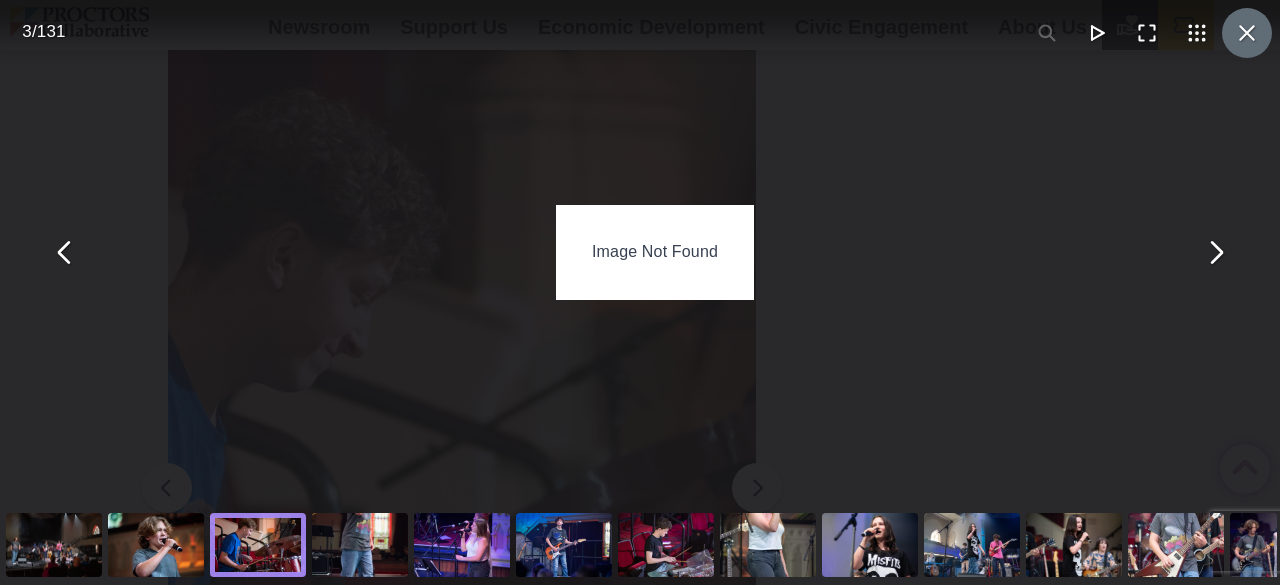 click at bounding box center [1247, 33] 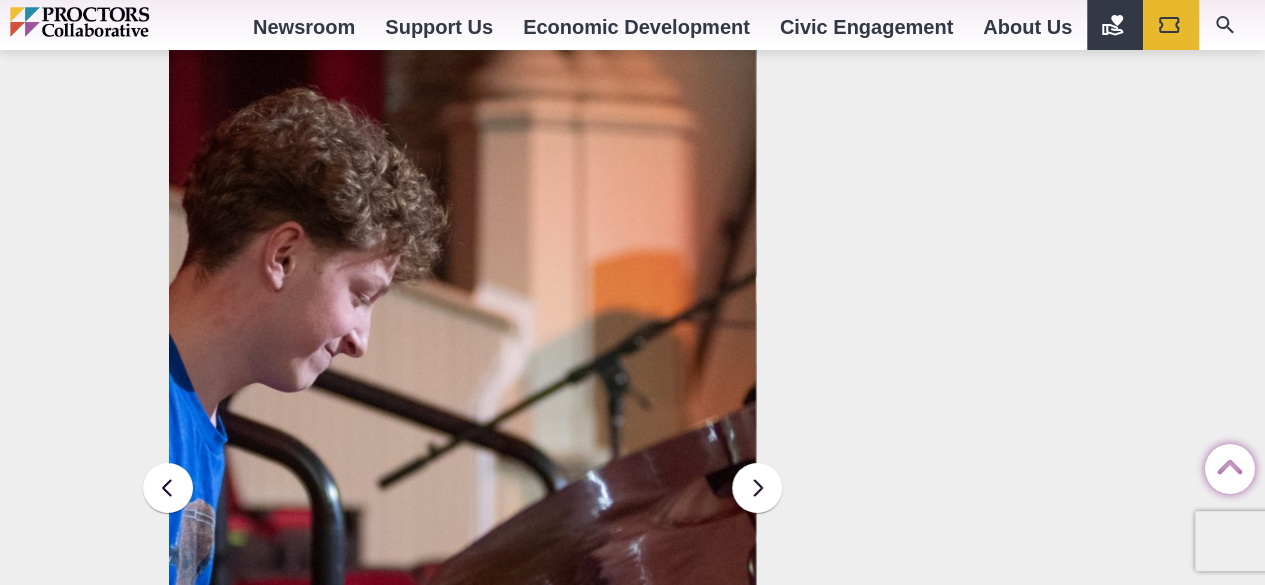 drag, startPoint x: 430, startPoint y: 368, endPoint x: 412, endPoint y: 367, distance: 18.027756 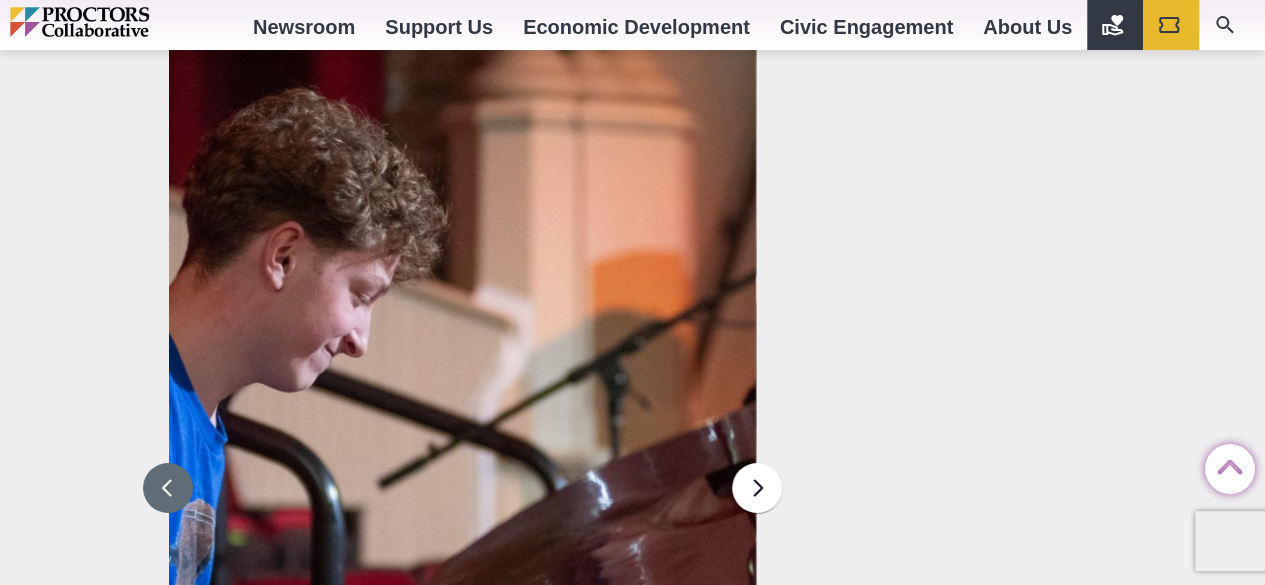 click at bounding box center [168, 488] 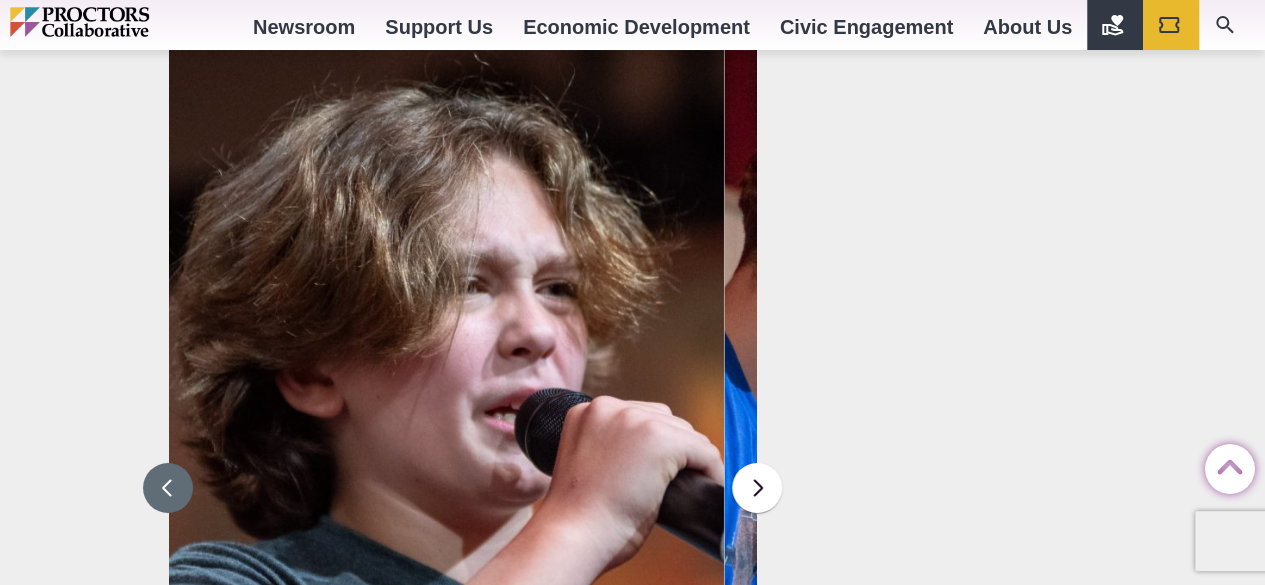 click at bounding box center (168, 488) 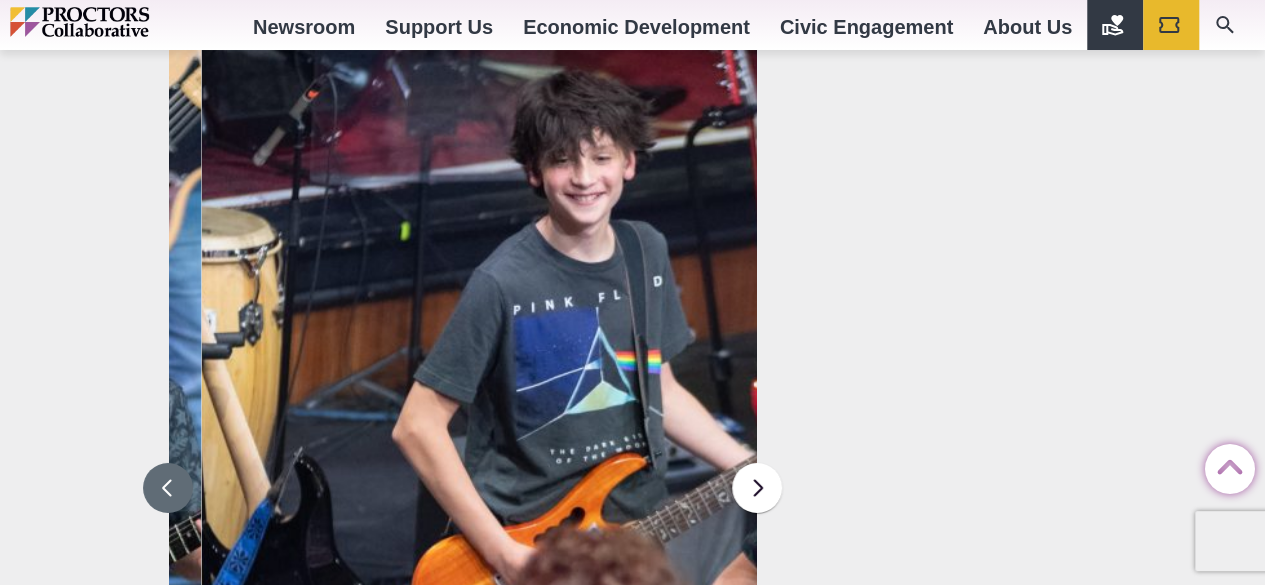 drag, startPoint x: 355, startPoint y: 401, endPoint x: 1279, endPoint y: 277, distance: 932.2832 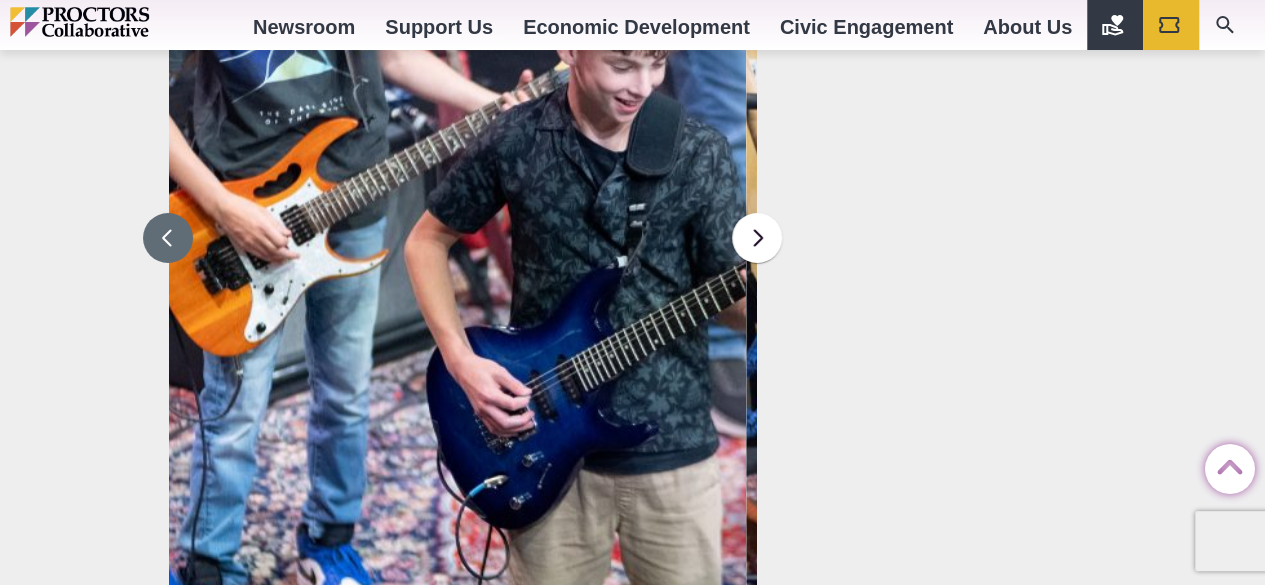scroll, scrollTop: 3163, scrollLeft: 0, axis: vertical 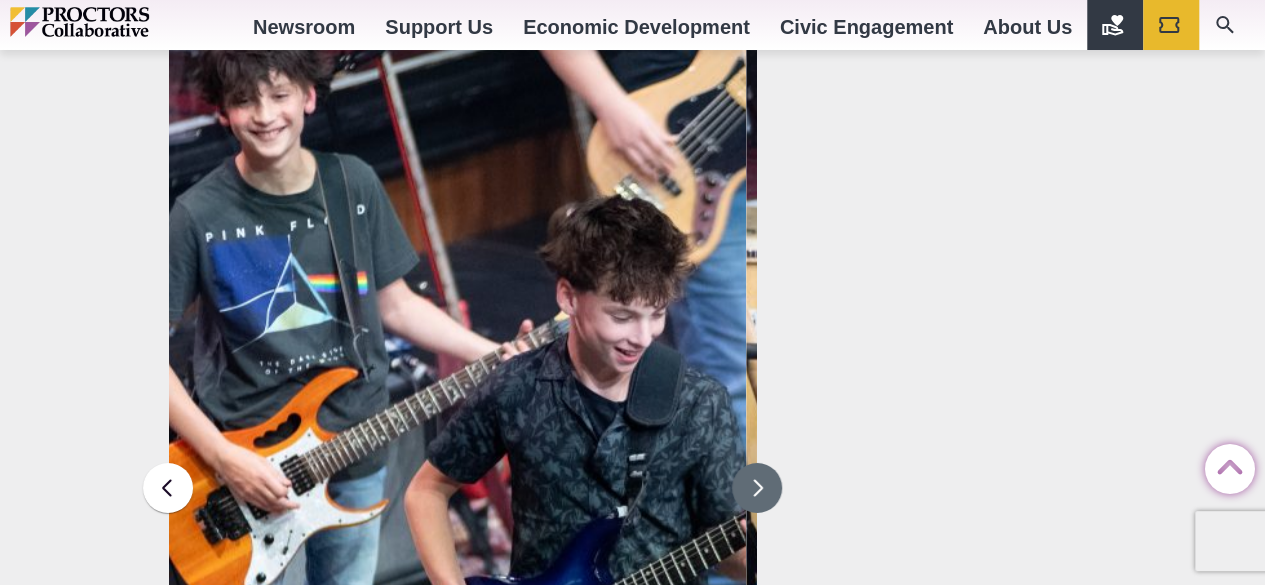click at bounding box center (757, 488) 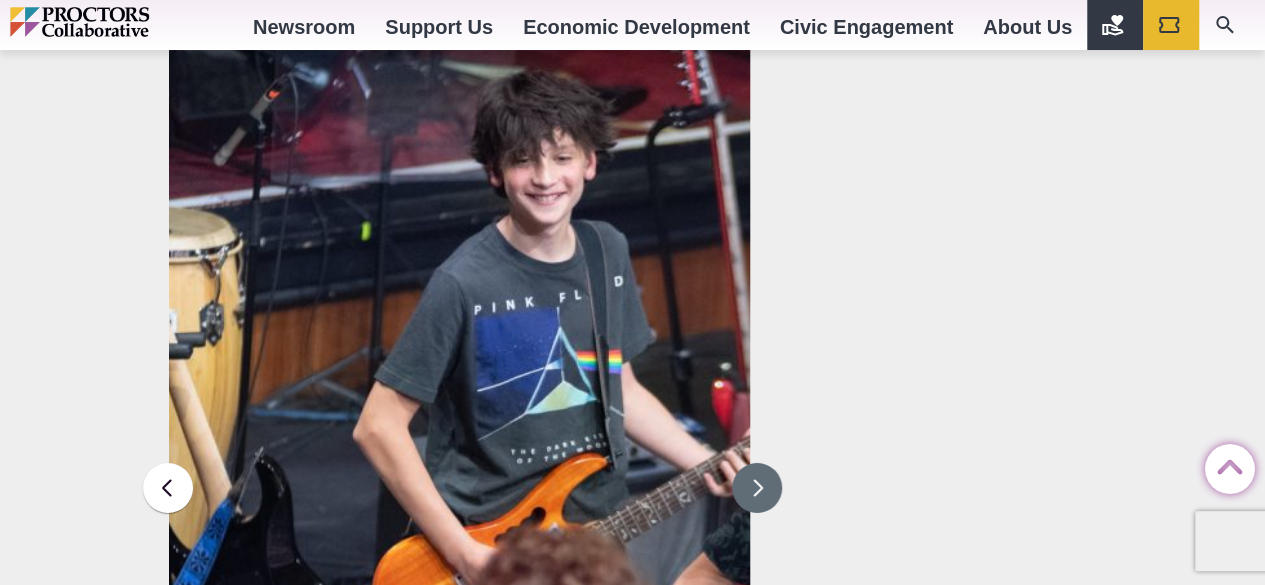 click at bounding box center (757, 488) 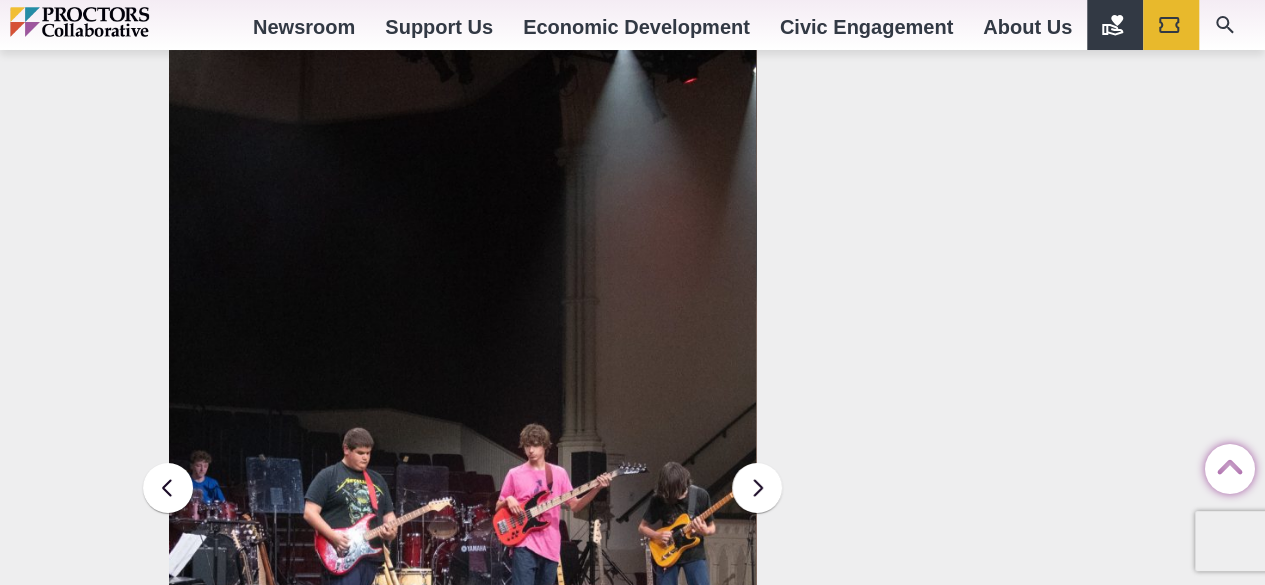 drag, startPoint x: 442, startPoint y: 367, endPoint x: 428, endPoint y: 373, distance: 15.231546 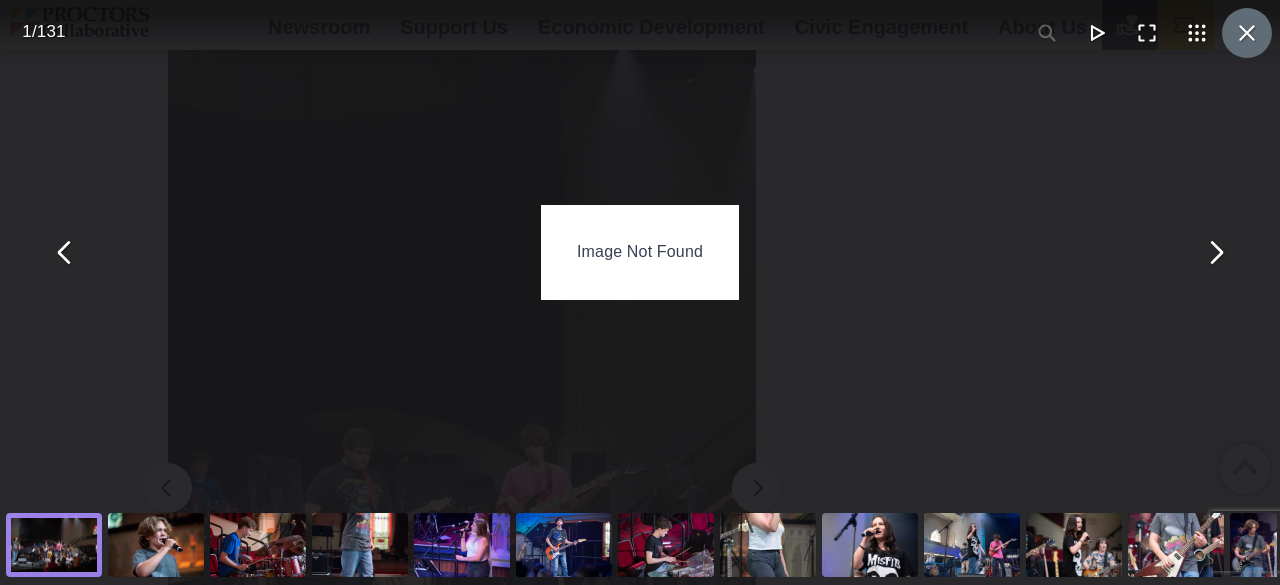 click at bounding box center [1247, 33] 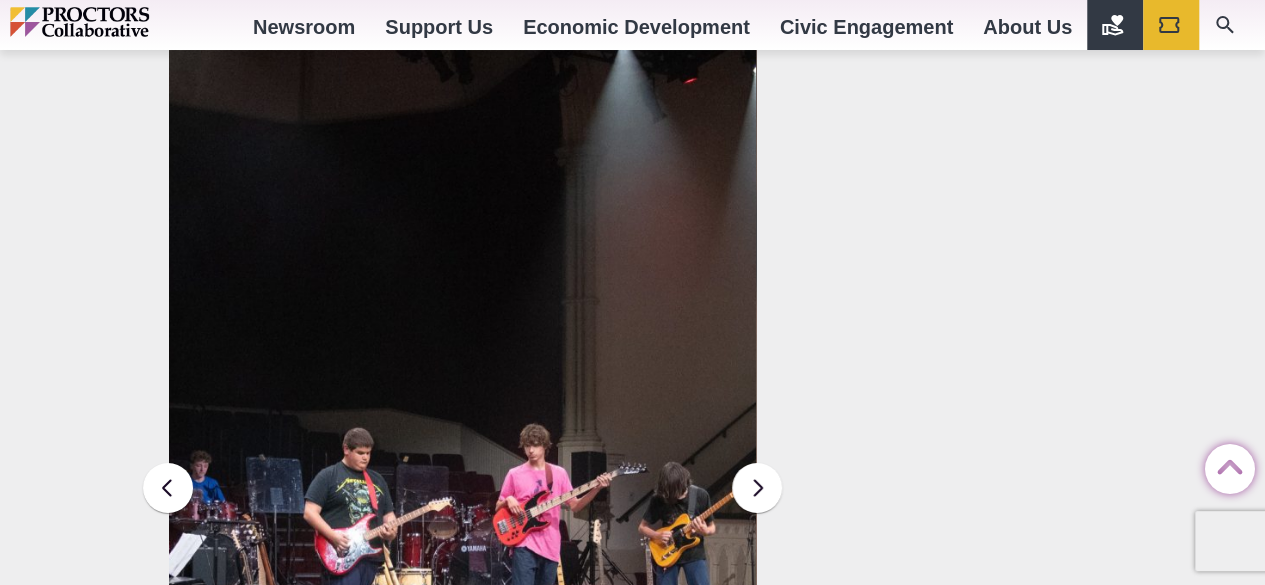 click at bounding box center [463, 485] 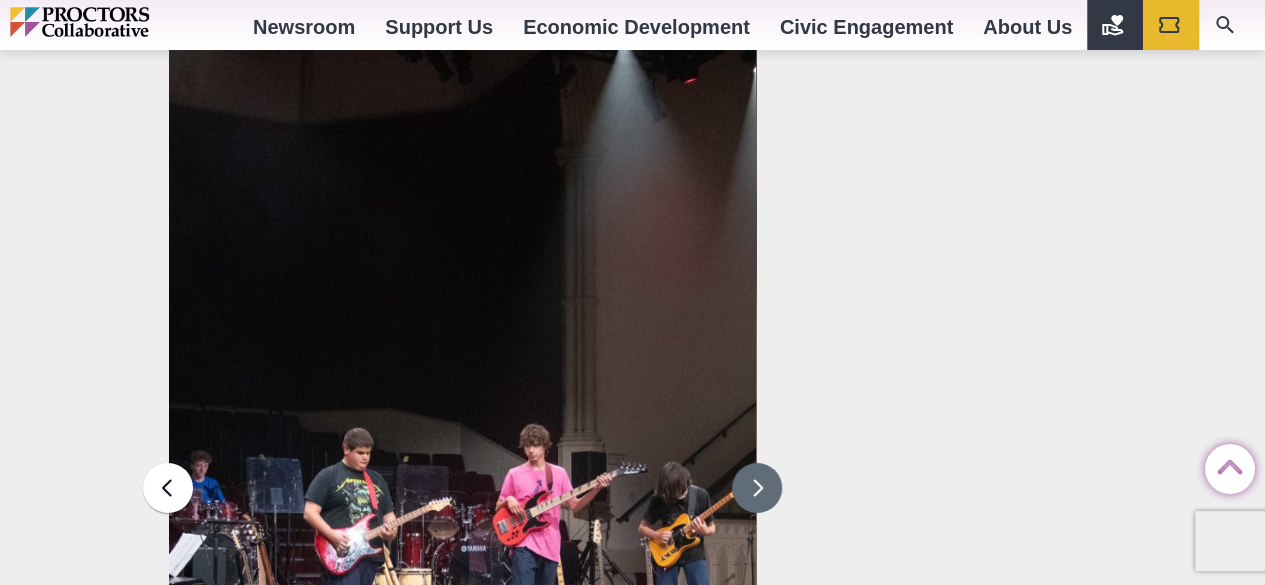 click at bounding box center [757, 488] 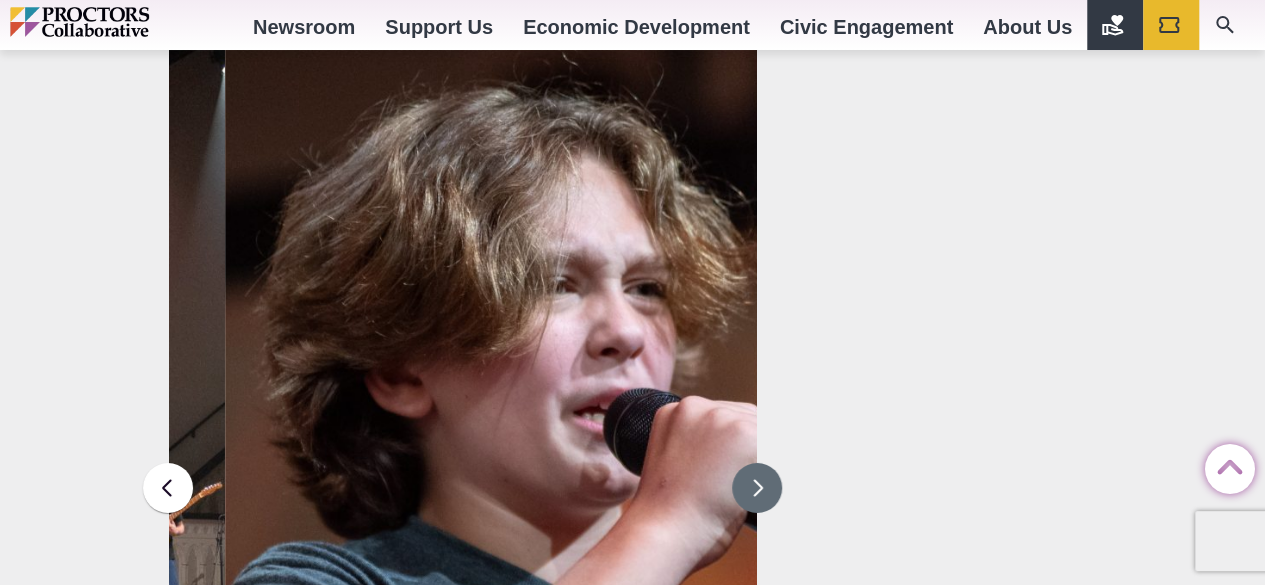 click at bounding box center (757, 488) 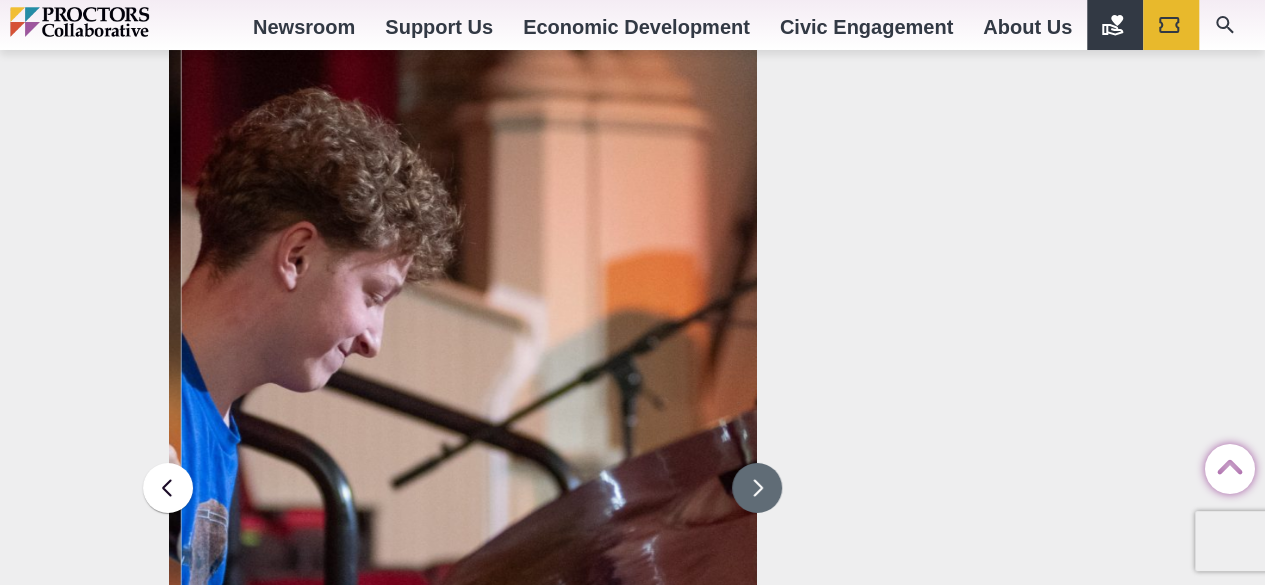 click at bounding box center [757, 488] 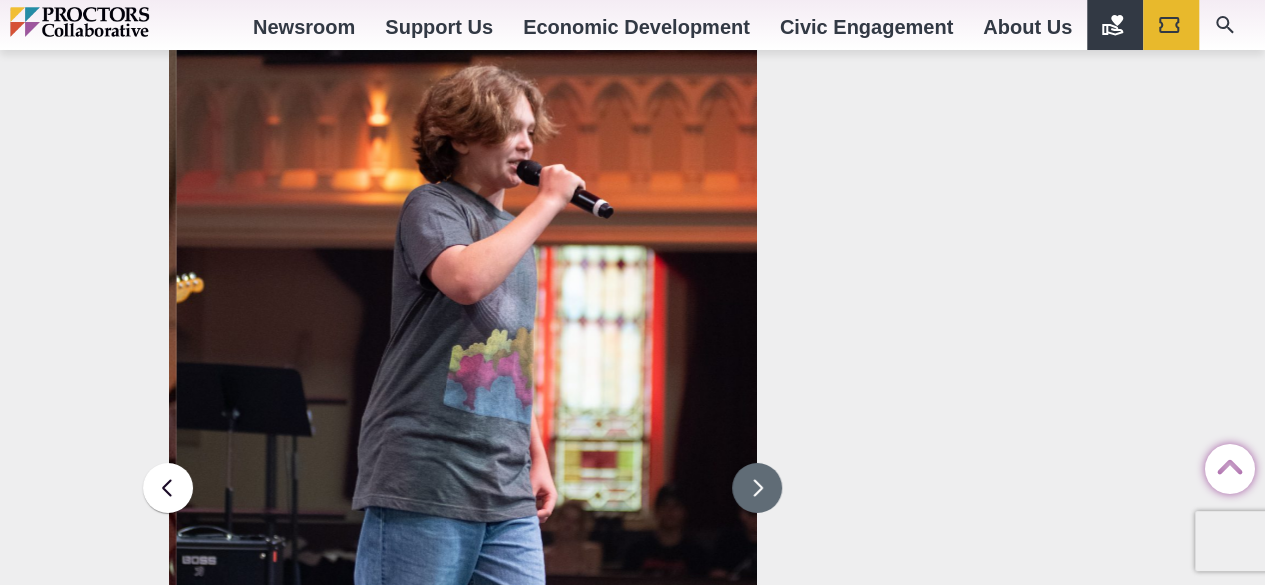 click at bounding box center (757, 488) 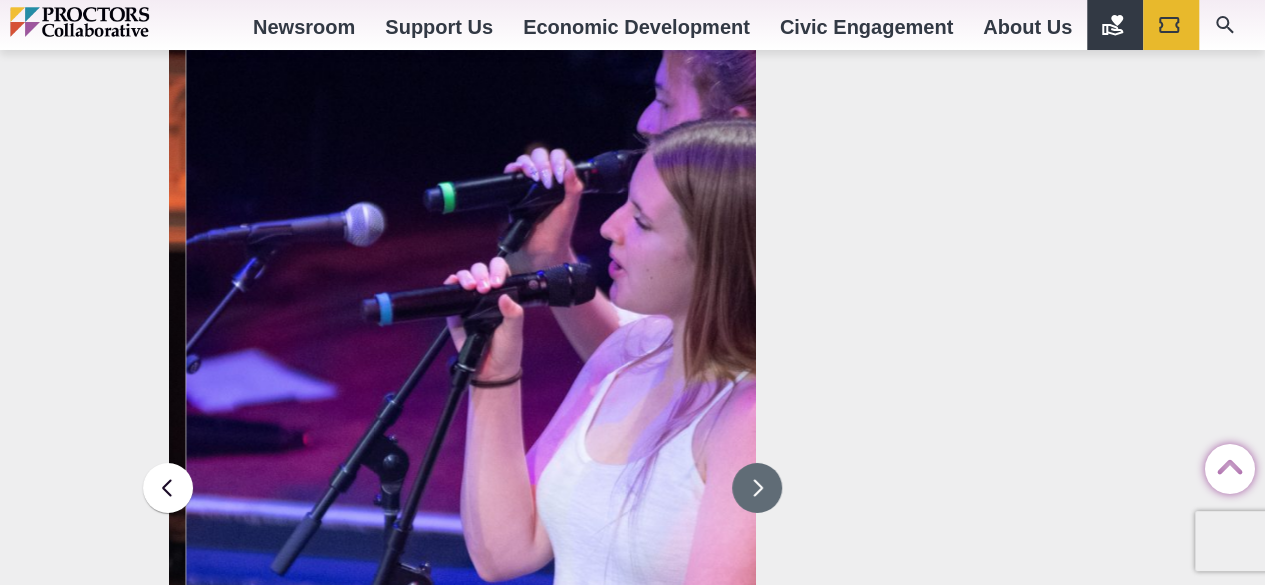 click at bounding box center [757, 488] 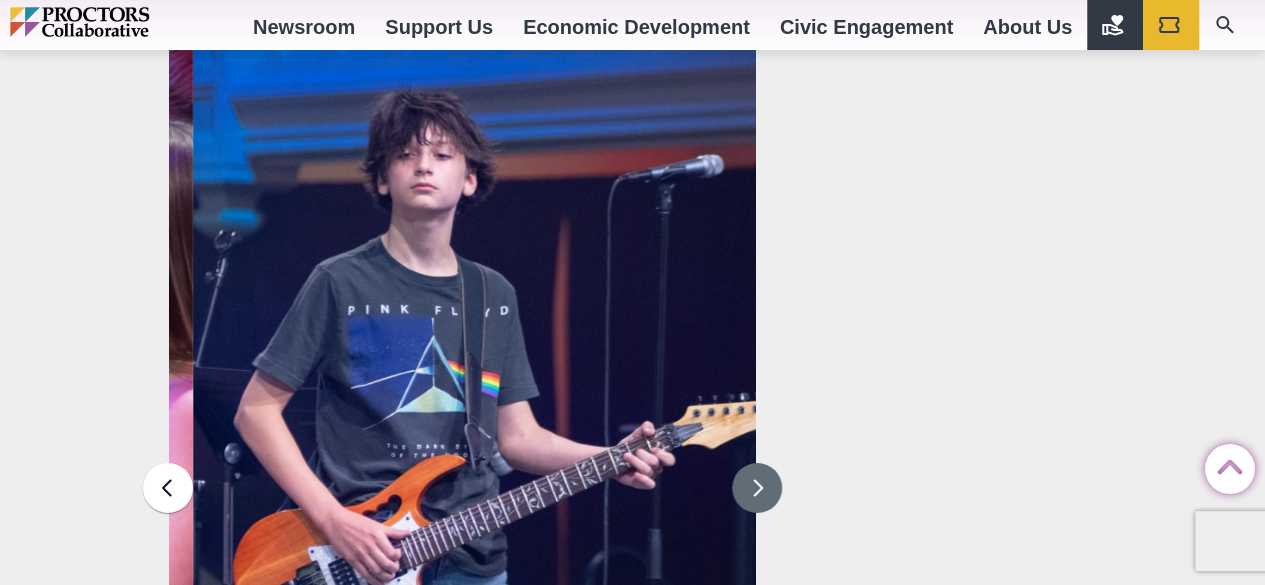click at bounding box center (757, 488) 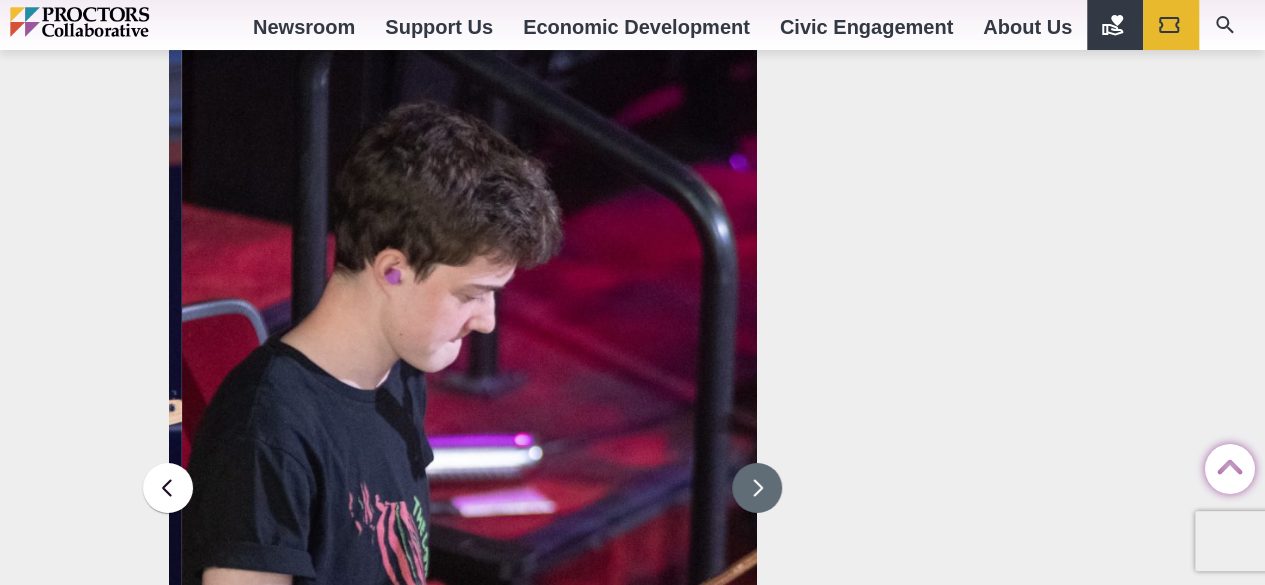 click at bounding box center [757, 488] 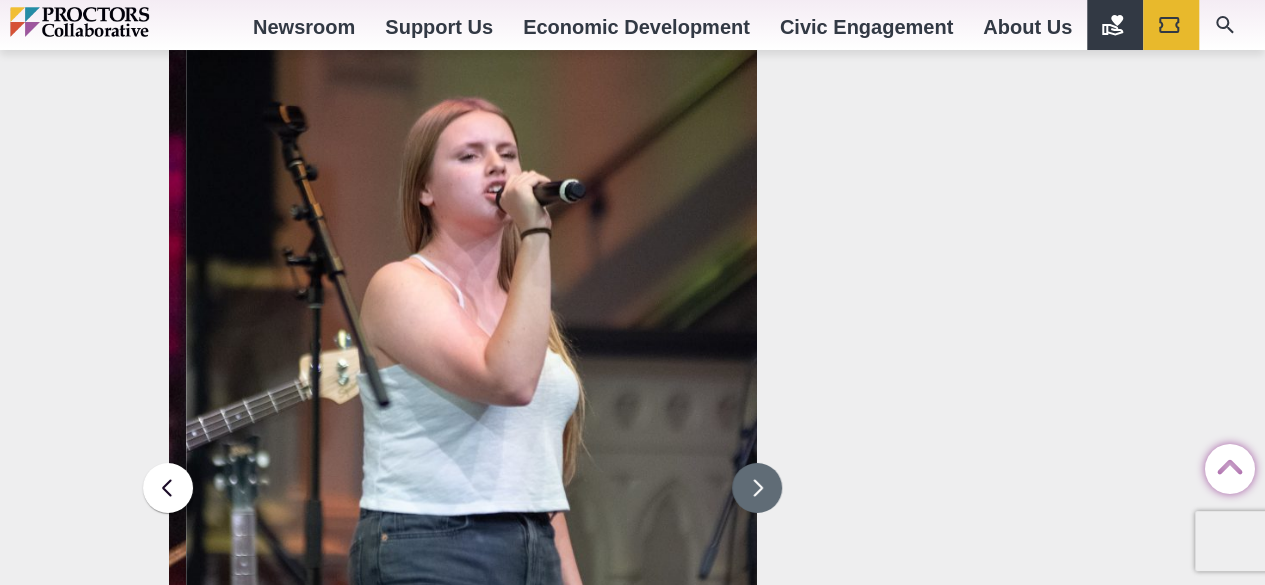 click at bounding box center (757, 488) 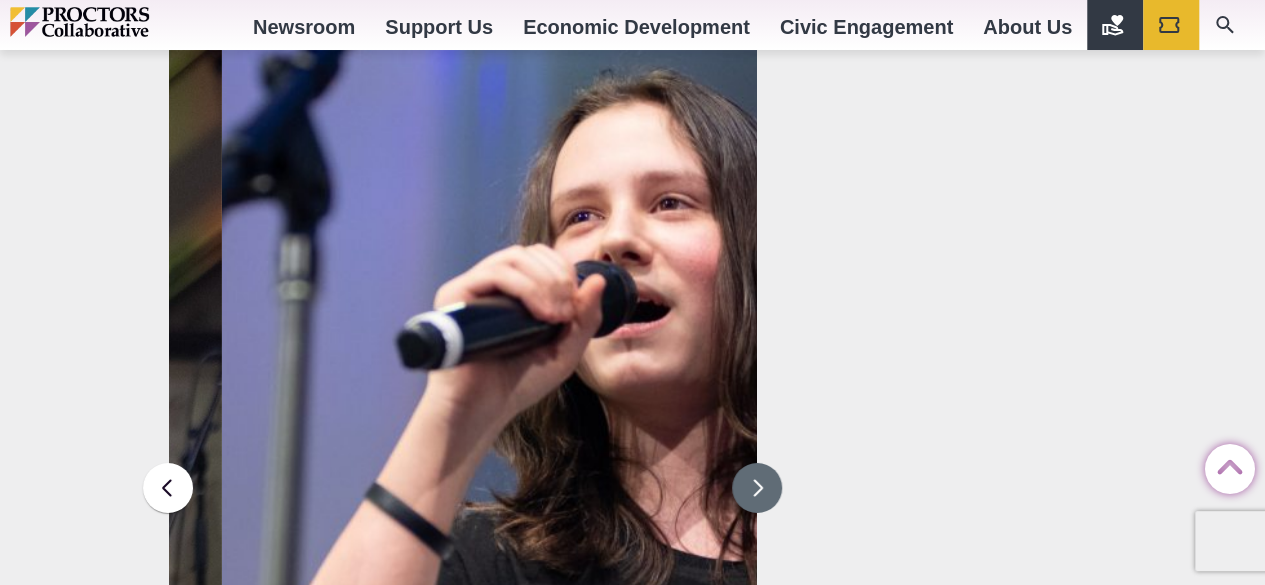 click at bounding box center (757, 488) 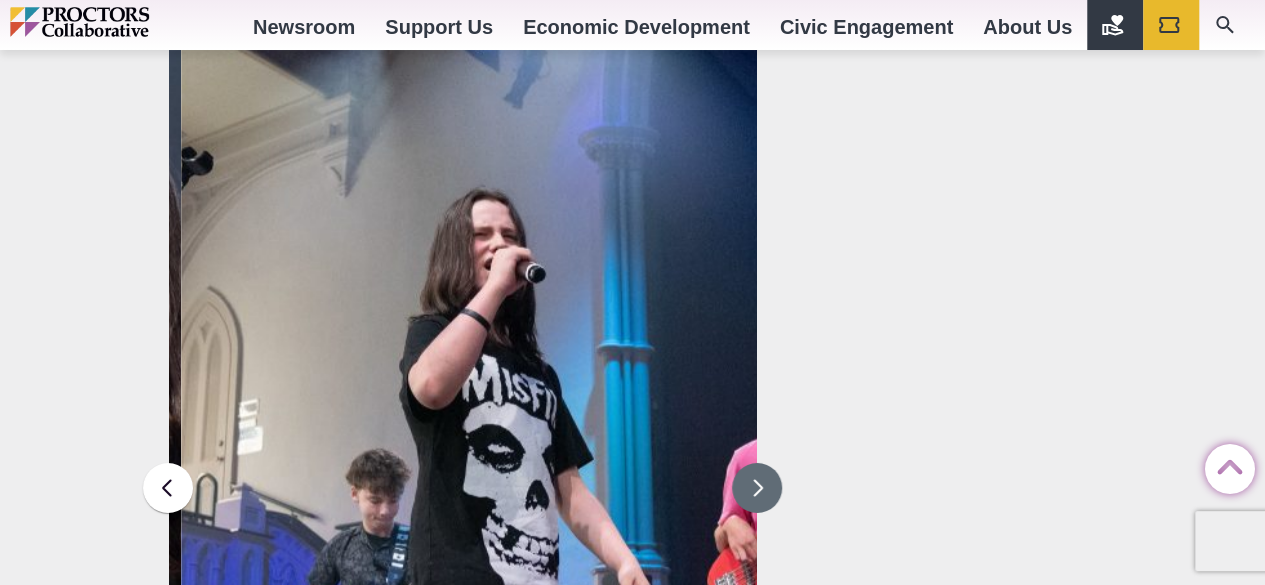click at bounding box center [757, 488] 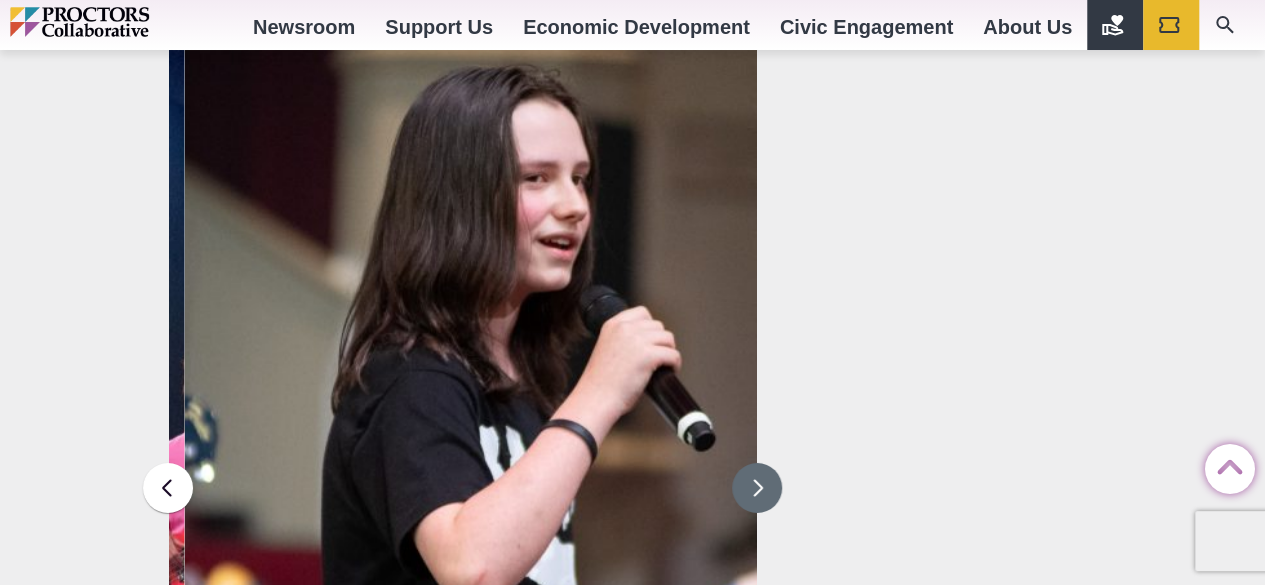 click at bounding box center [757, 488] 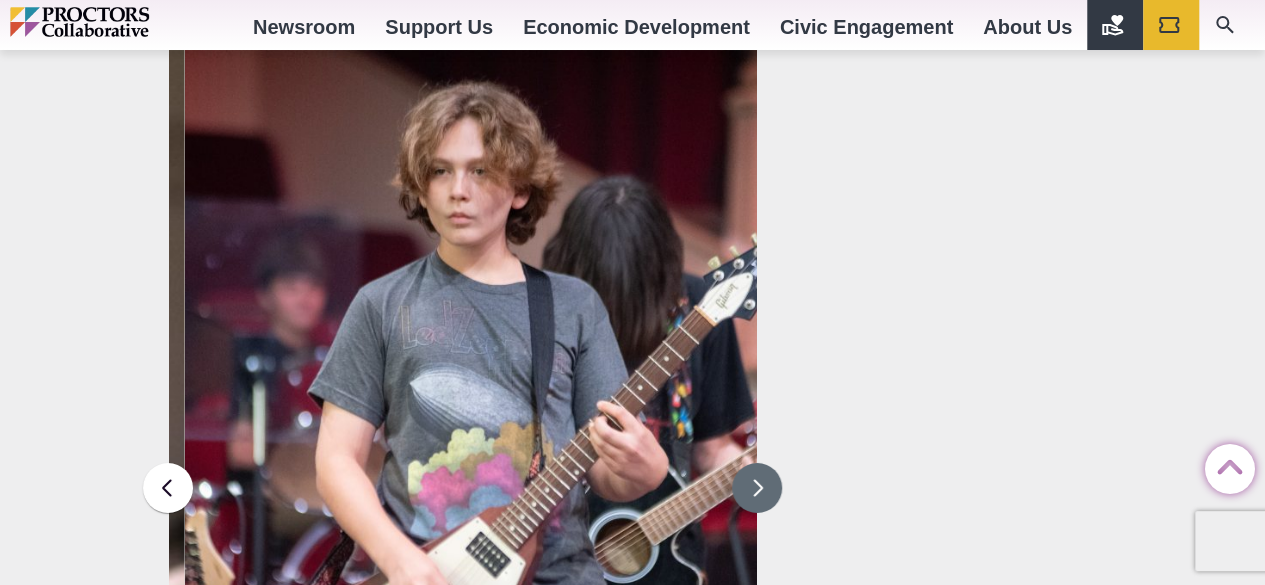 click at bounding box center [757, 488] 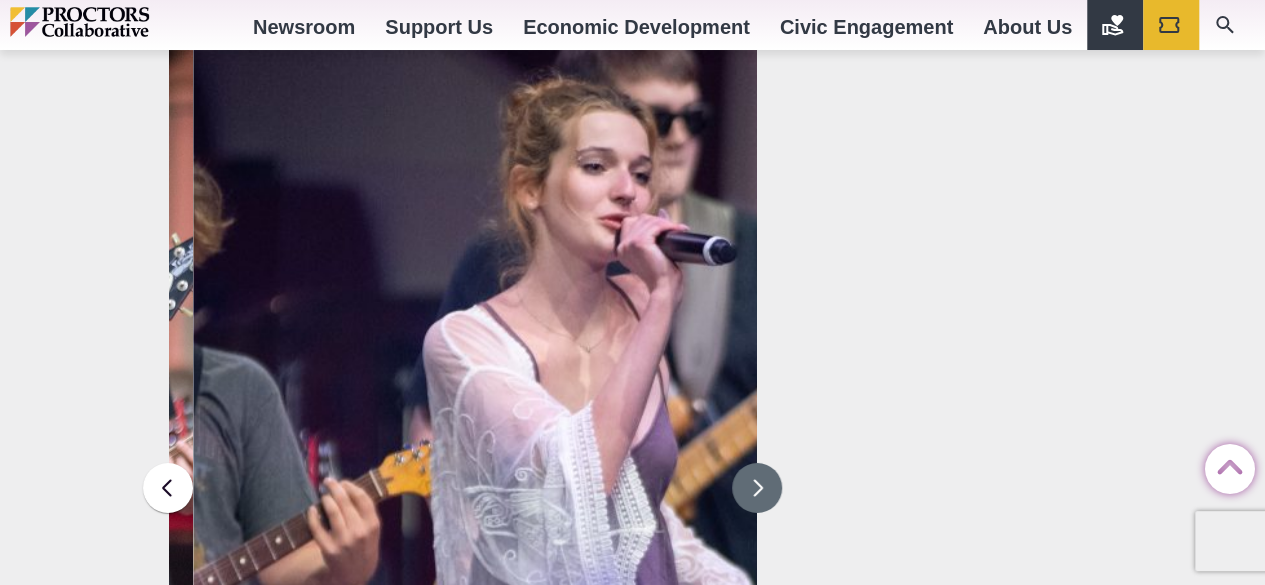 click at bounding box center [757, 488] 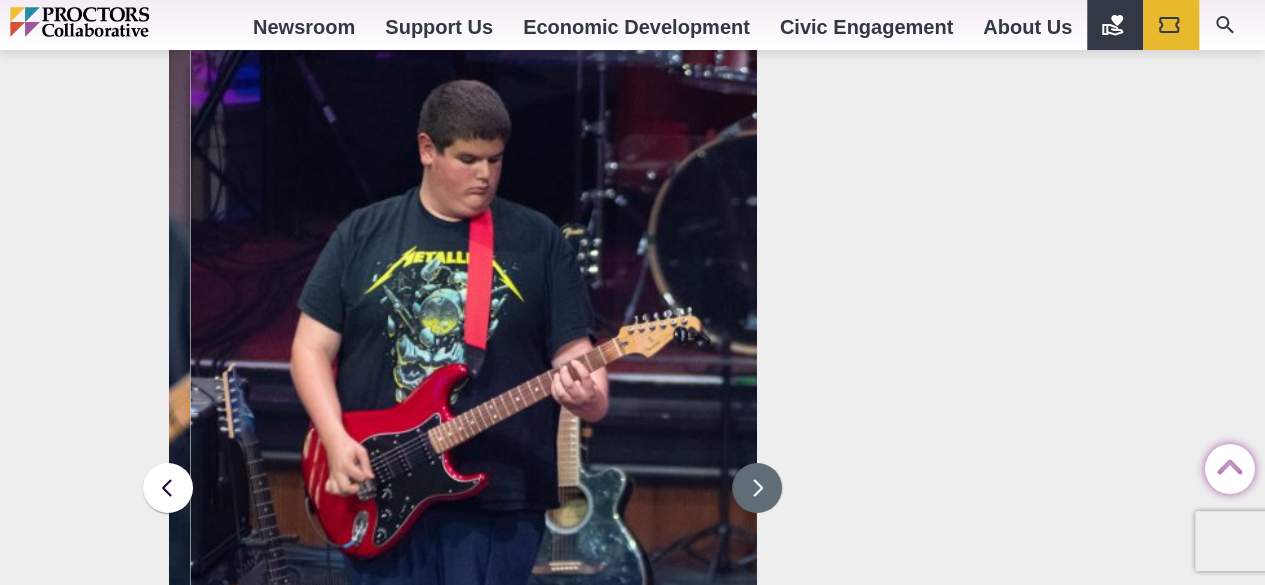 click at bounding box center (757, 488) 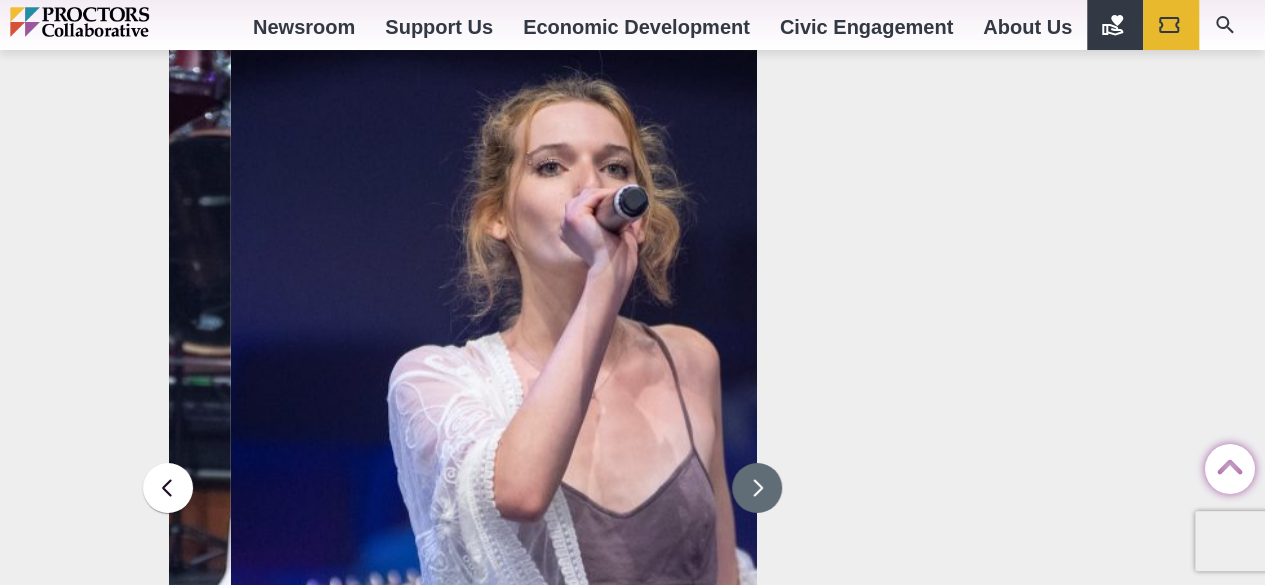 click at bounding box center [757, 488] 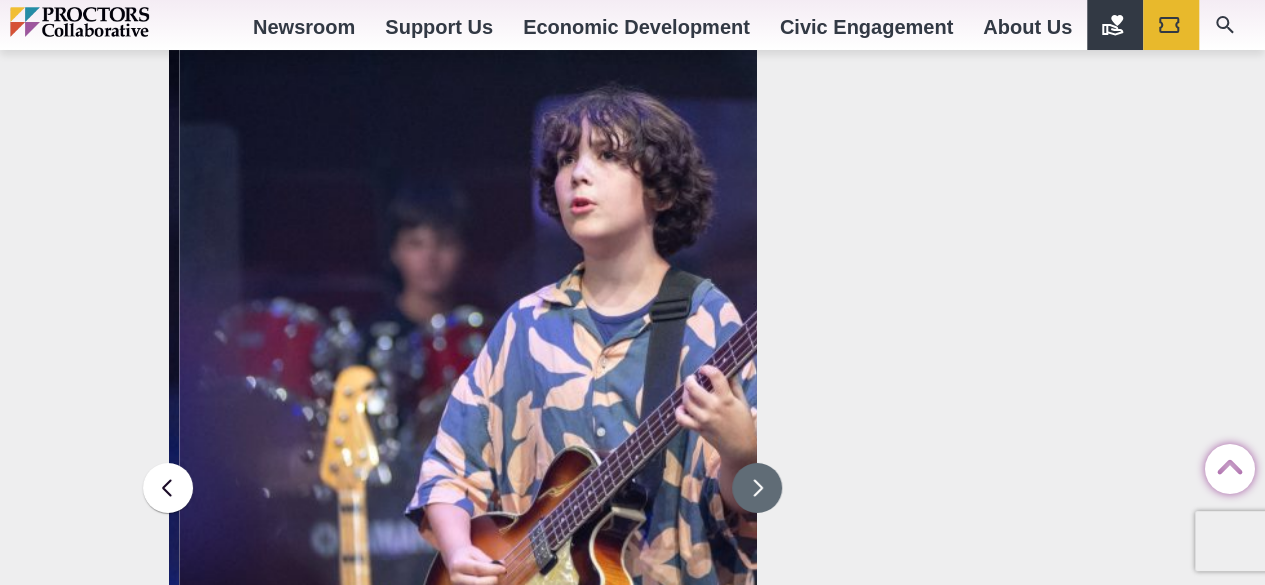 click at bounding box center [757, 488] 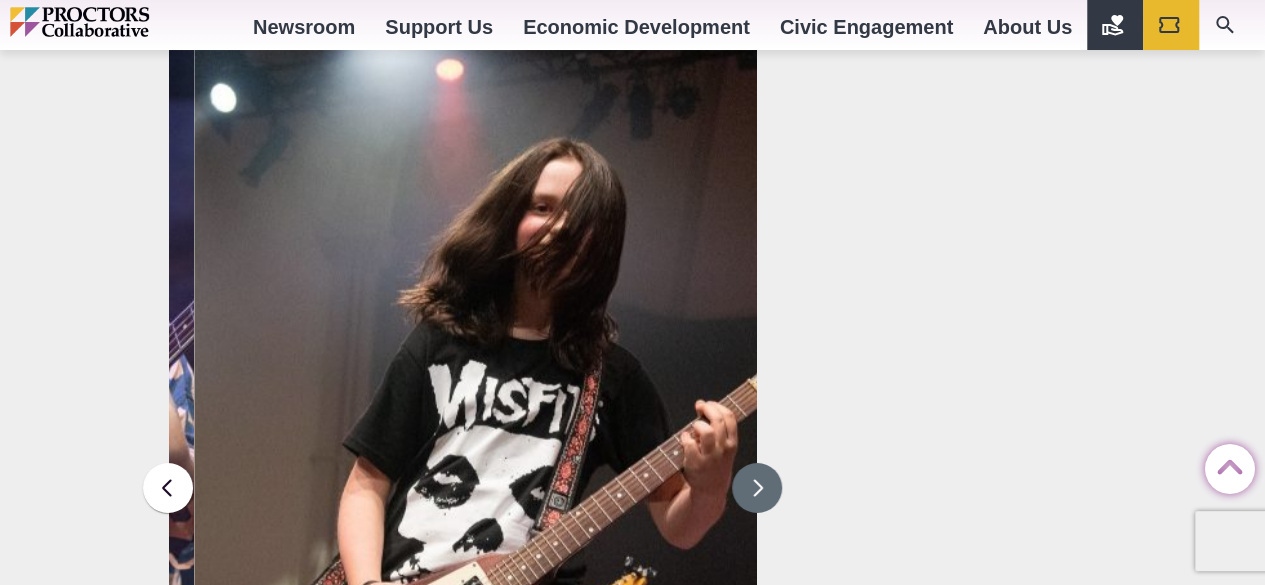 click at bounding box center [757, 488] 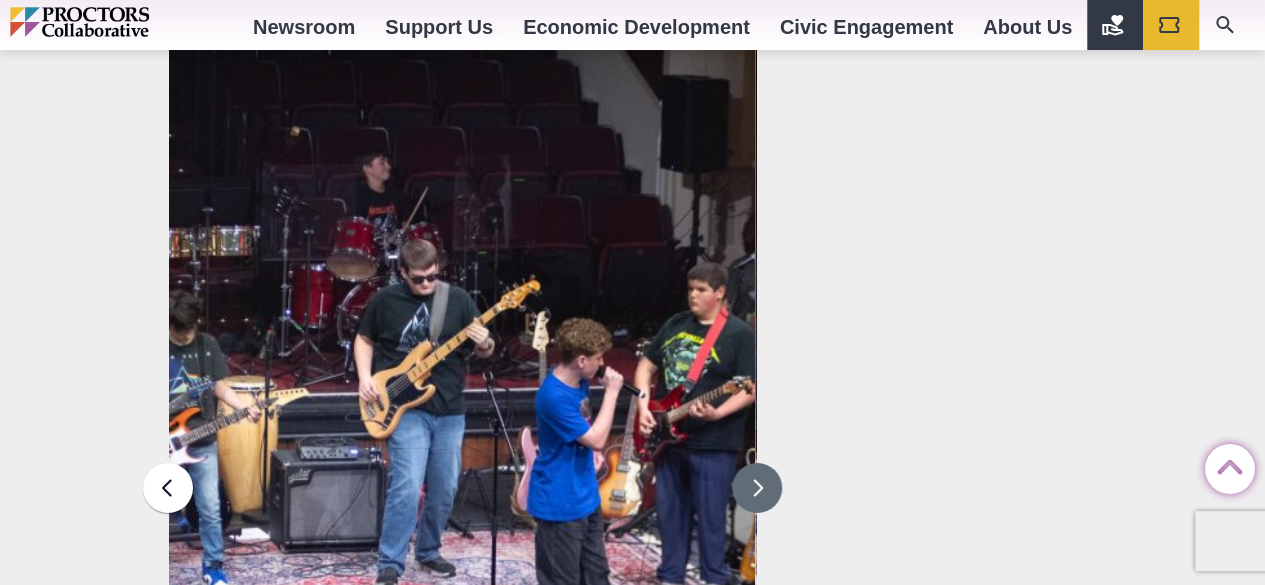 click at bounding box center (757, 488) 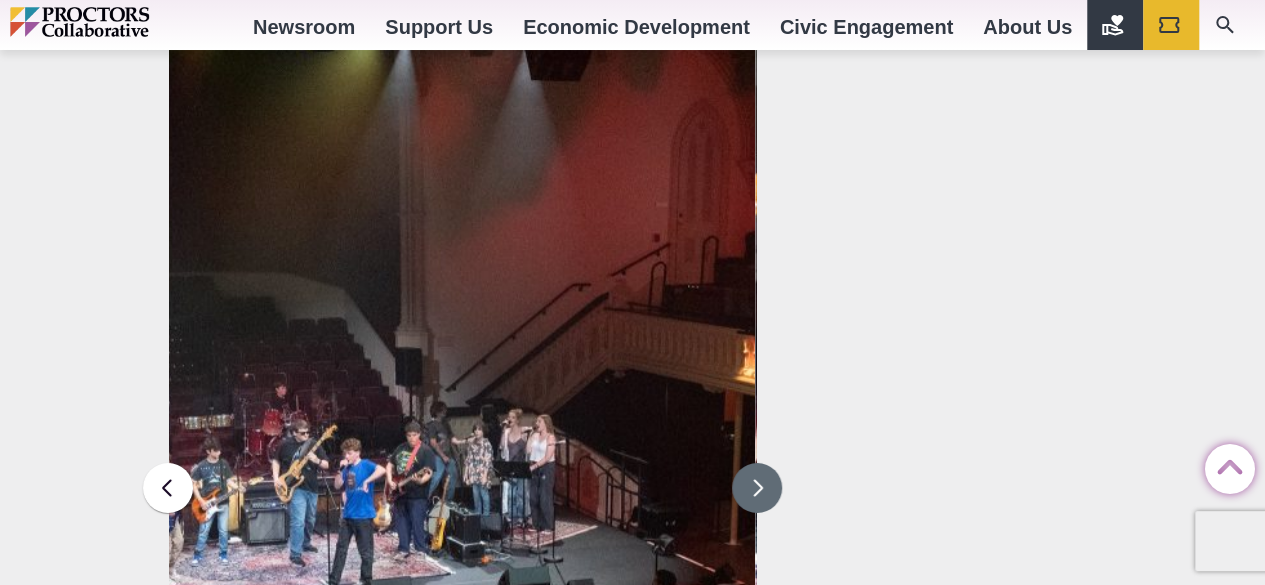 click at bounding box center (757, 488) 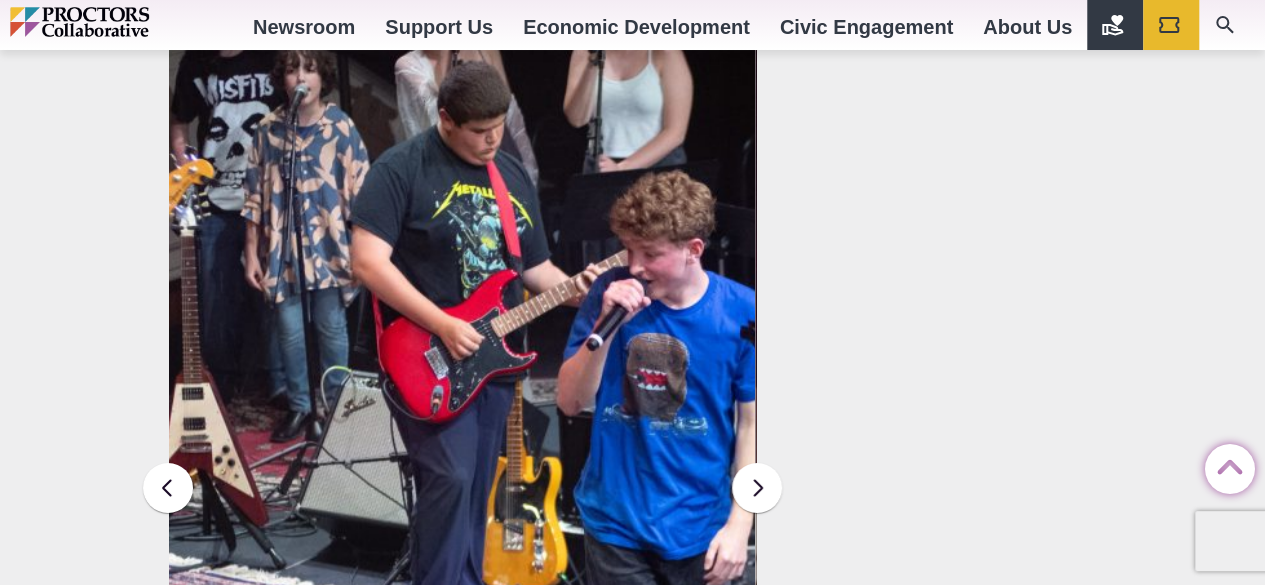 click on "Share  Share on Facebook Share on Twitter/X Copy Link
This summer, Rock Camp brought together [DEMOGRAPHIC_DATA] musicians in the [GEOGRAPHIC_DATA] at [GEOGRAPHIC_DATA] in [GEOGRAPHIC_DATA]. Over two full weeks ([DATE]-[DATE]), participants dove into daily sessions led by seasoned pros, refining skills from songwriting and gig planning to group musicianship and live performance. The program culminated in an electrifying concert at UPH [DATE][DATE], where campers showcased their progress.
“WAR PIGS”  by Black Sabbath
Featuring: [PERSON_NAME], [PERSON_NAME], [PERSON_NAME], [PERSON_NAME], [PERSON_NAME]
“YOU WRECK ME”  by [PERSON_NAME] & the Heartbreakers
Featuring: [PERSON_NAME], [PERSON_NAME], [PERSON_NAME], [PERSON_NAME], [PERSON_NAME], [PERSON_NAME], [PERSON_NAME], [PERSON_NAME]
“RHIANNON”  by [PERSON_NAME]
“LITTLE SUZI”  by [PERSON_NAME]" at bounding box center (467, -688) 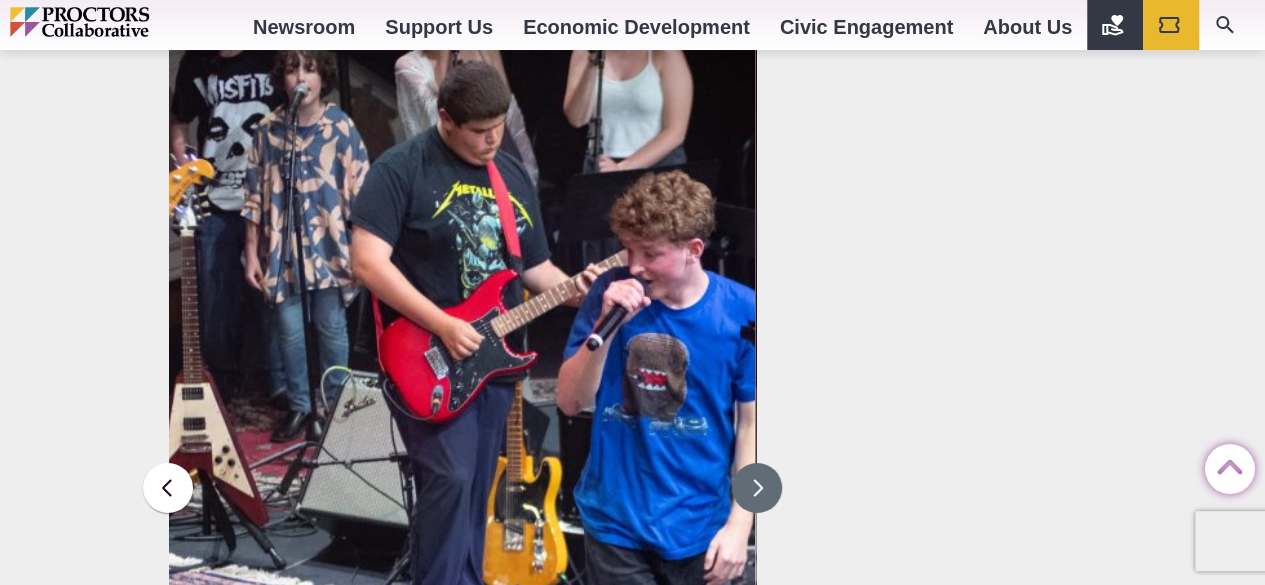 click at bounding box center (757, 488) 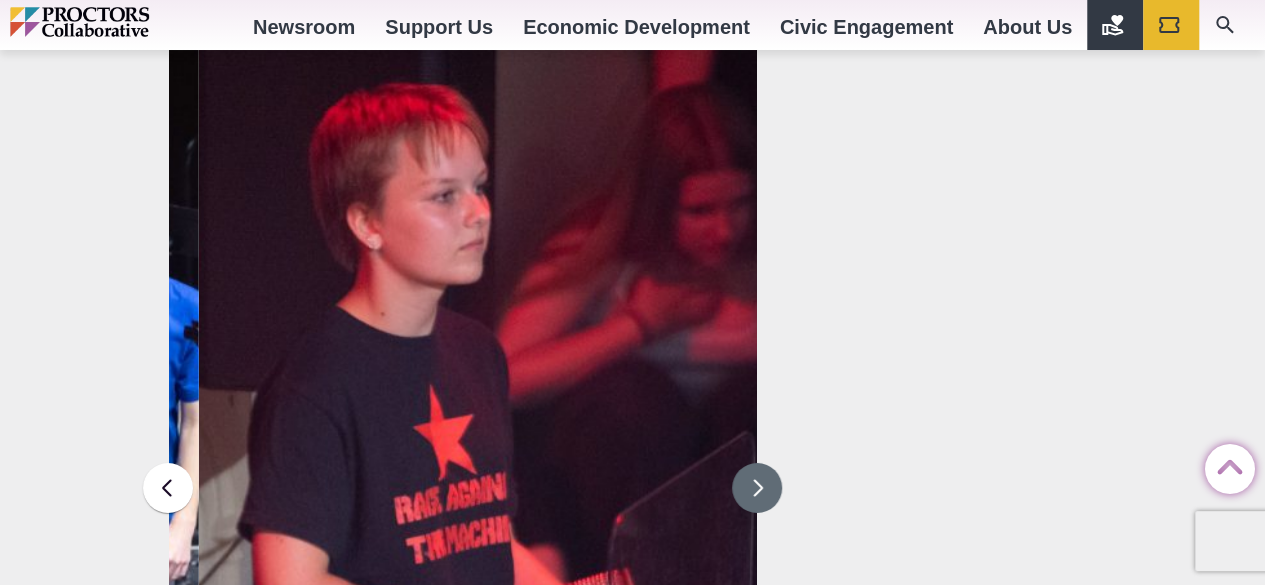 click at bounding box center [757, 488] 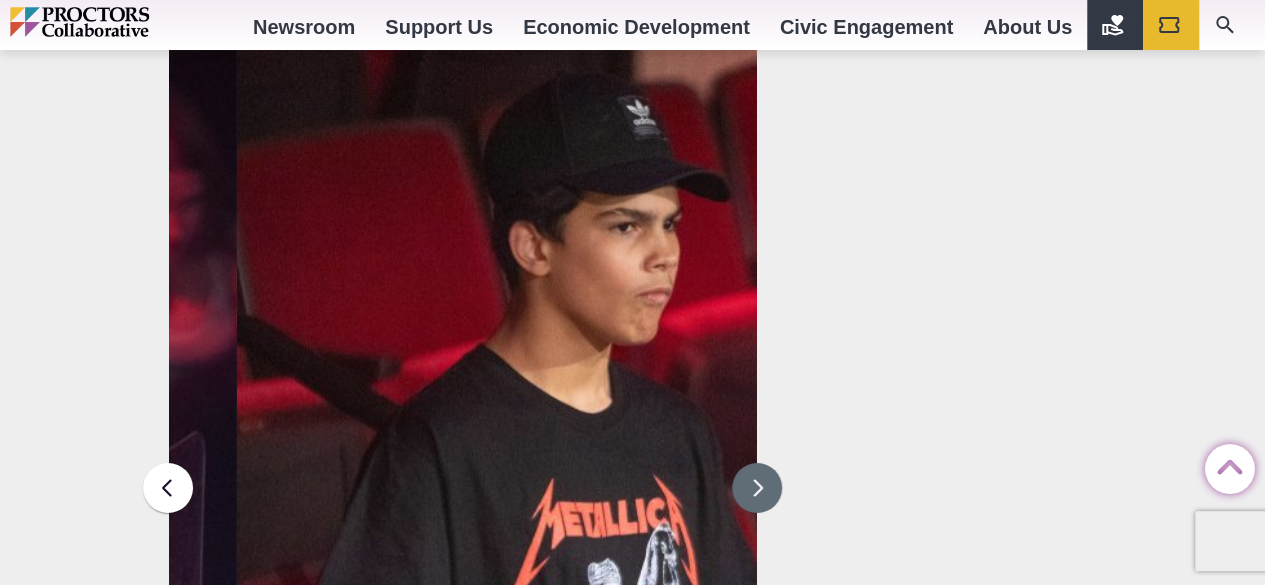 click at bounding box center (757, 488) 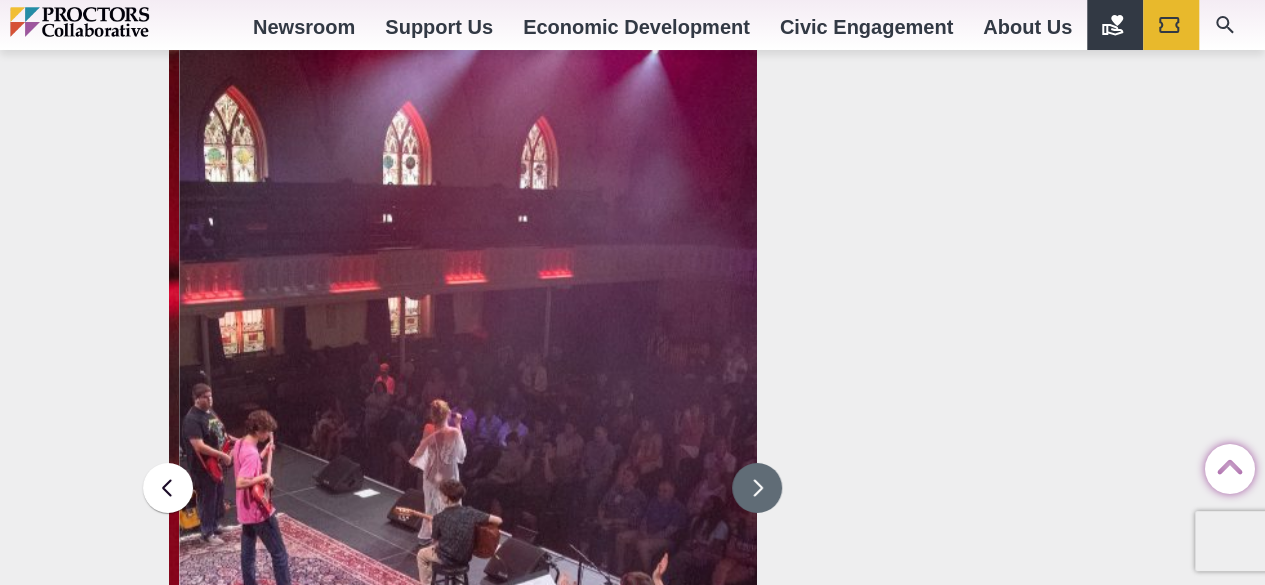 click at bounding box center (757, 488) 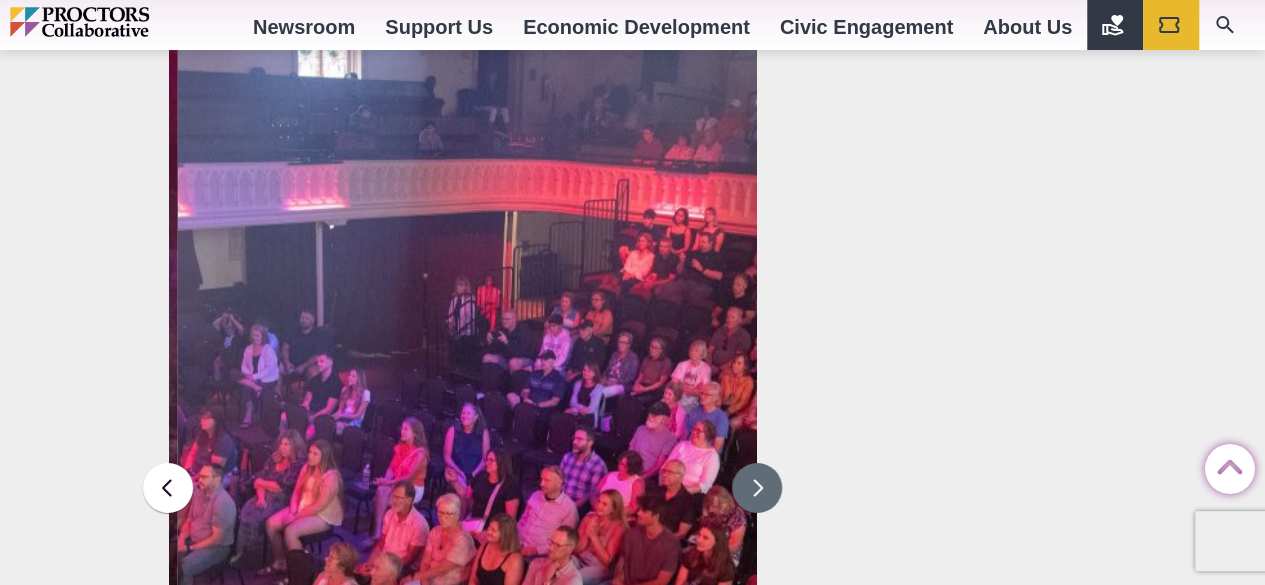 click at bounding box center [757, 488] 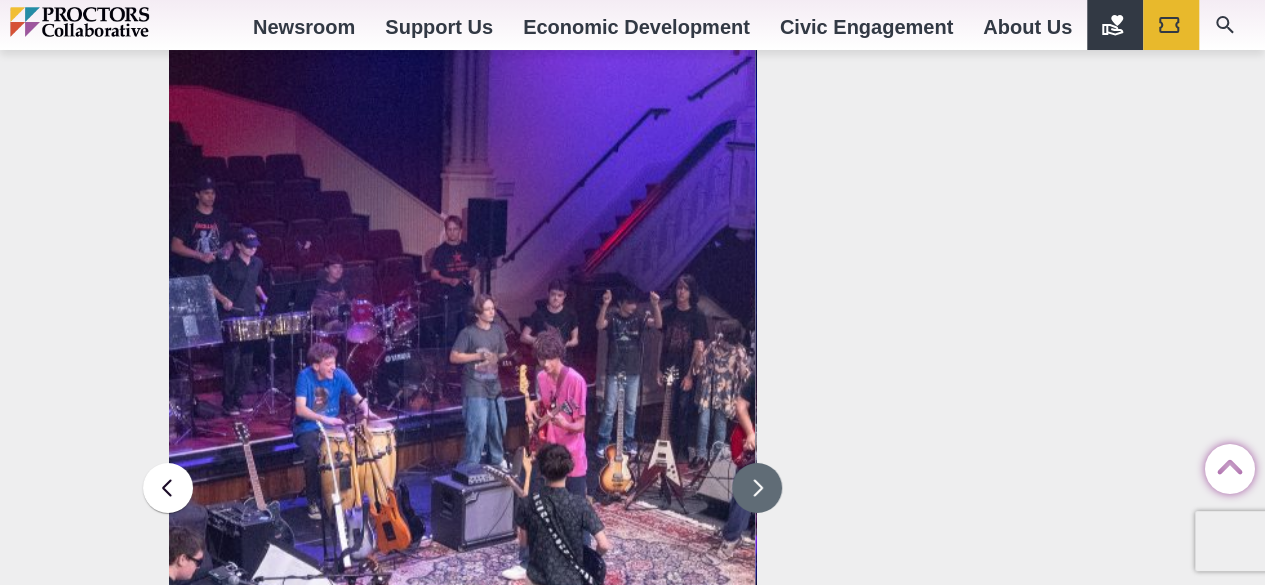 click at bounding box center [757, 488] 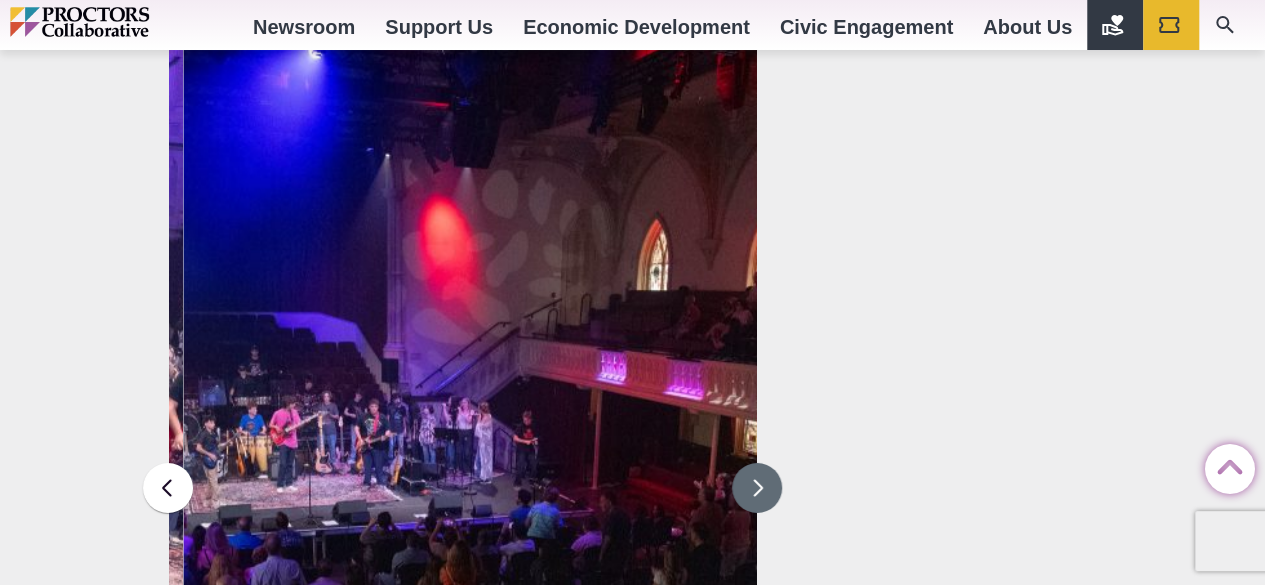click at bounding box center (757, 488) 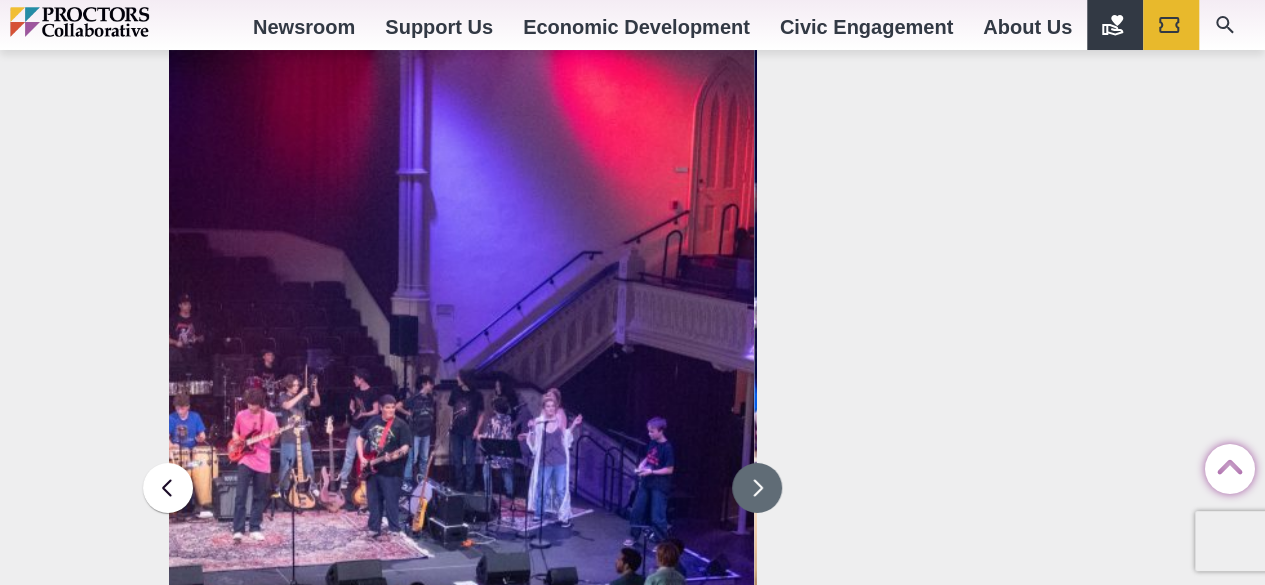 click at bounding box center (757, 488) 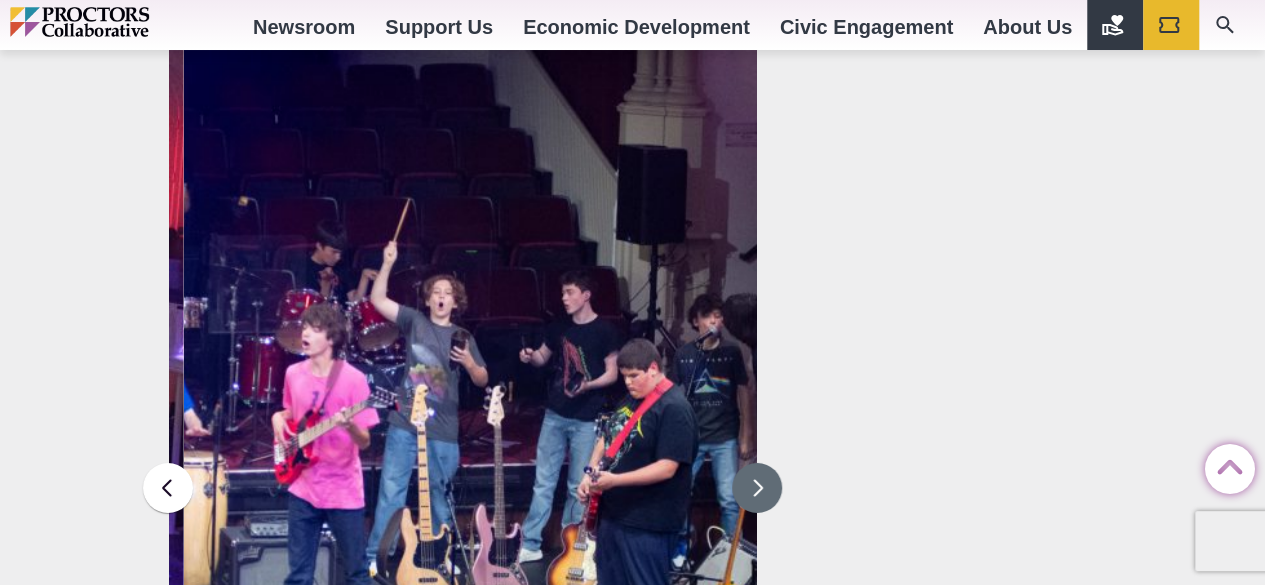 click at bounding box center (757, 488) 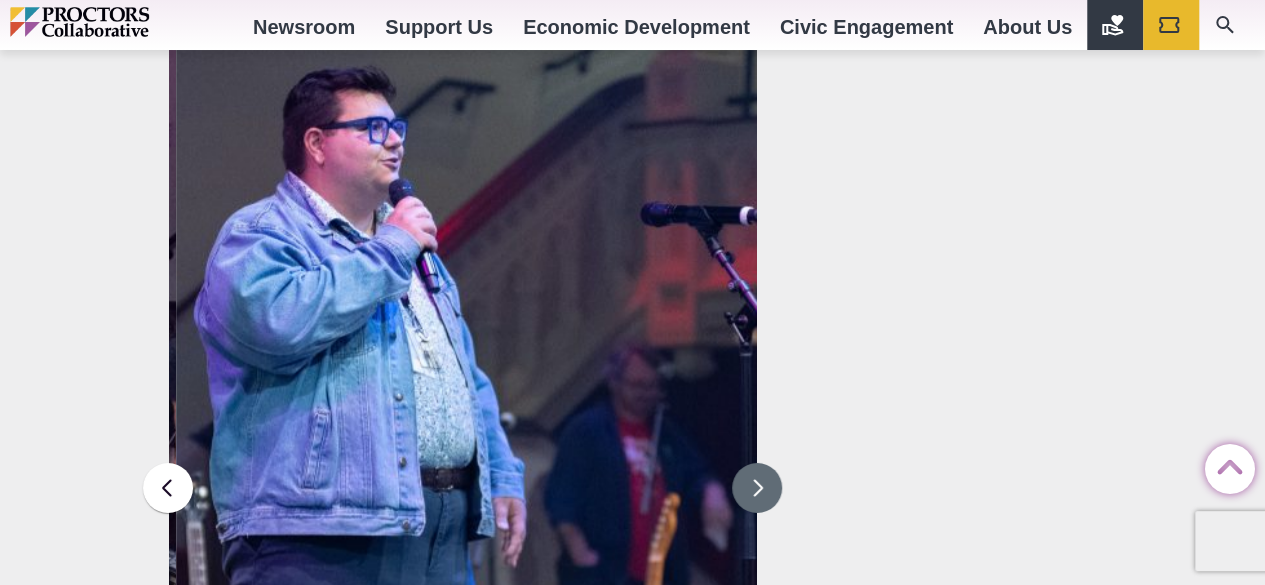 click at bounding box center [757, 488] 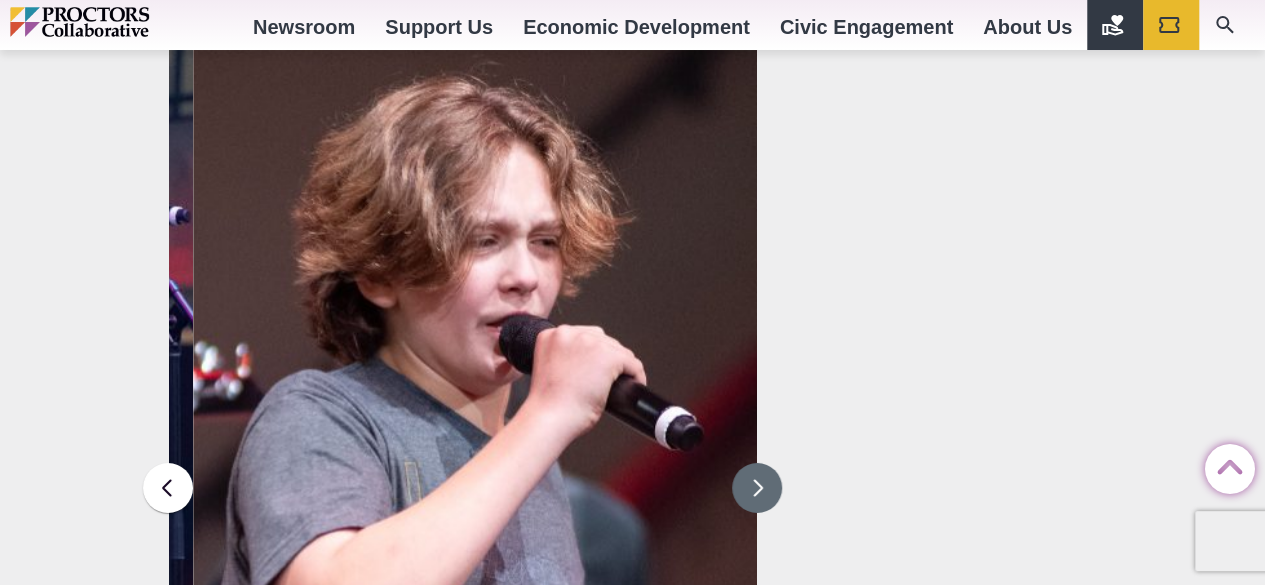 click at bounding box center (757, 488) 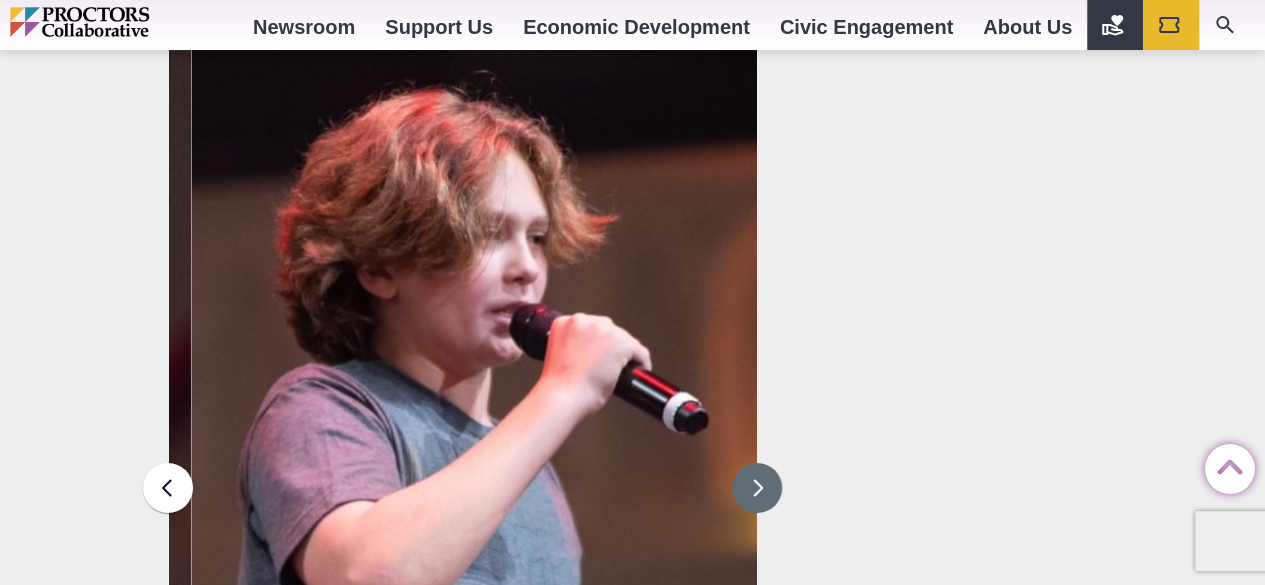 click at bounding box center (757, 488) 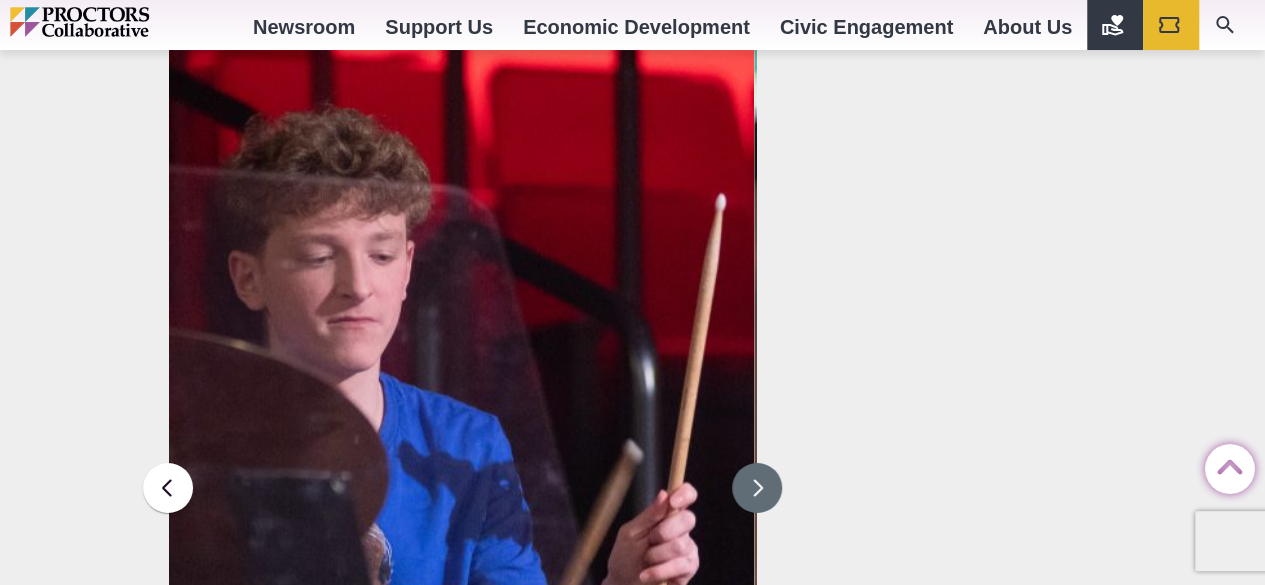 click at bounding box center [757, 488] 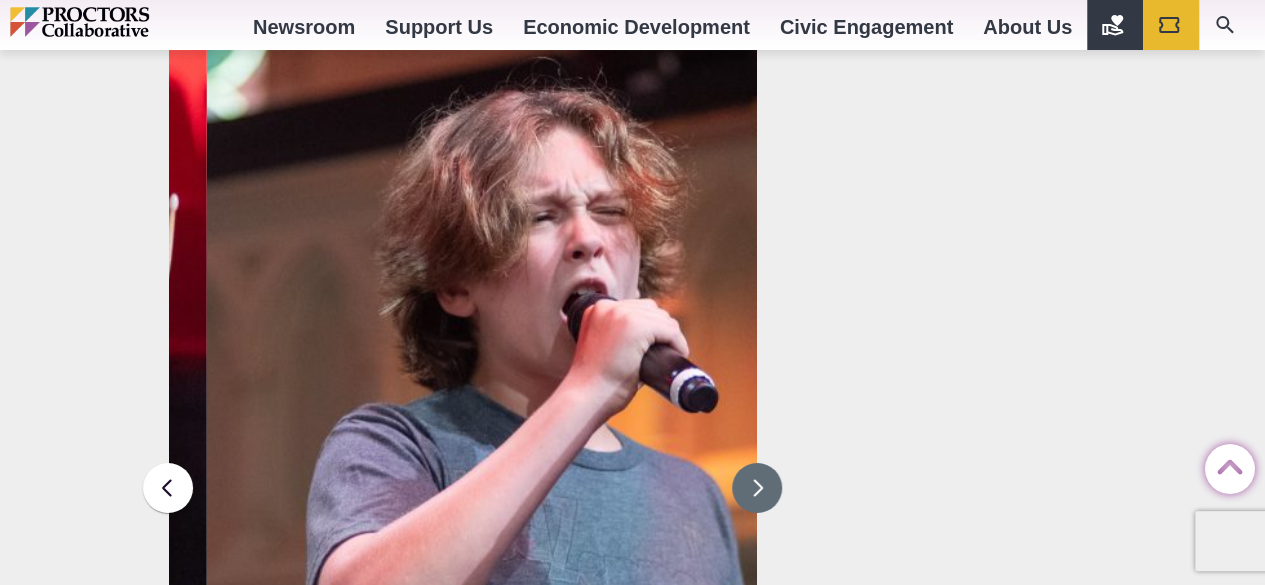 click at bounding box center [757, 488] 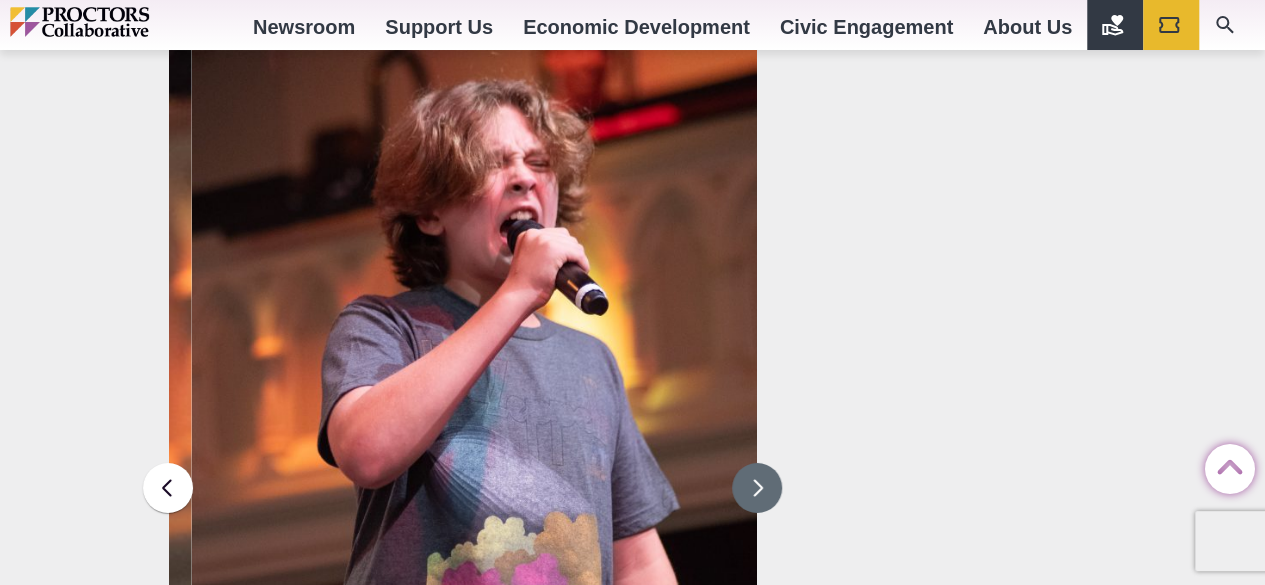 click at bounding box center [757, 488] 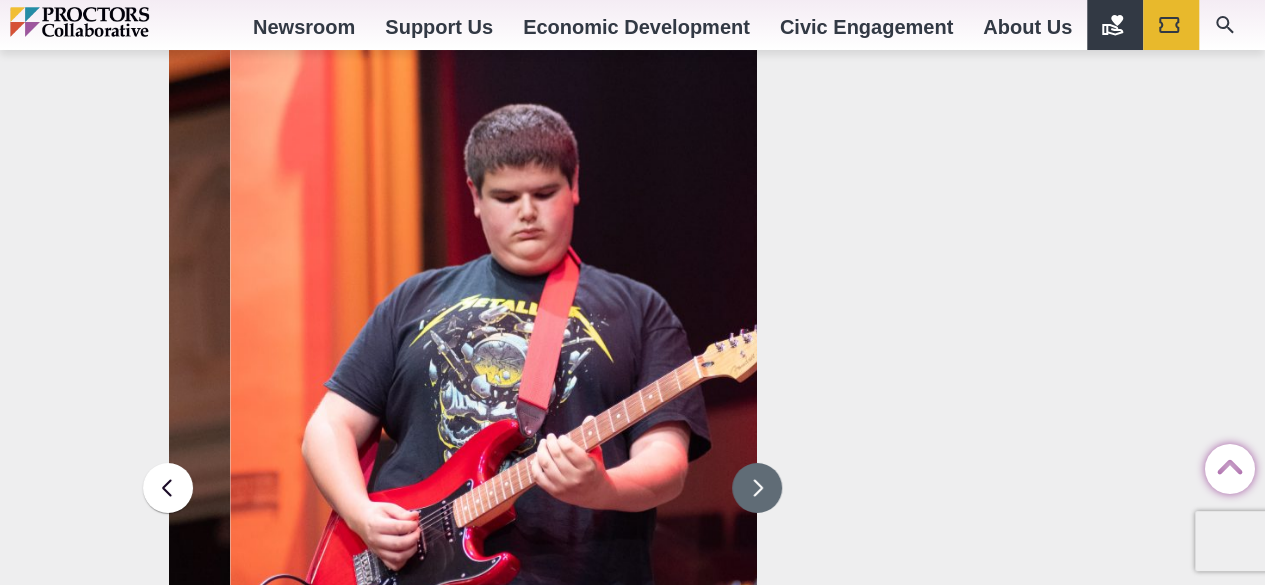 click at bounding box center [757, 488] 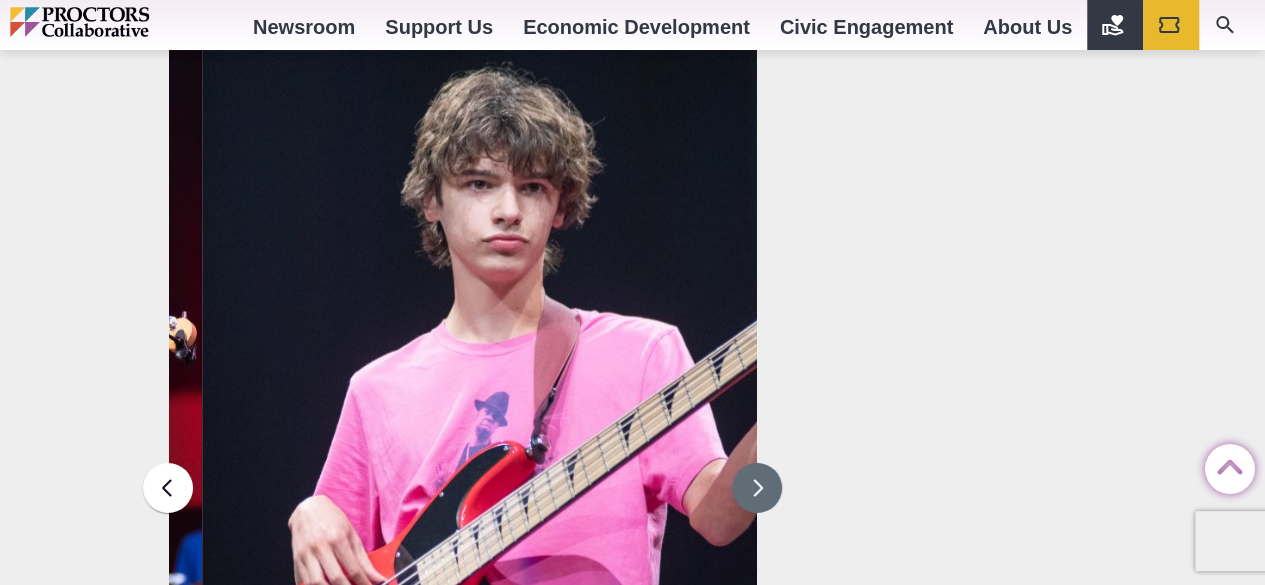 click at bounding box center [757, 488] 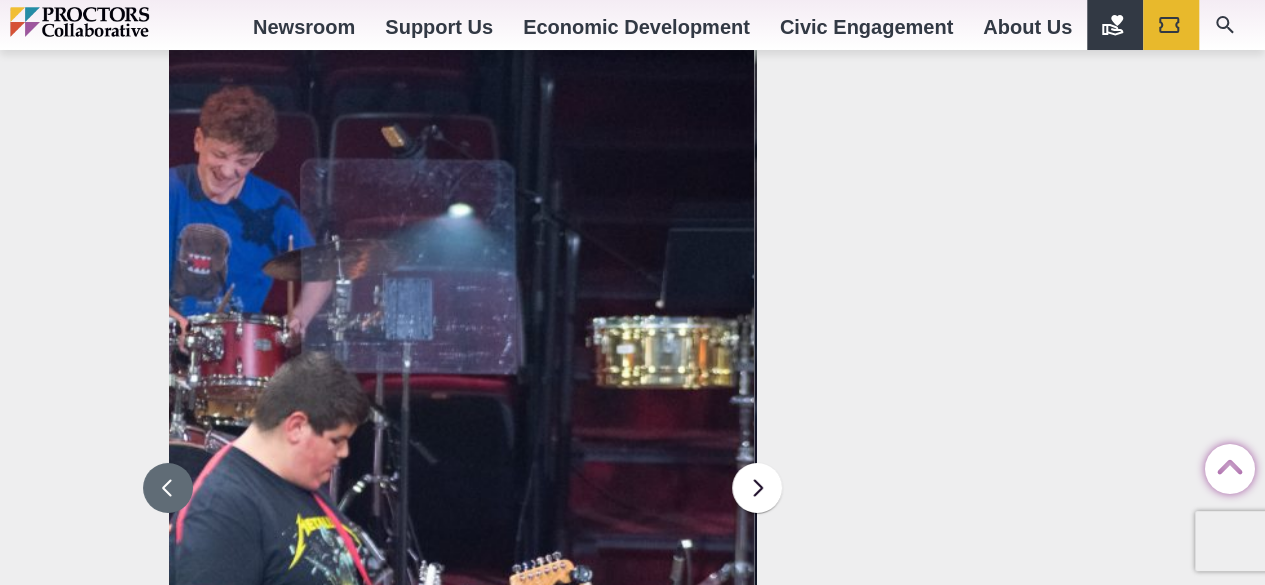 click at bounding box center [168, 488] 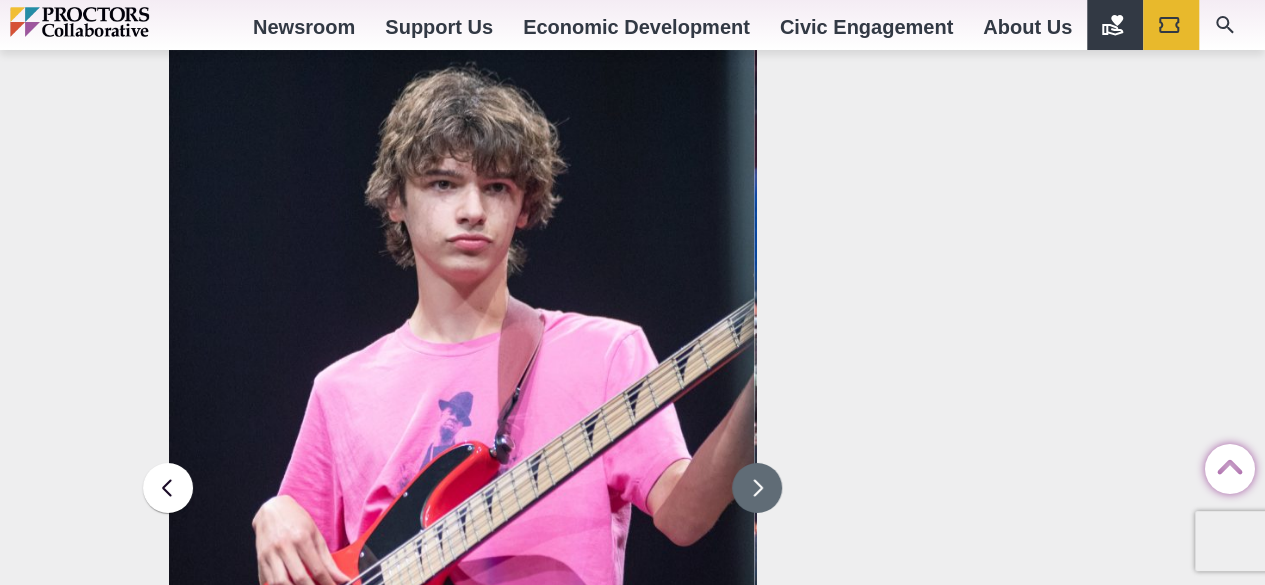 click at bounding box center [757, 488] 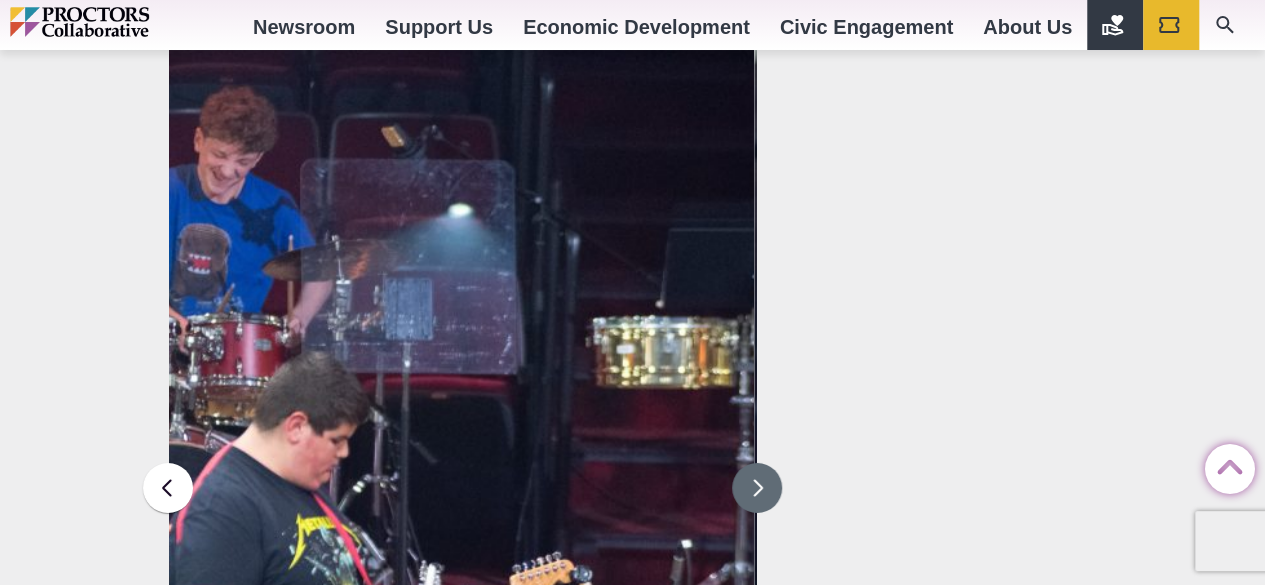 click at bounding box center (757, 488) 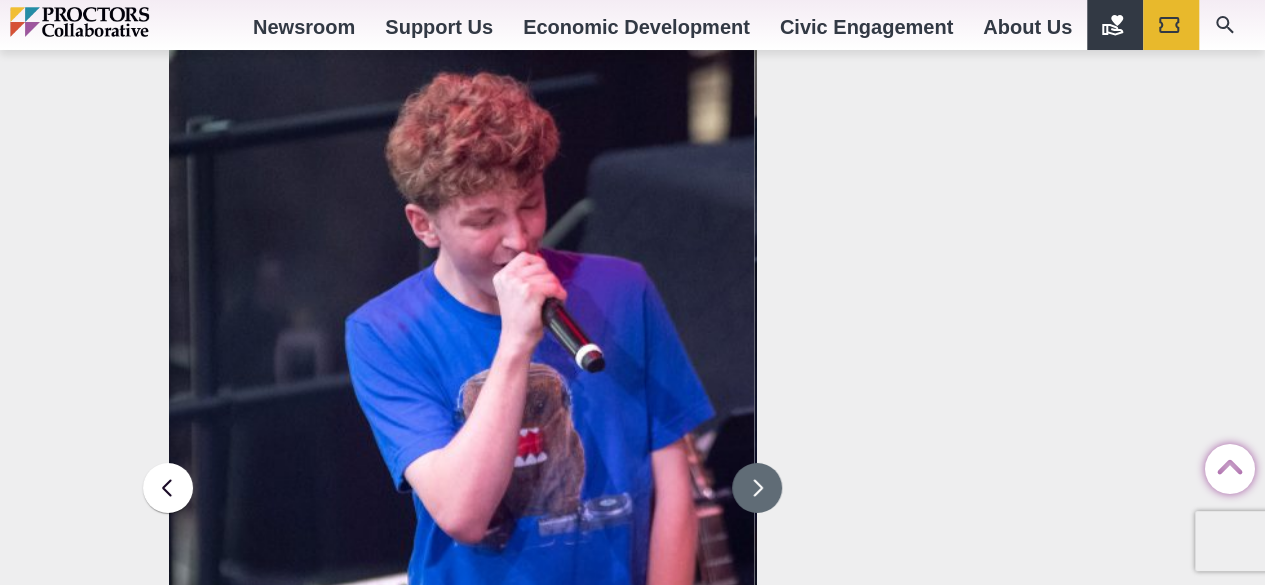 click at bounding box center (757, 488) 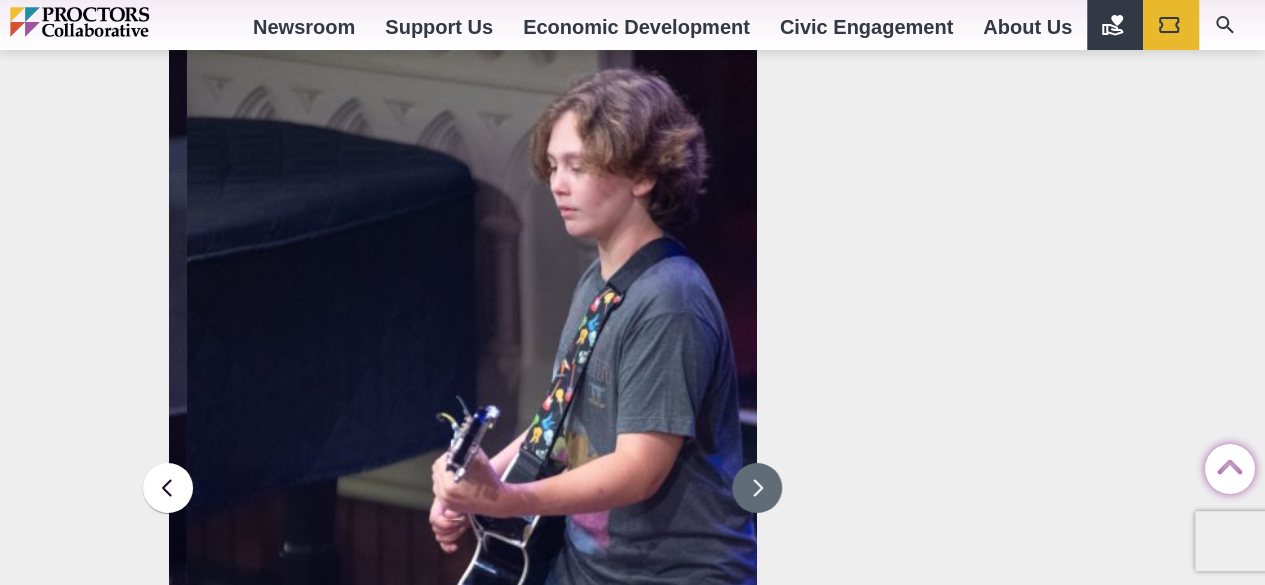 click at bounding box center [757, 488] 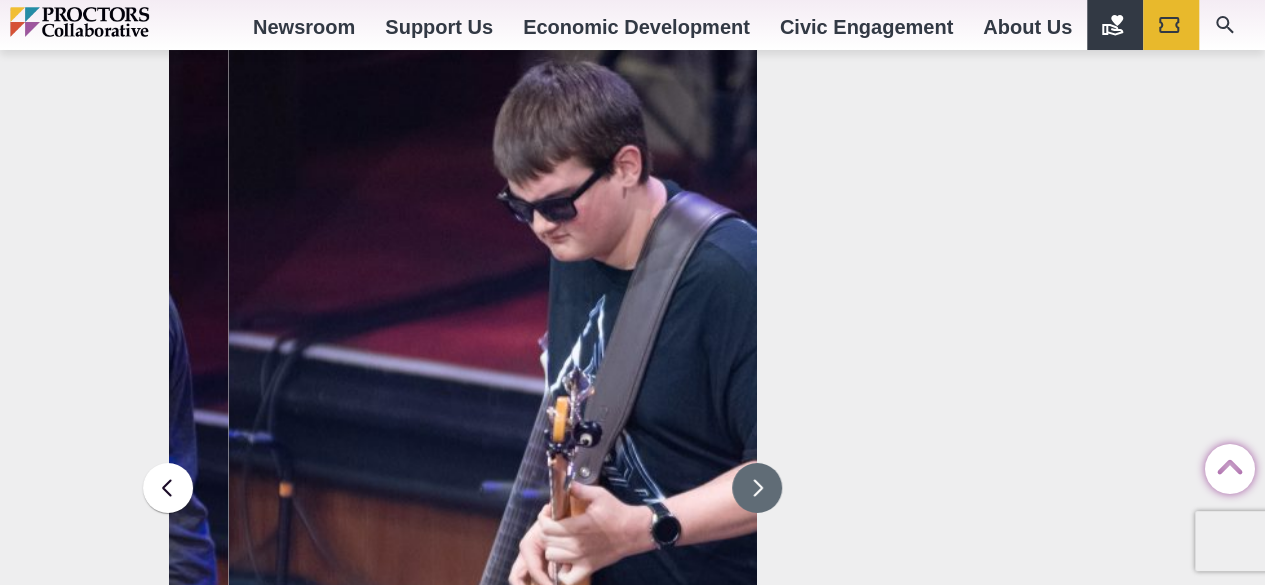 click at bounding box center (757, 488) 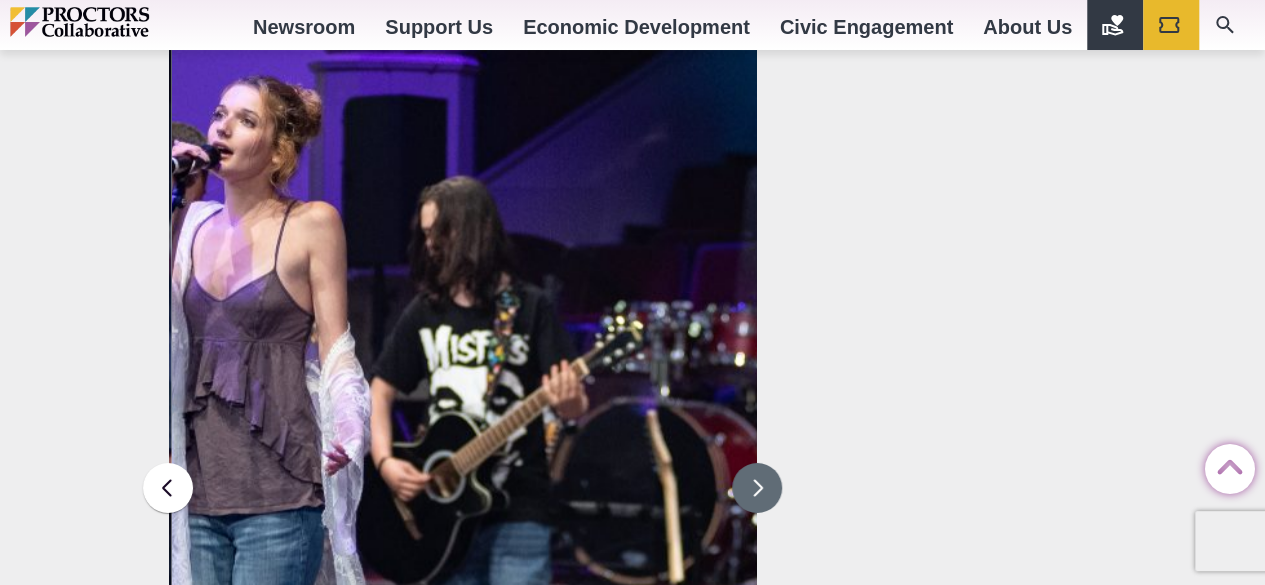 click at bounding box center [466, 485] 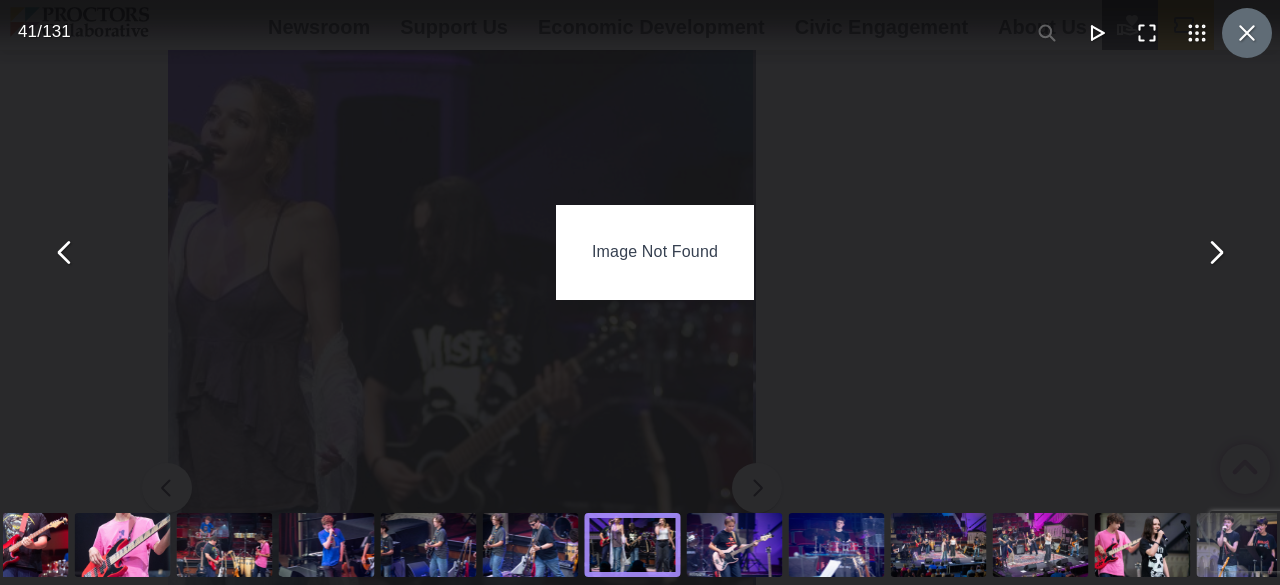 click at bounding box center [1247, 33] 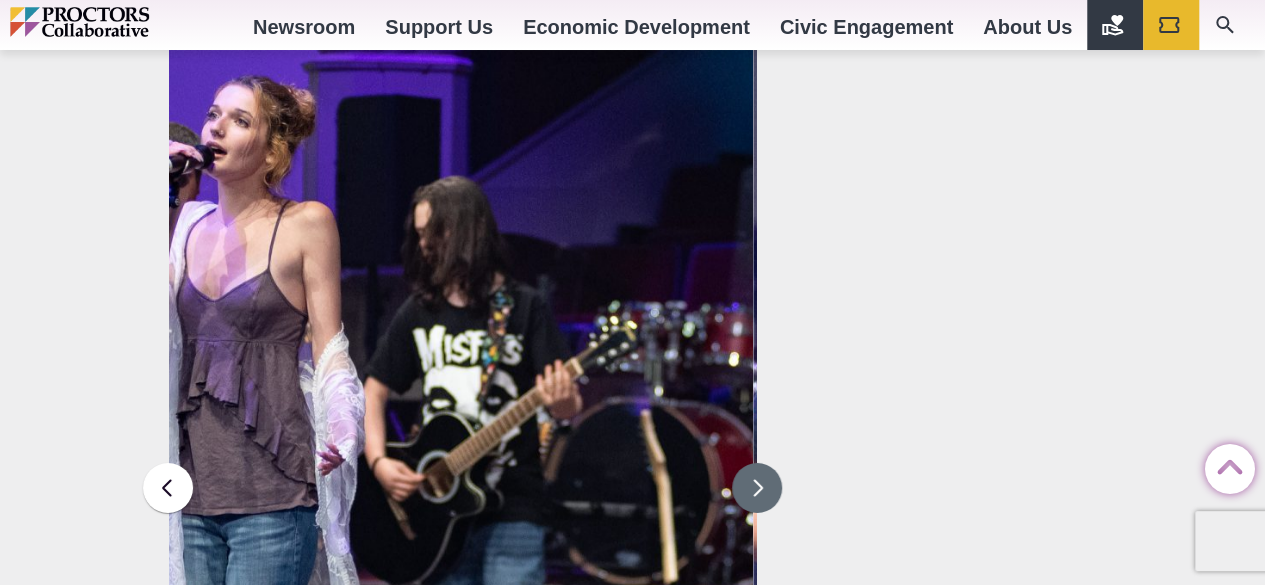 click at bounding box center (757, 488) 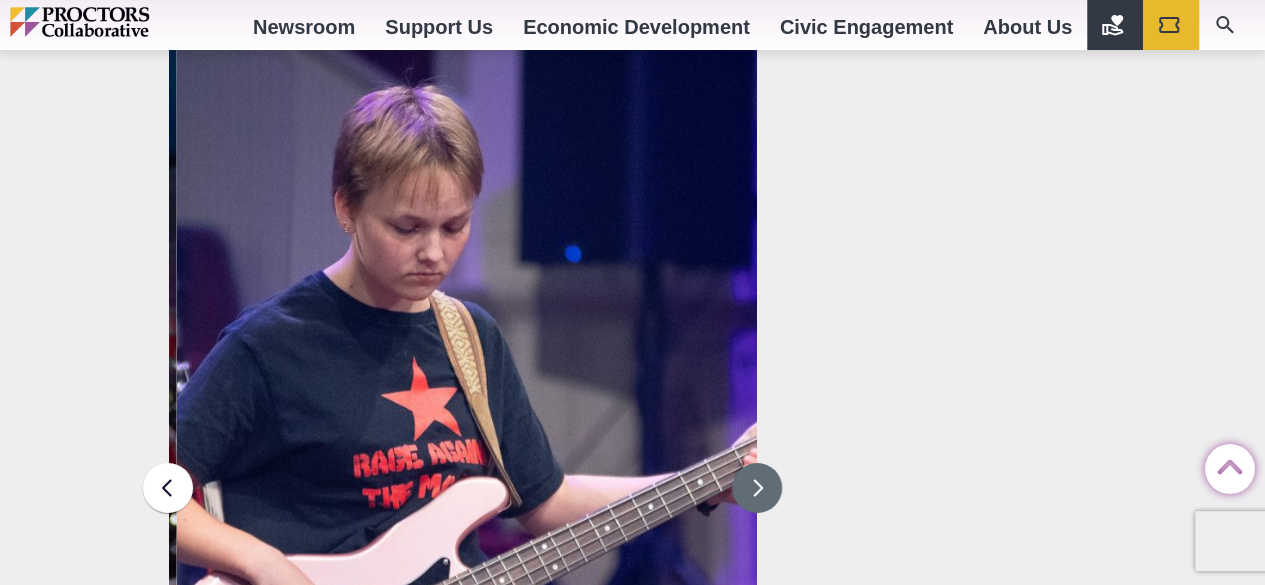 click at bounding box center [757, 488] 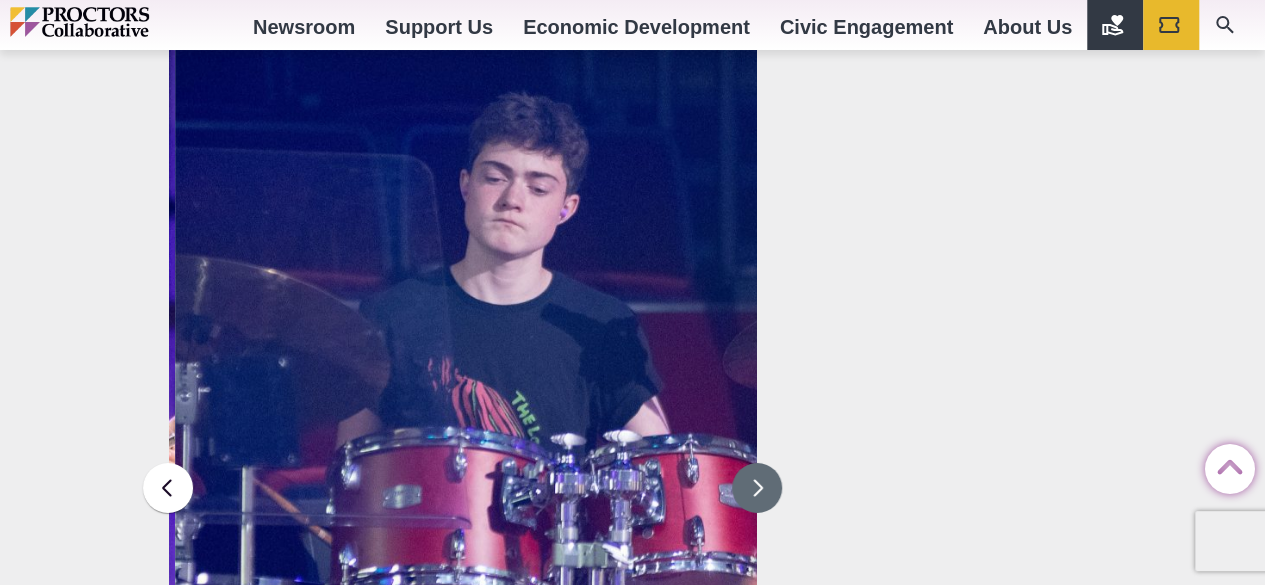 click at bounding box center [757, 488] 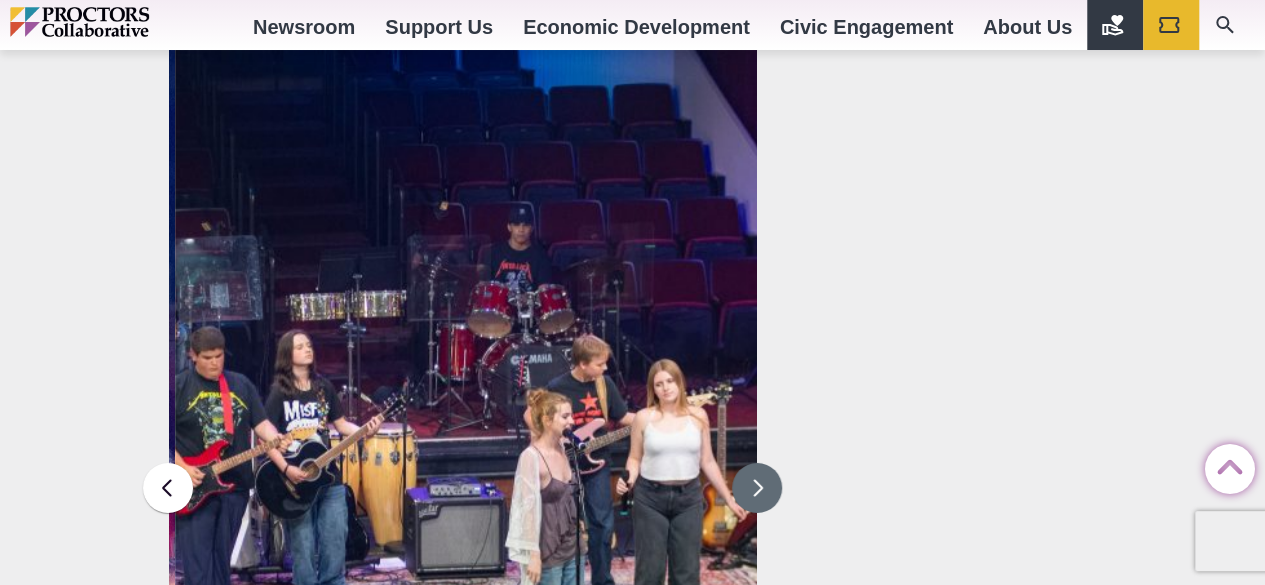 click at bounding box center [757, 488] 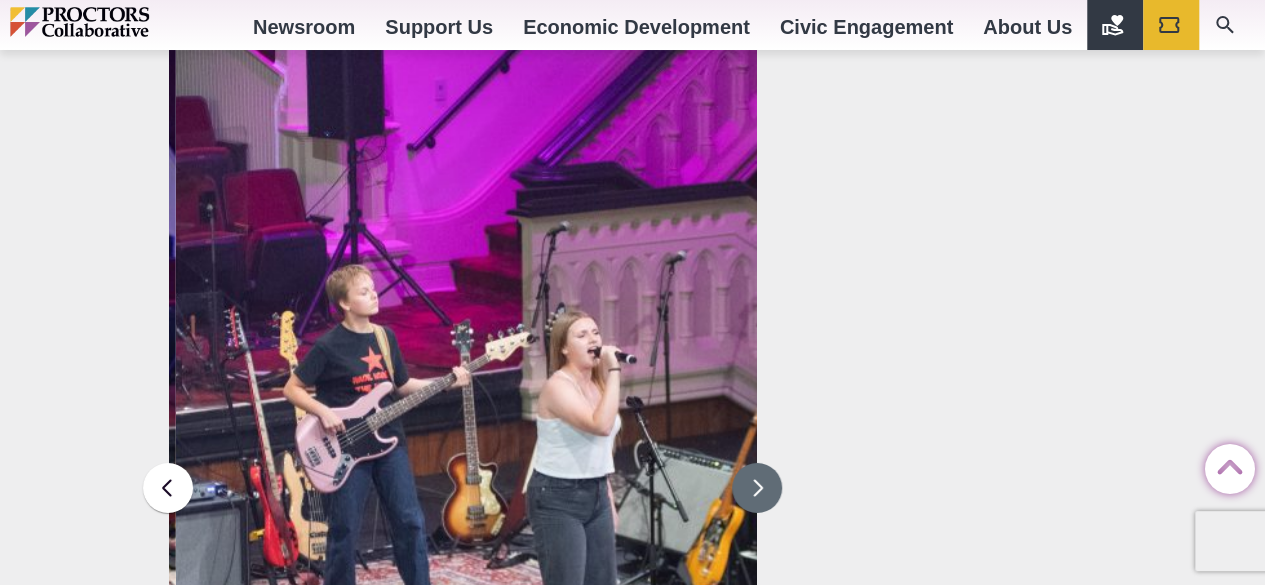 click at bounding box center (757, 488) 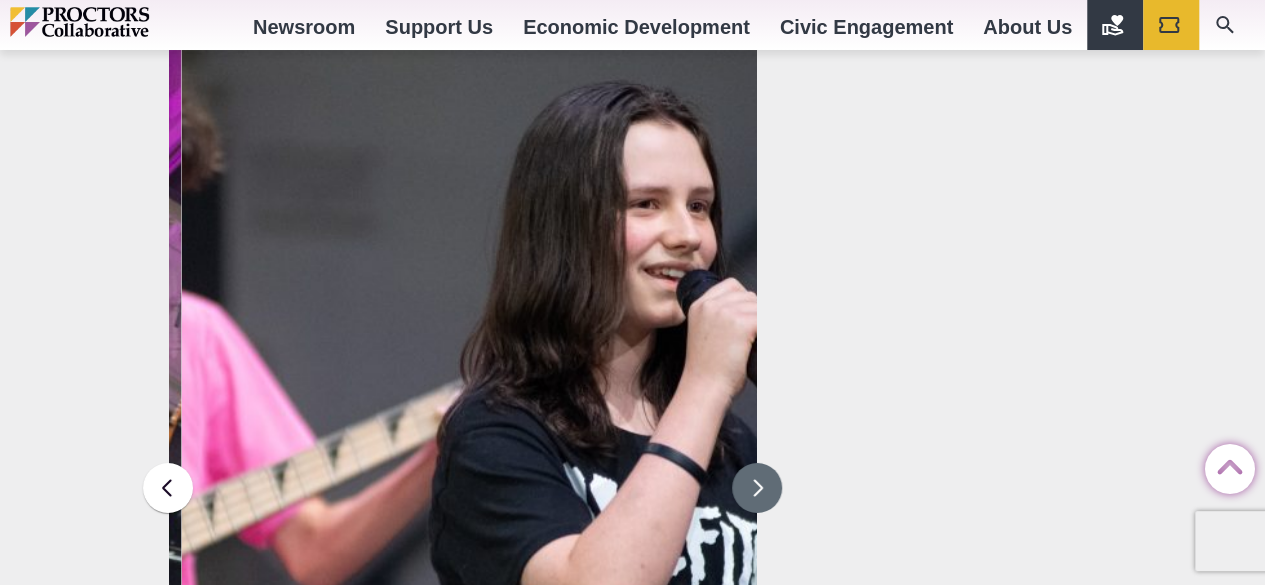 click at bounding box center [757, 488] 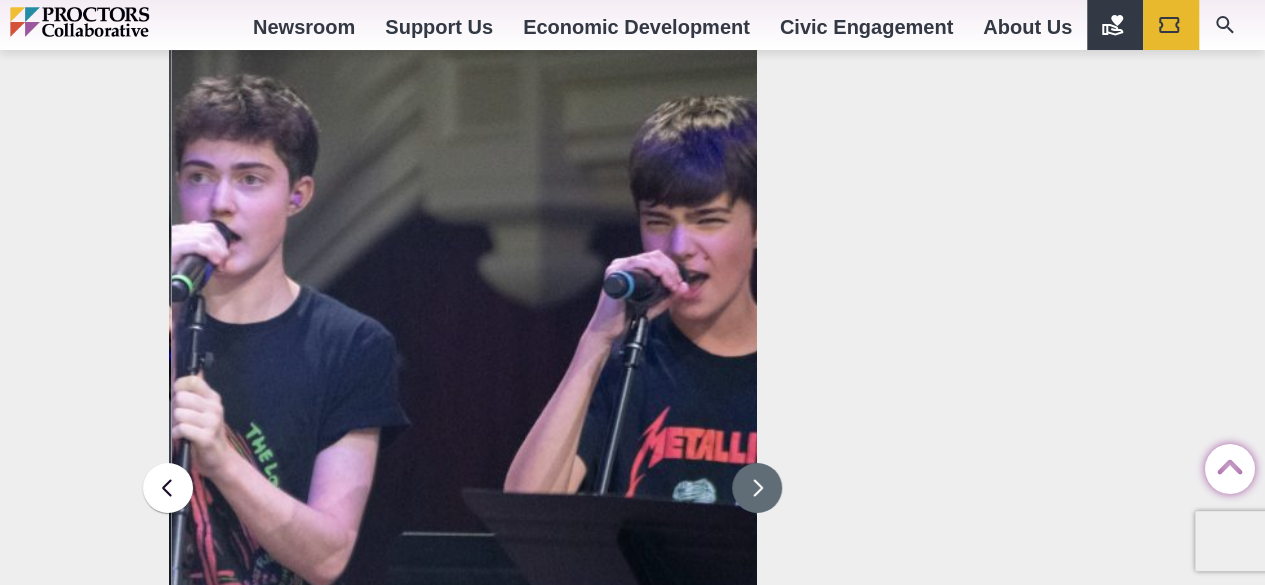 click at bounding box center [757, 488] 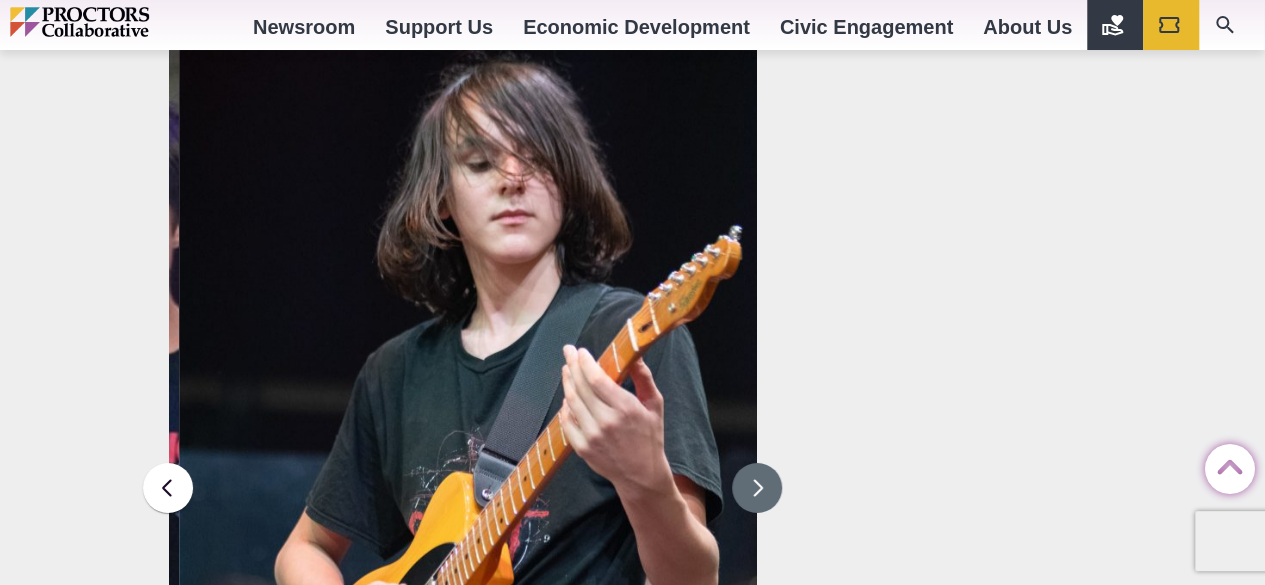 click at bounding box center (757, 488) 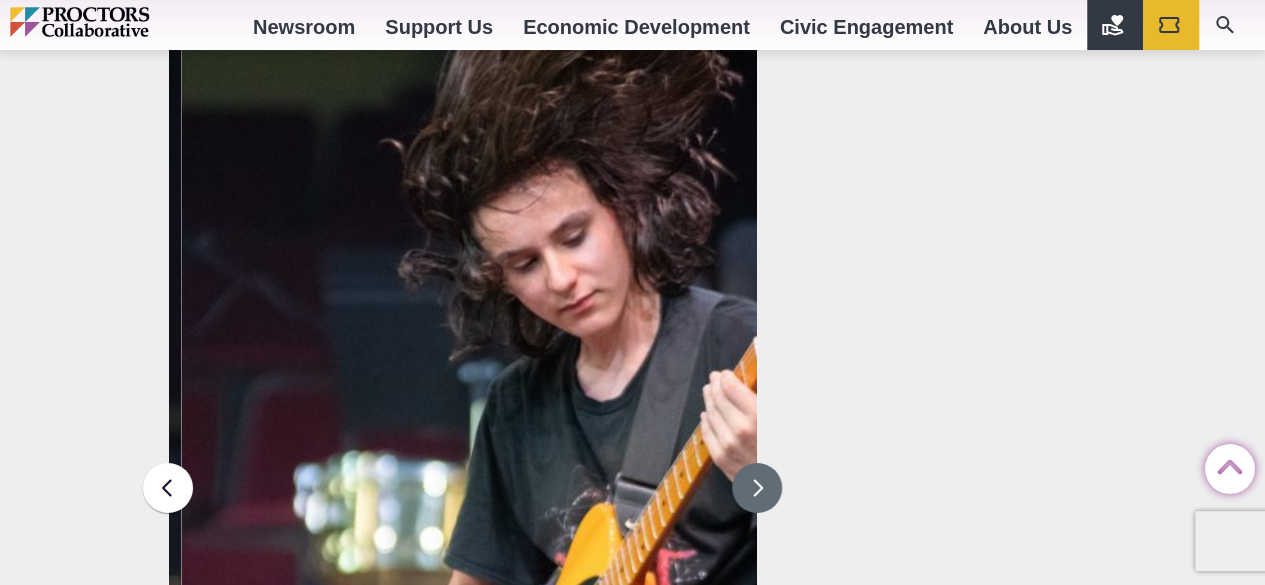 click at bounding box center (757, 488) 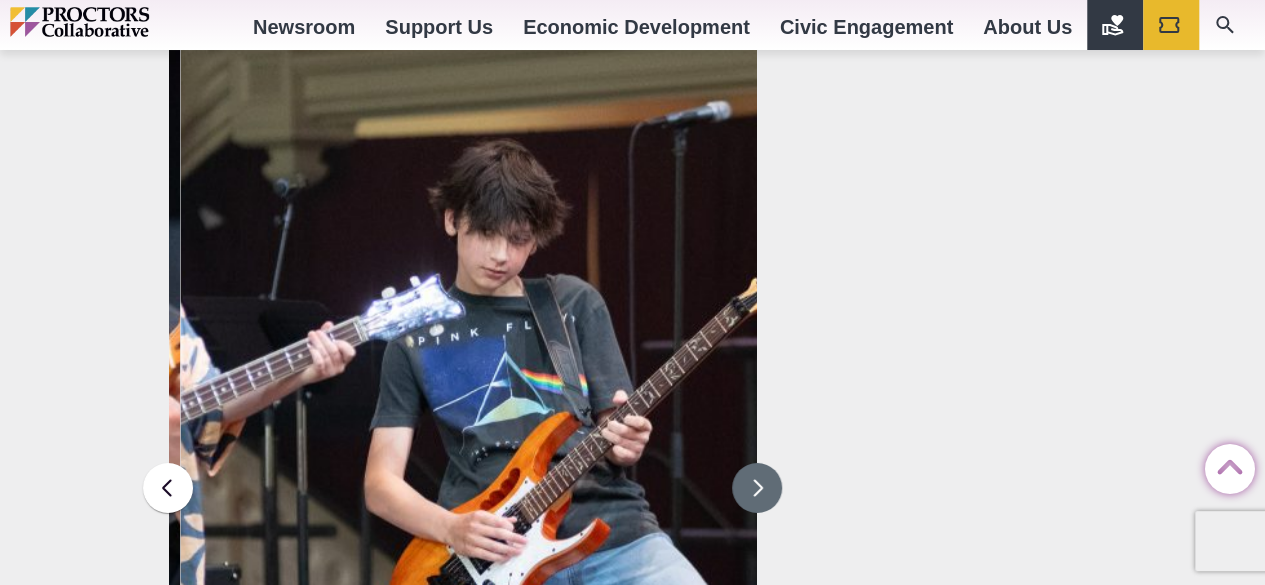 click at bounding box center [757, 488] 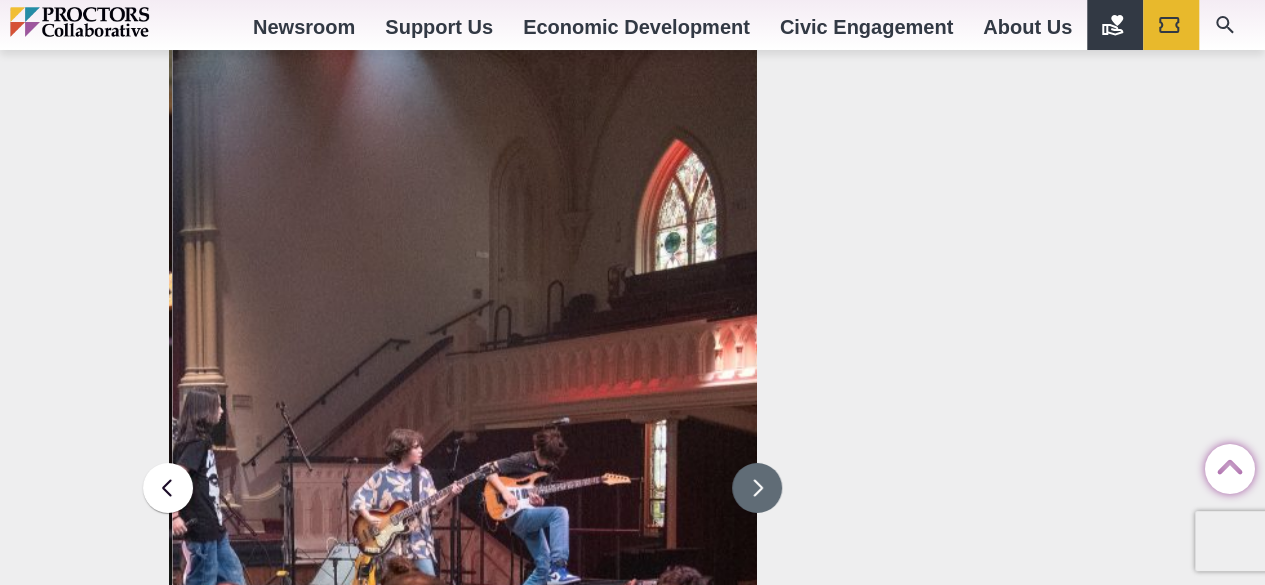 click at bounding box center (757, 488) 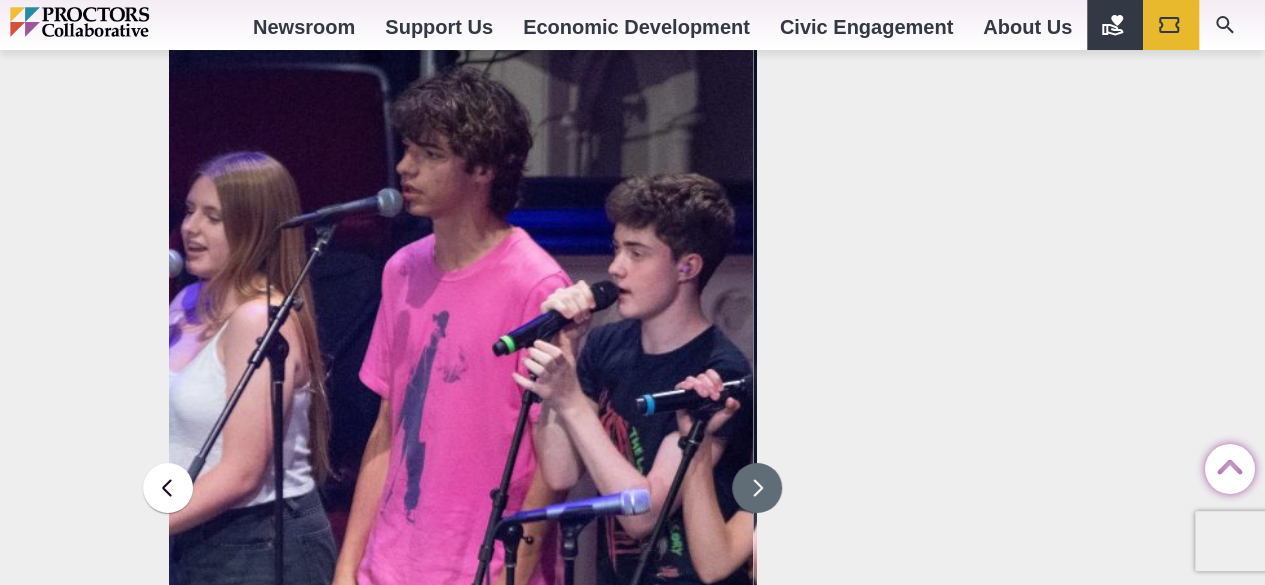 click at bounding box center [757, 488] 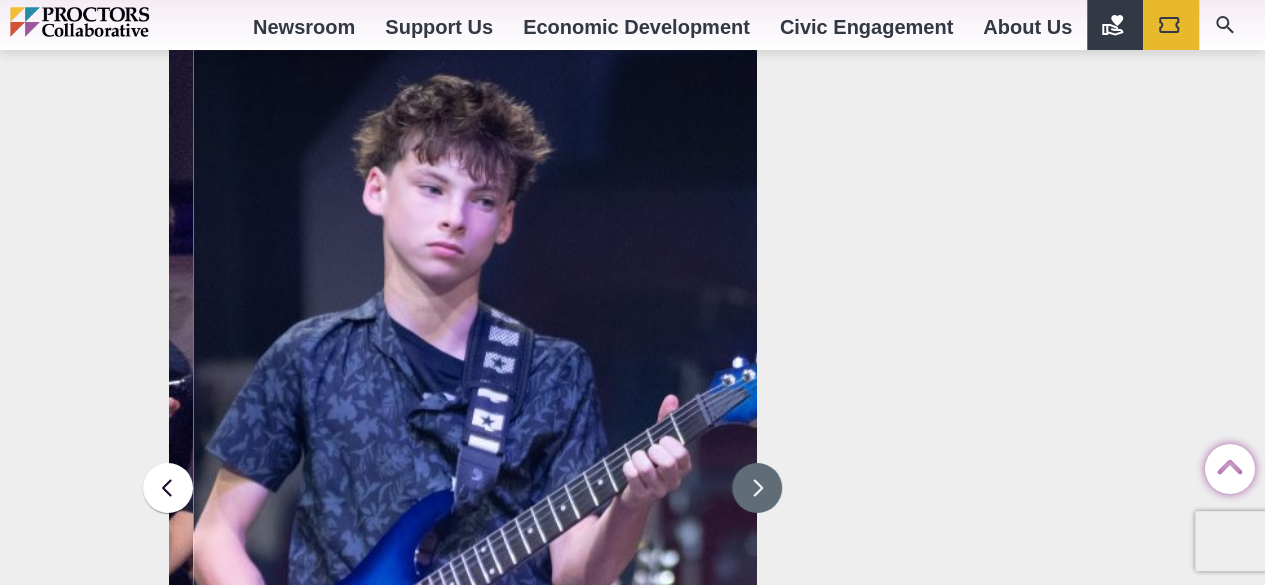 click at bounding box center (757, 488) 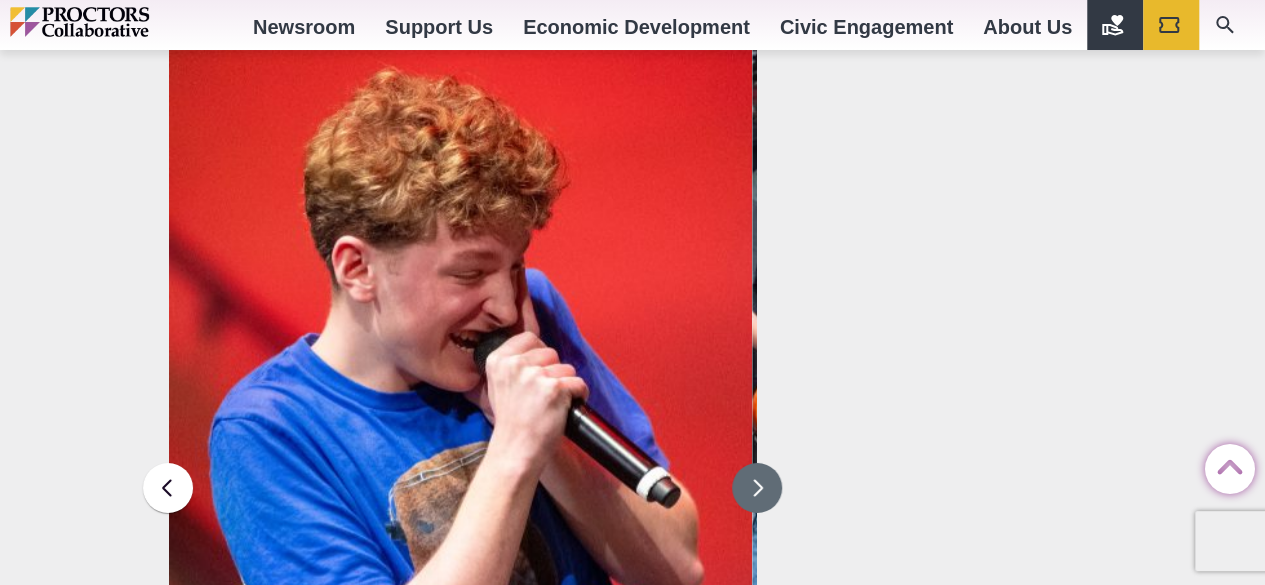 click at bounding box center [757, 488] 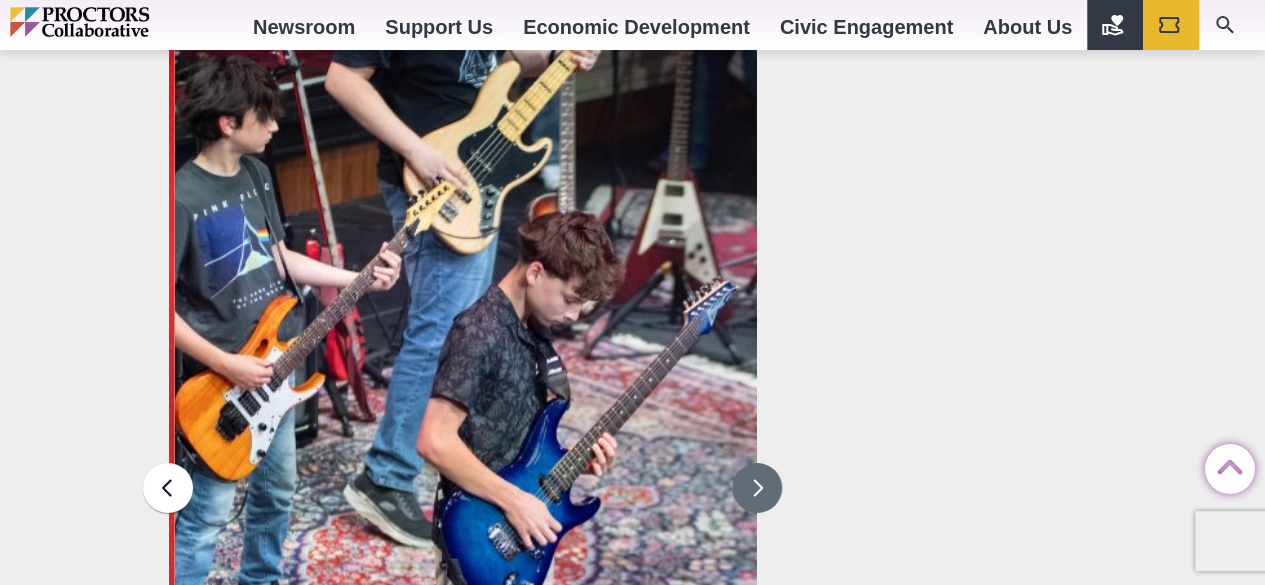 click at bounding box center (469, 485) 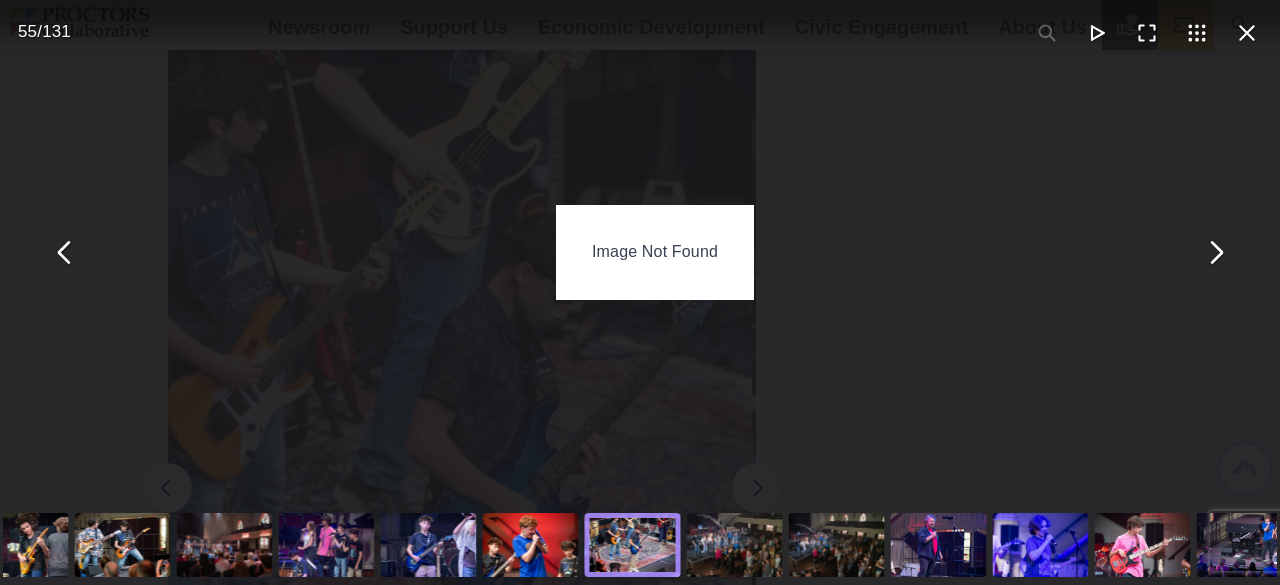 click at bounding box center [735, 545] 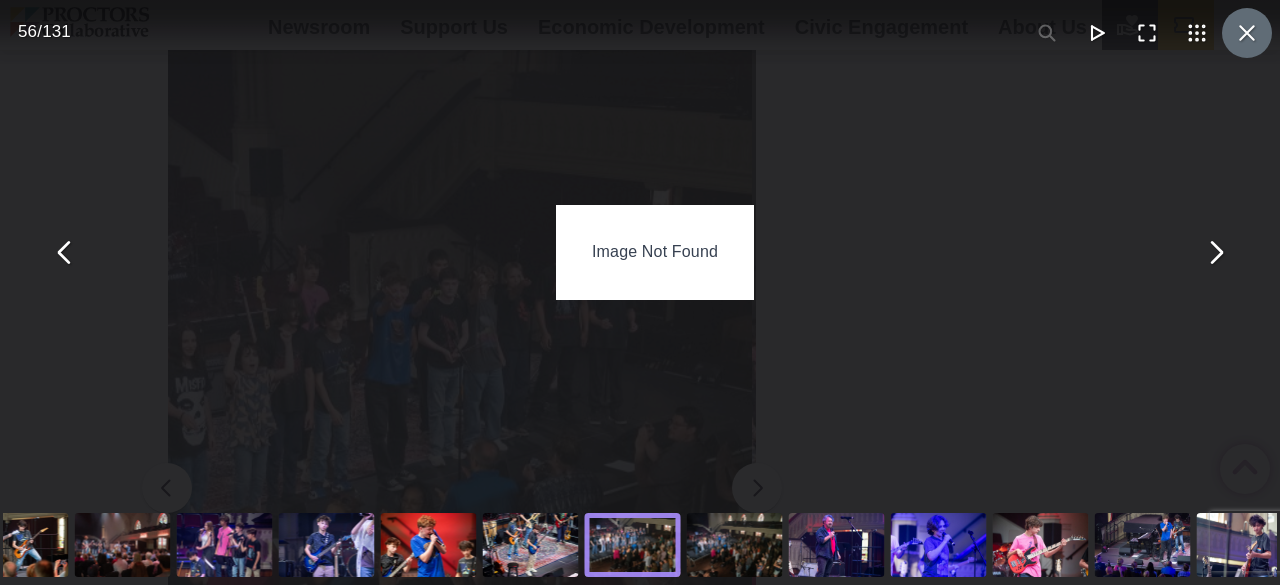 click at bounding box center [1247, 33] 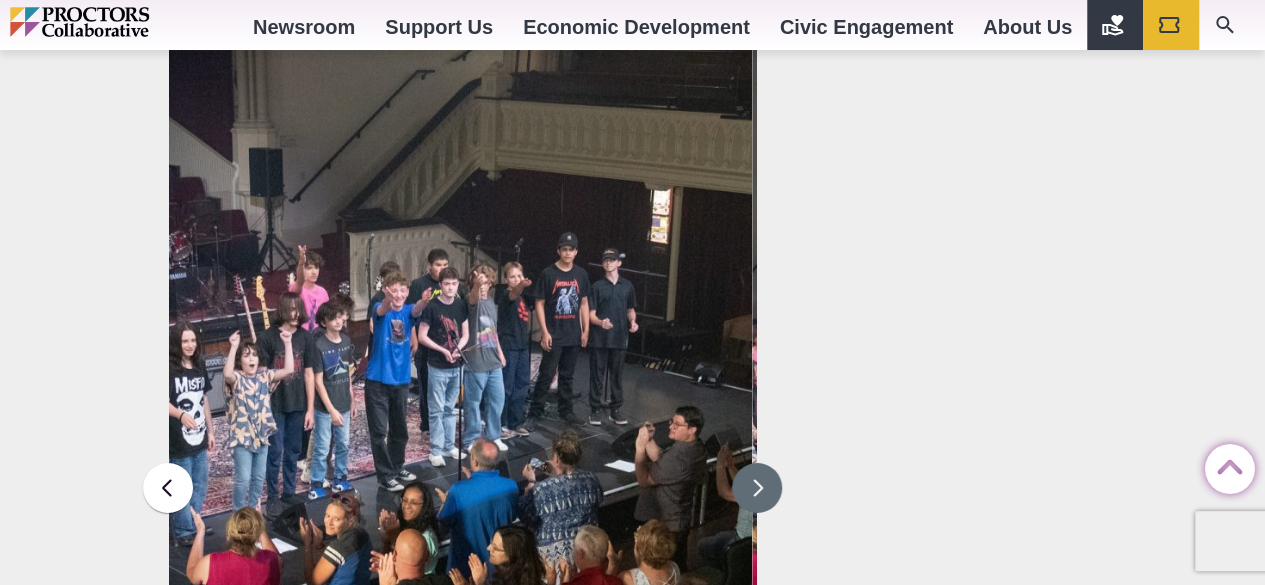 drag, startPoint x: 323, startPoint y: 289, endPoint x: 761, endPoint y: 381, distance: 447.55783 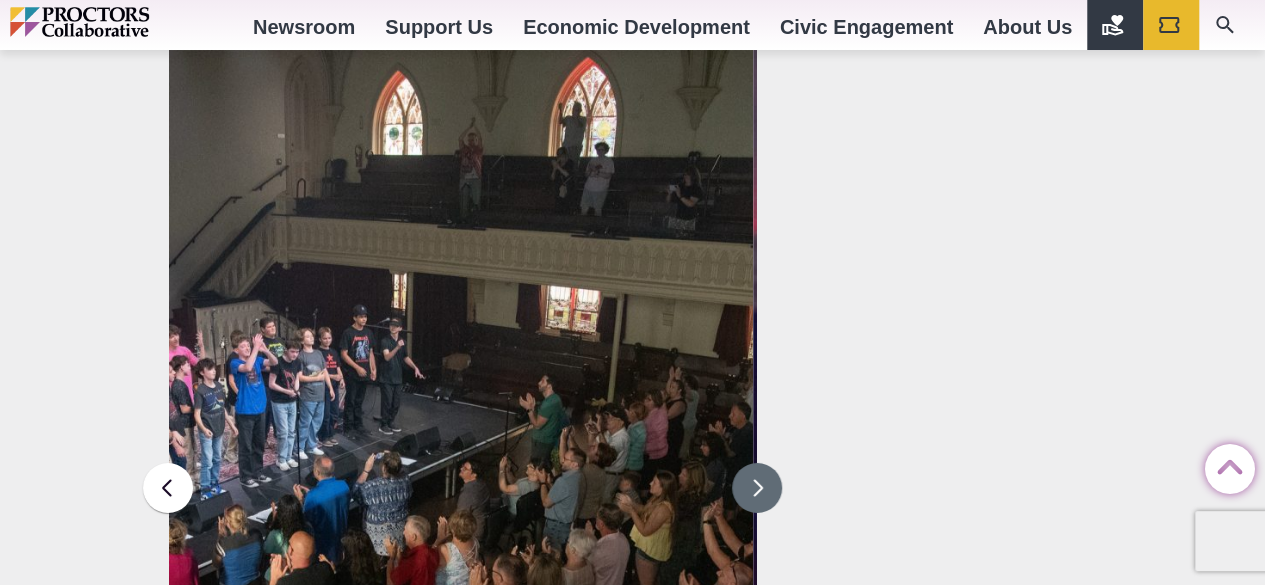 click at bounding box center (757, 488) 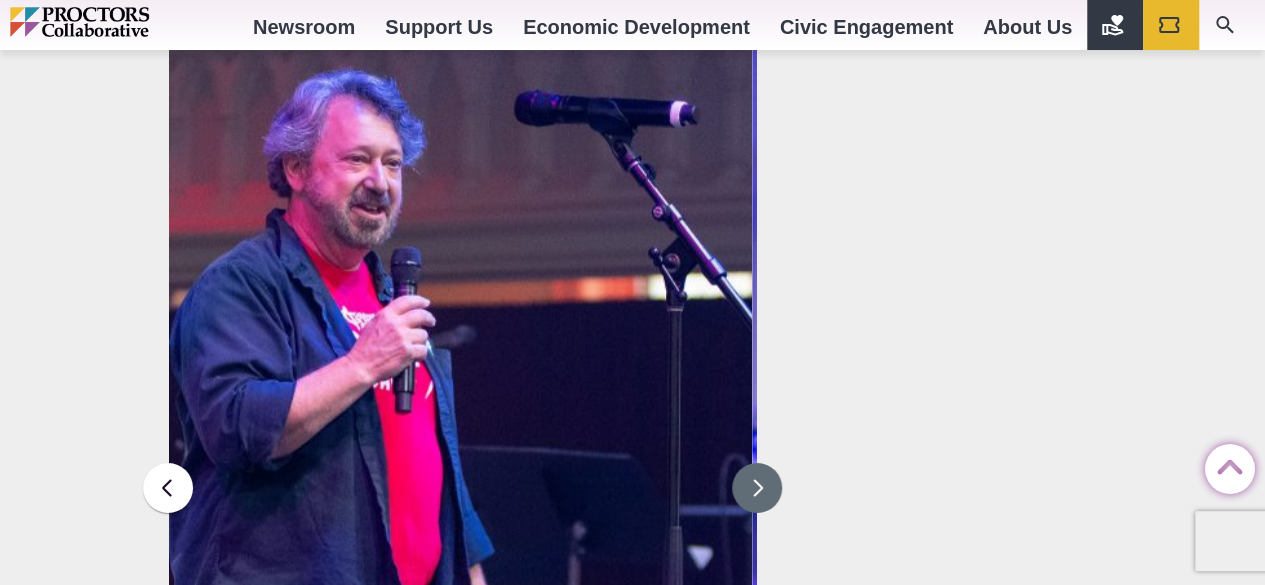 click at bounding box center (757, 488) 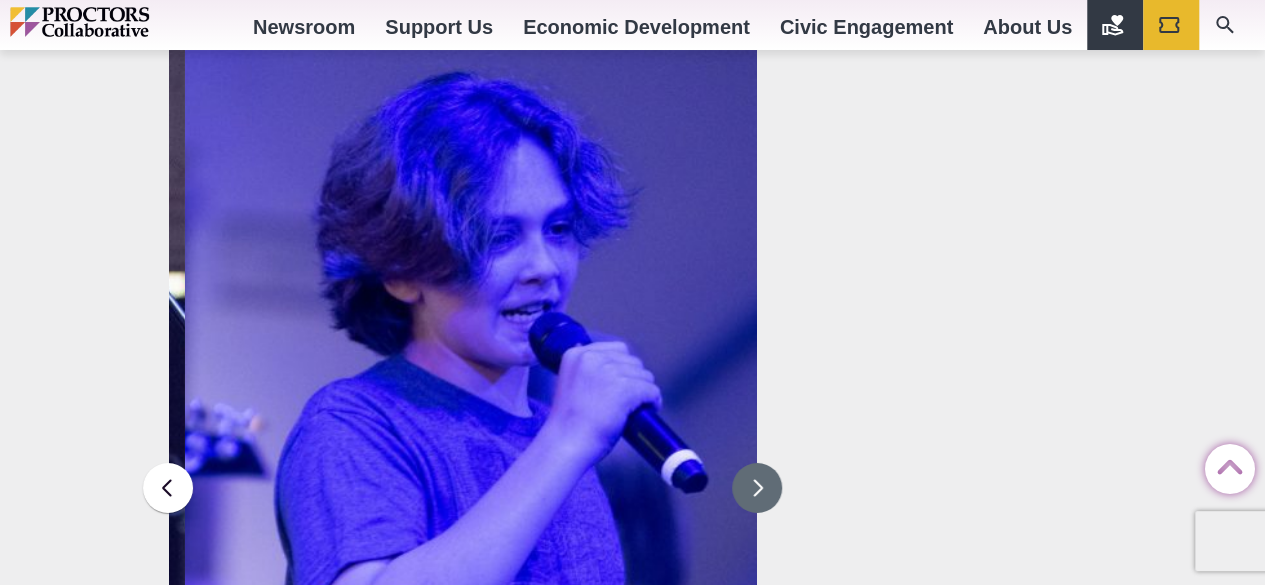 click at bounding box center (757, 488) 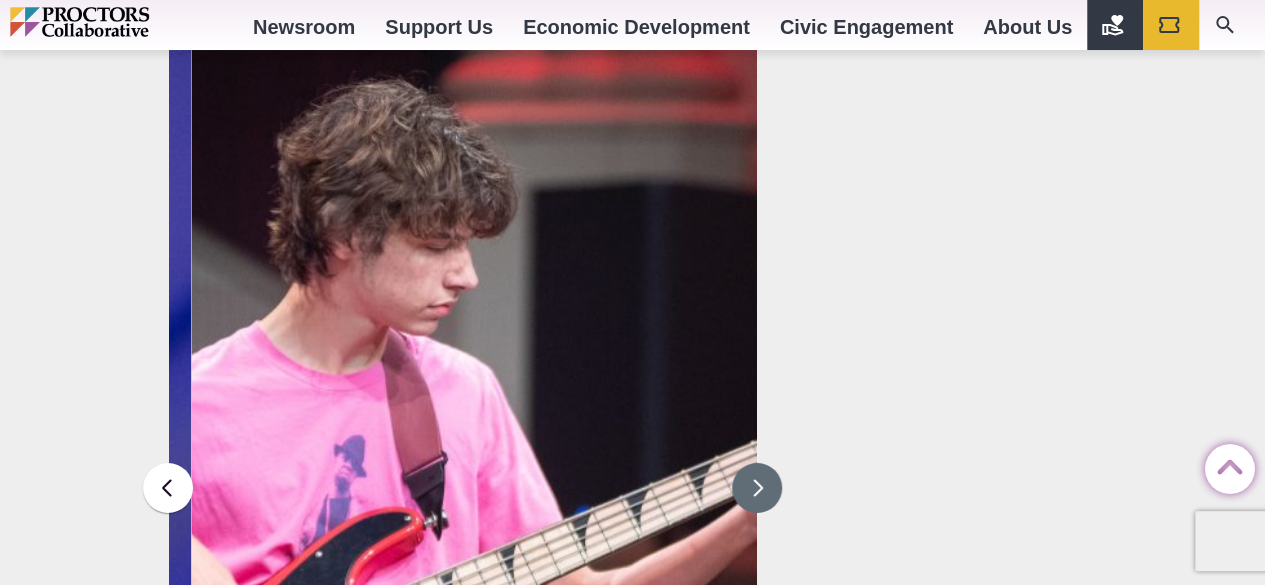click at bounding box center [757, 488] 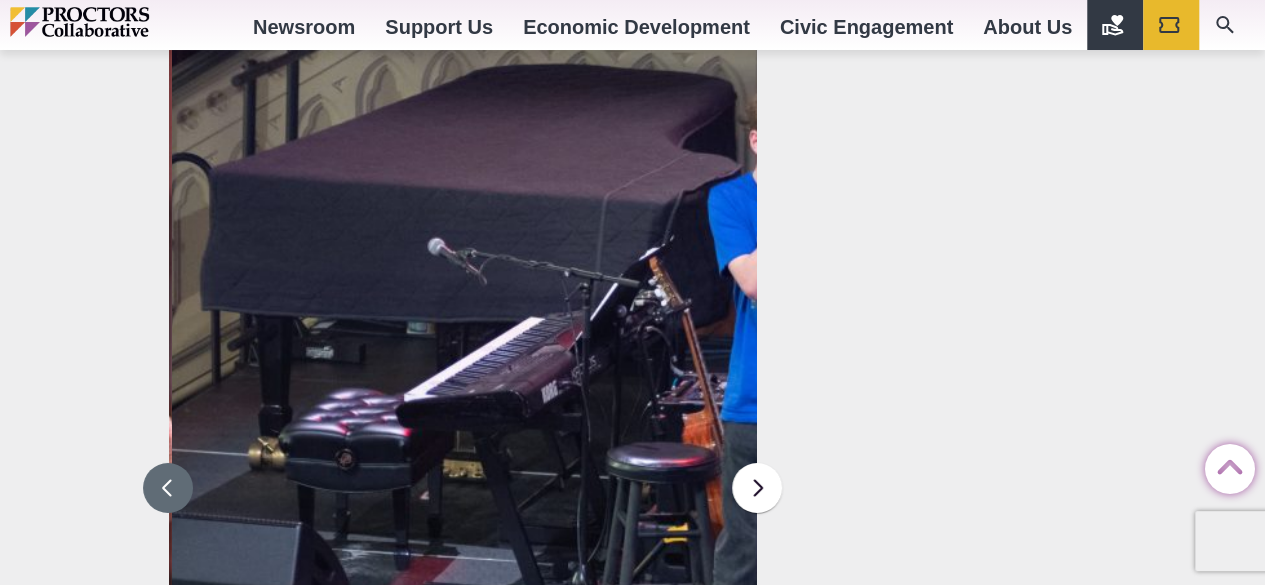 click at bounding box center [168, 488] 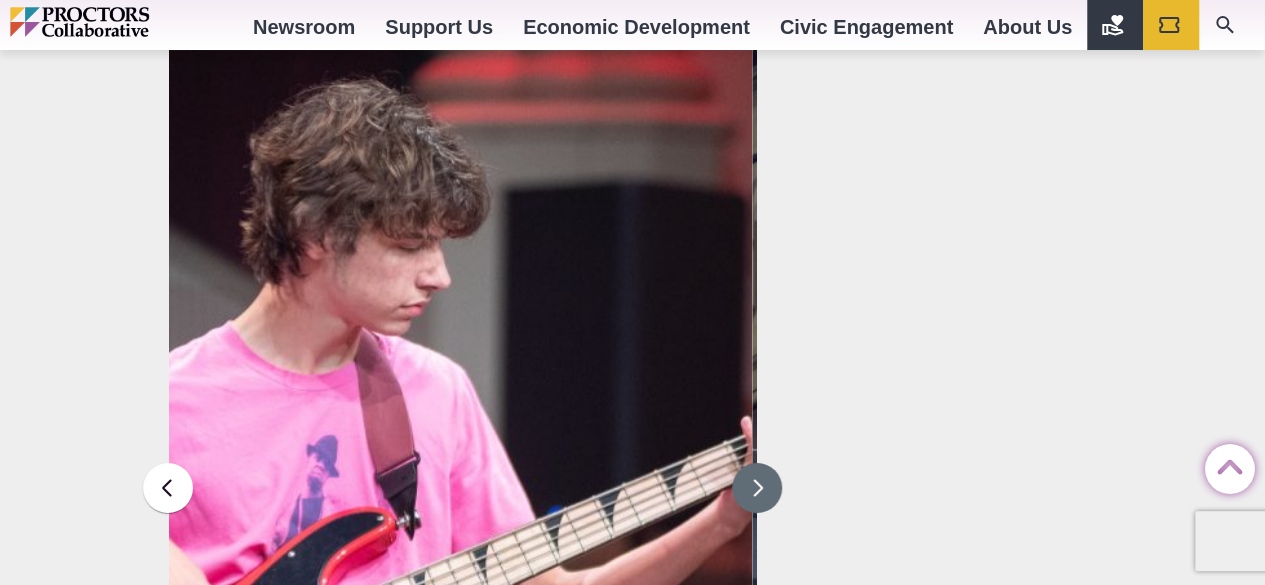 click at bounding box center [757, 488] 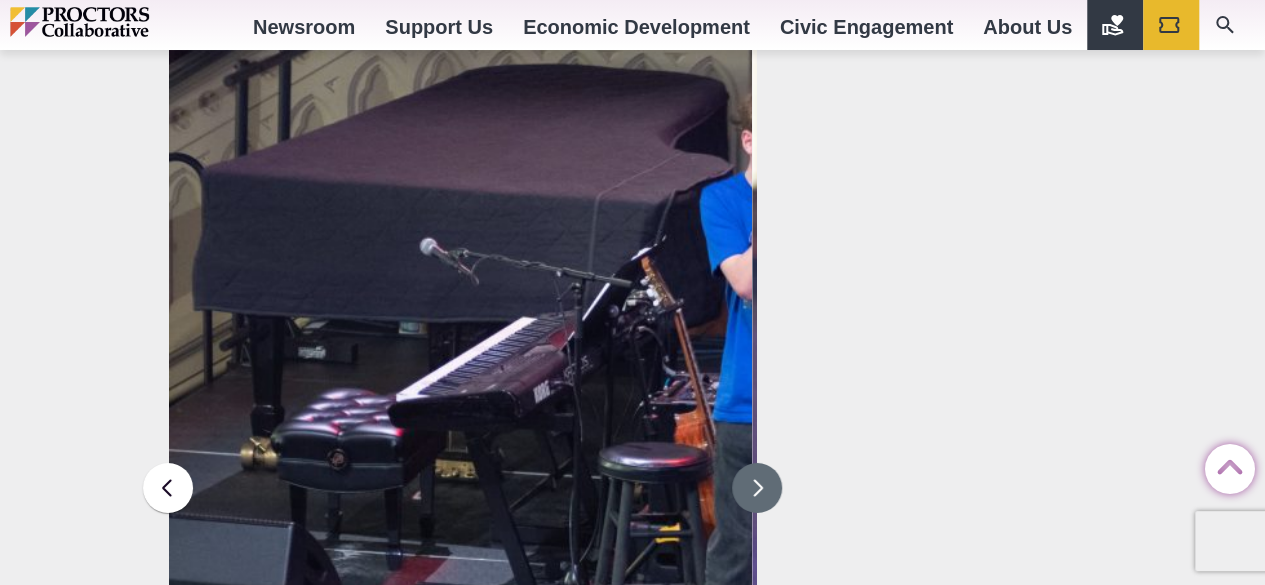 click at bounding box center (757, 488) 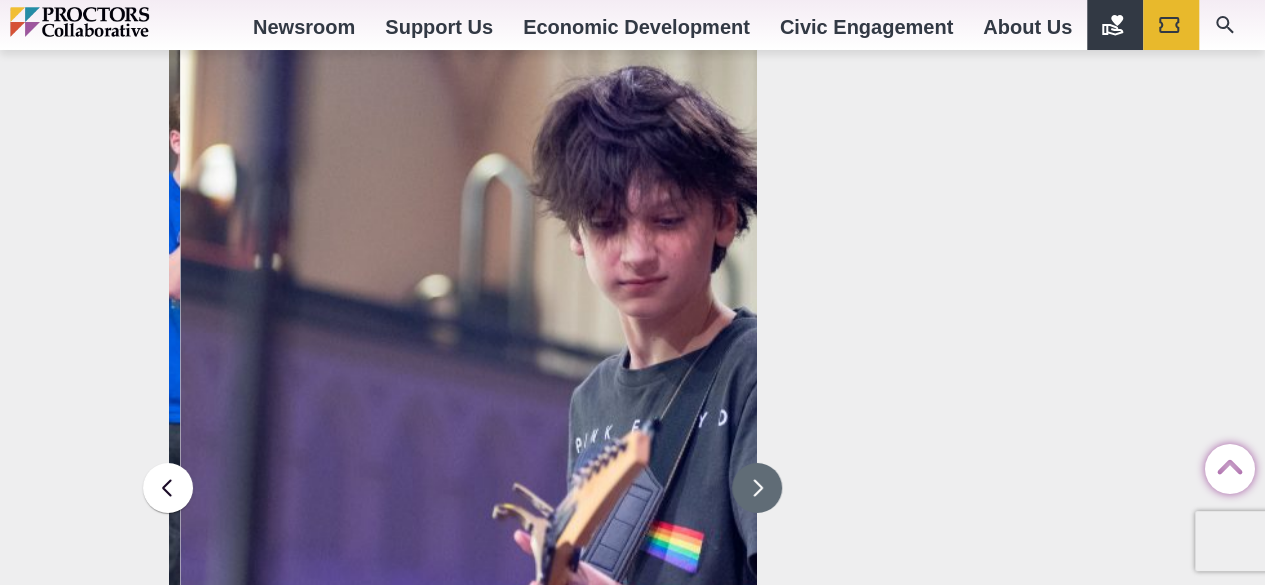 click at bounding box center (757, 488) 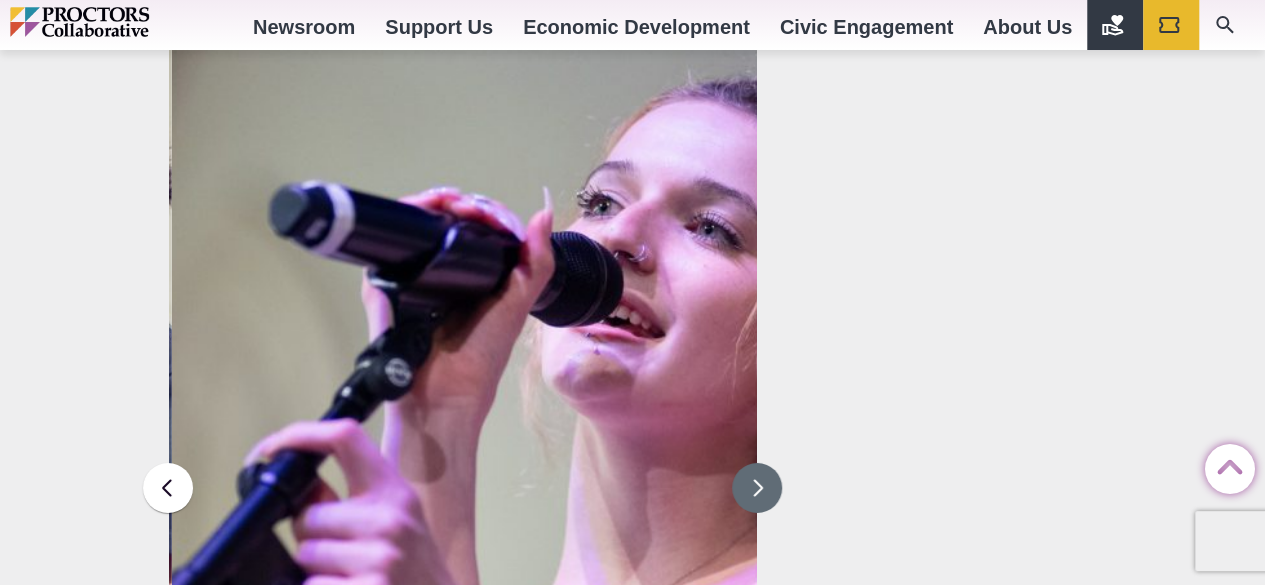 click at bounding box center [757, 488] 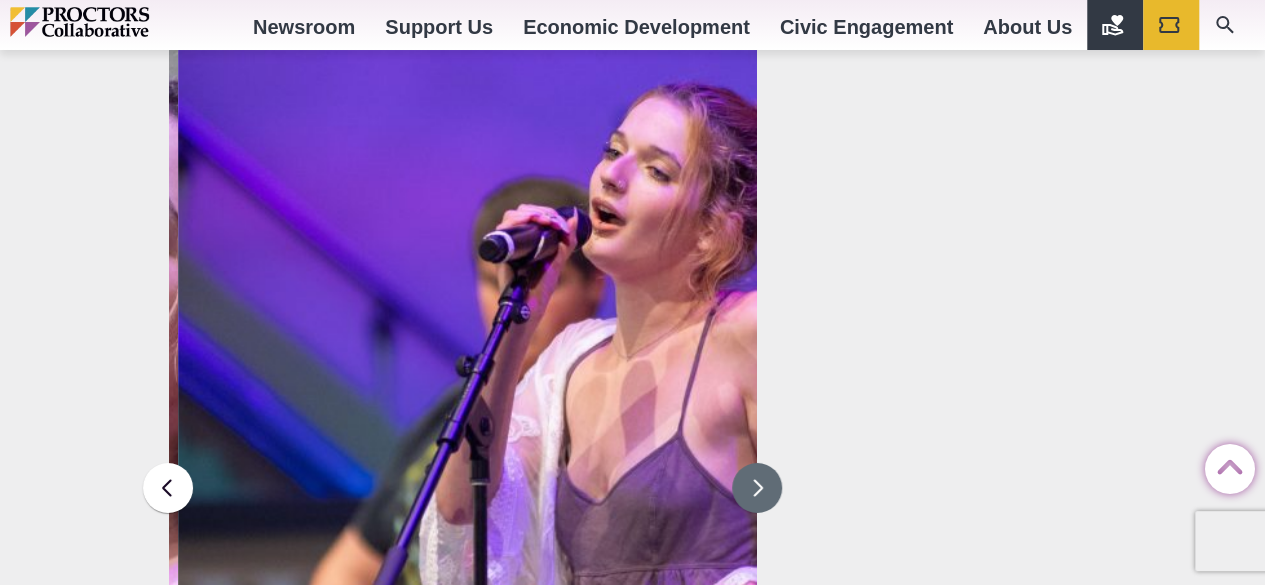 click at bounding box center (757, 488) 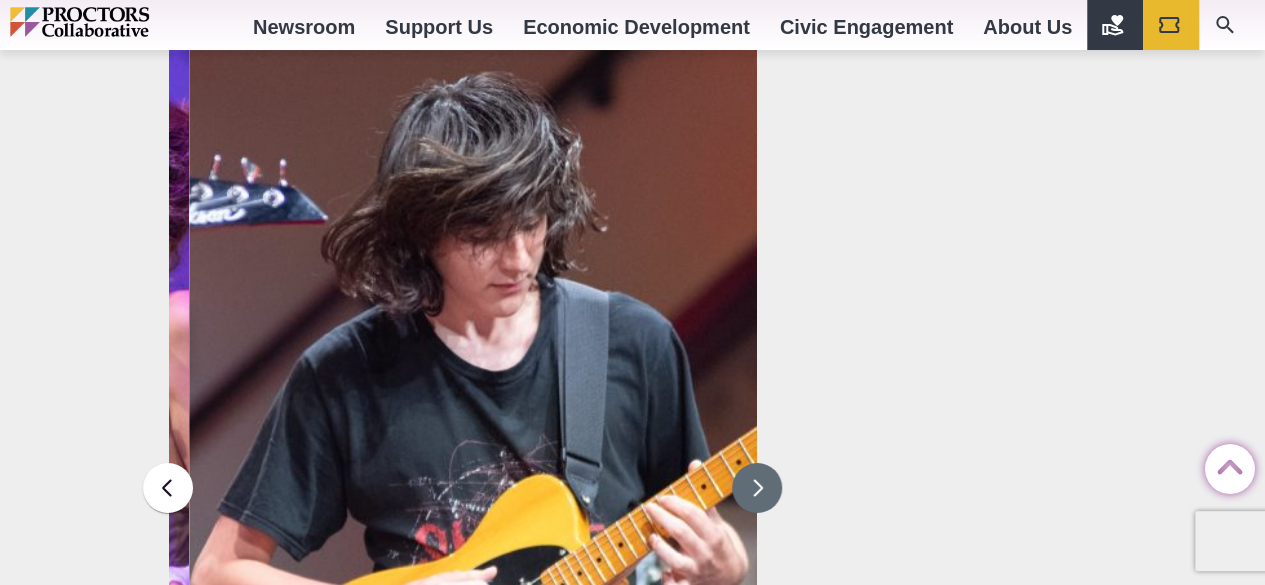click at bounding box center (757, 488) 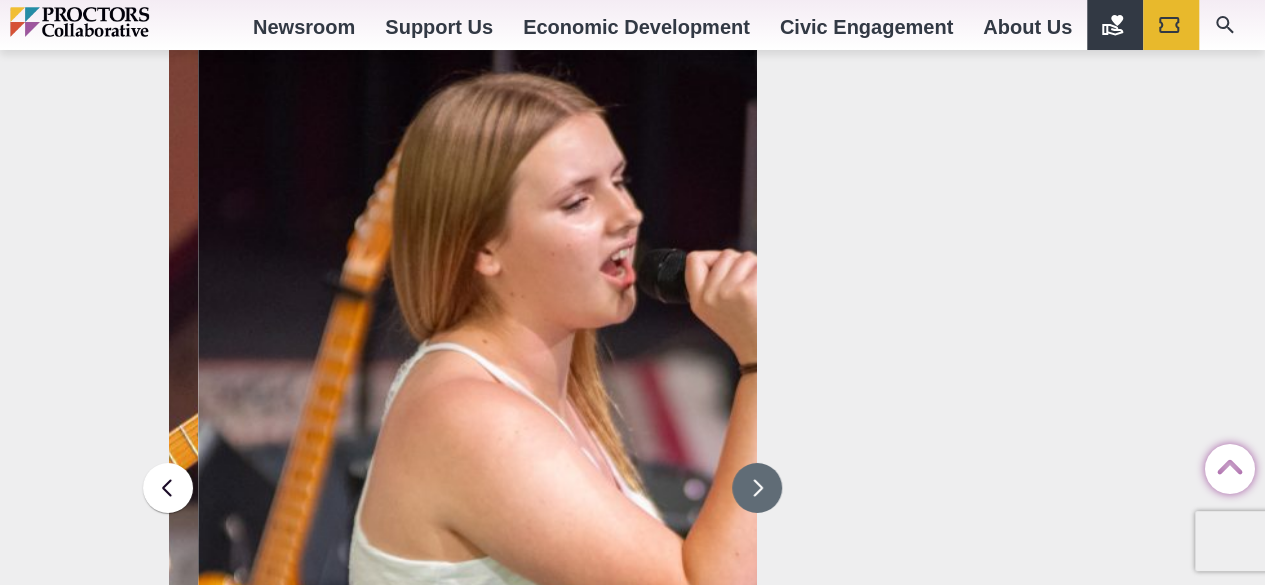 click at bounding box center [757, 488] 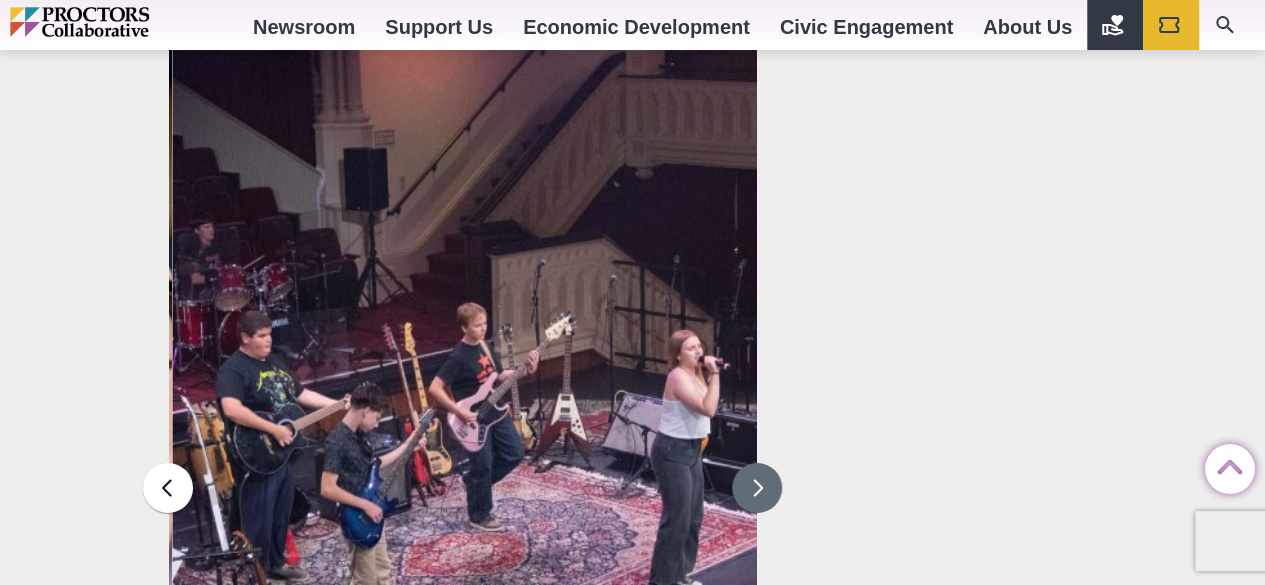 click at bounding box center [757, 488] 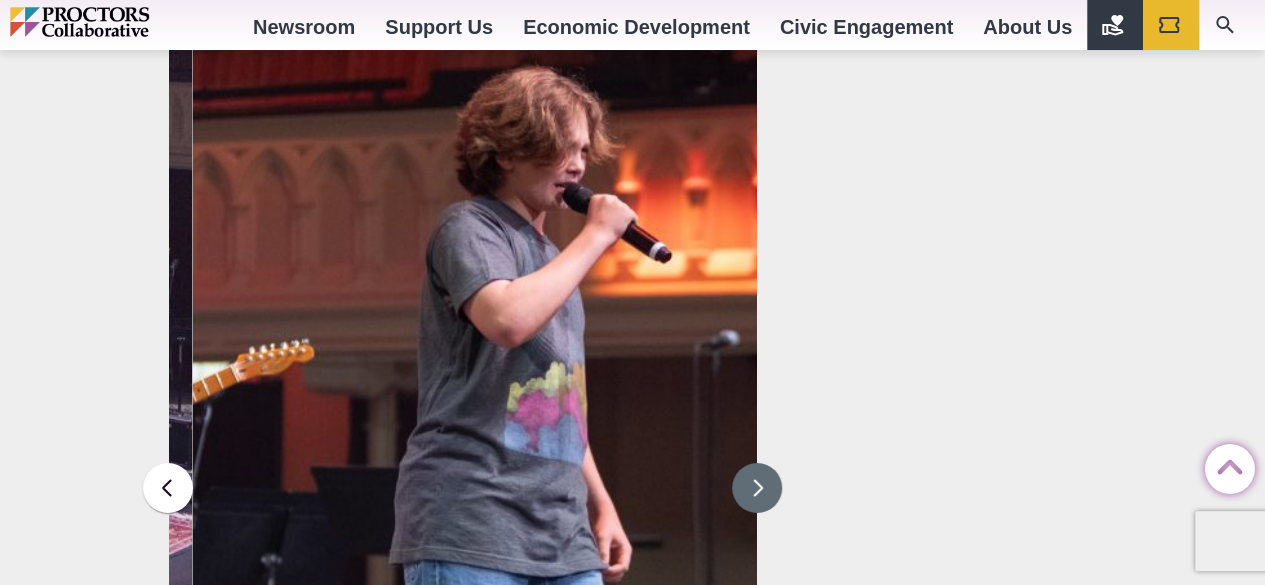 click at bounding box center (757, 488) 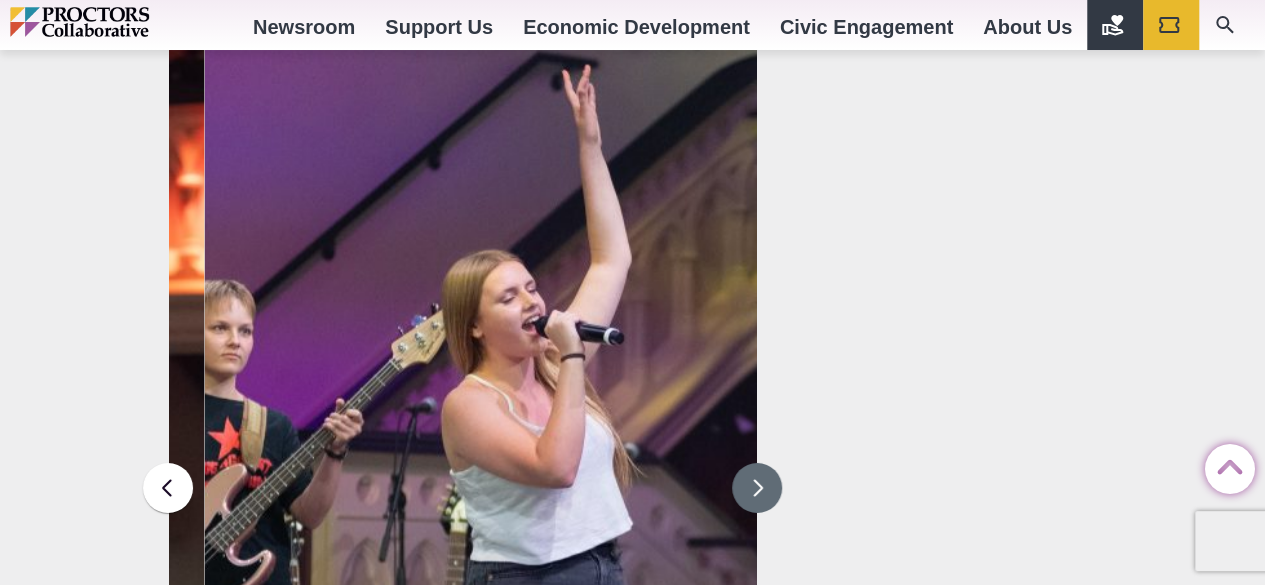 click at bounding box center (757, 488) 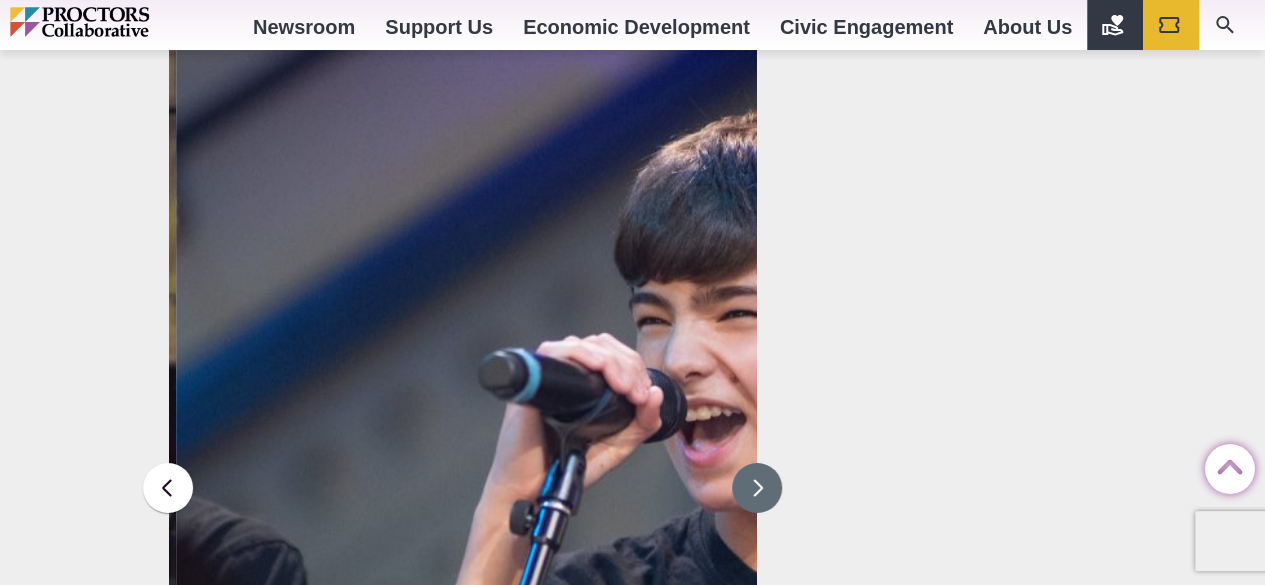 click at bounding box center (757, 488) 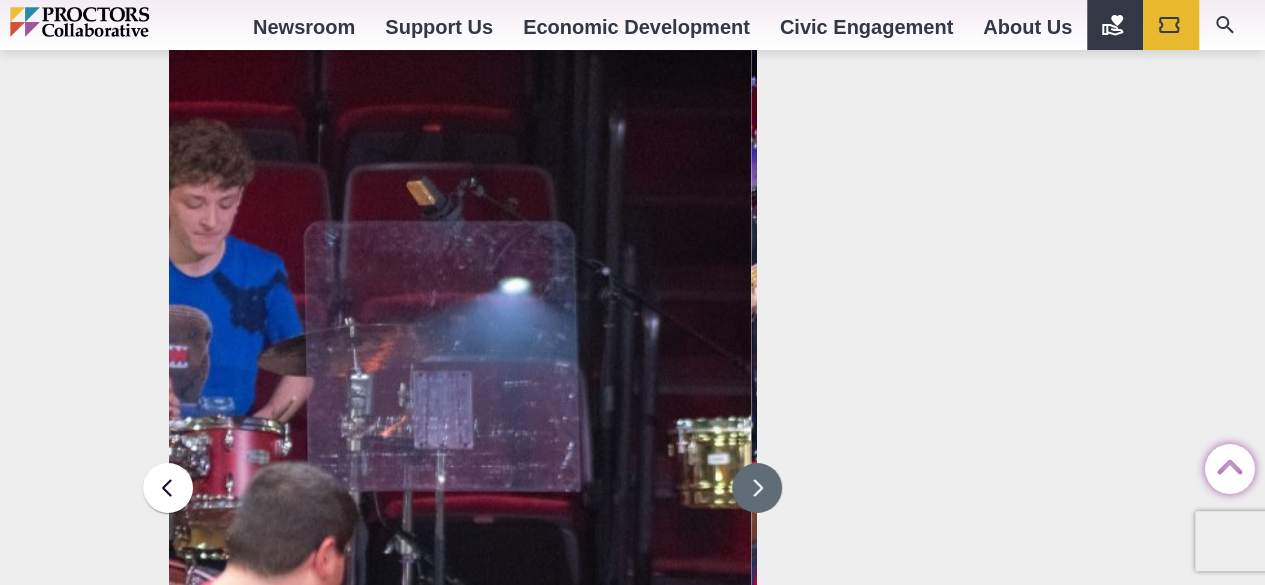 click at bounding box center (757, 488) 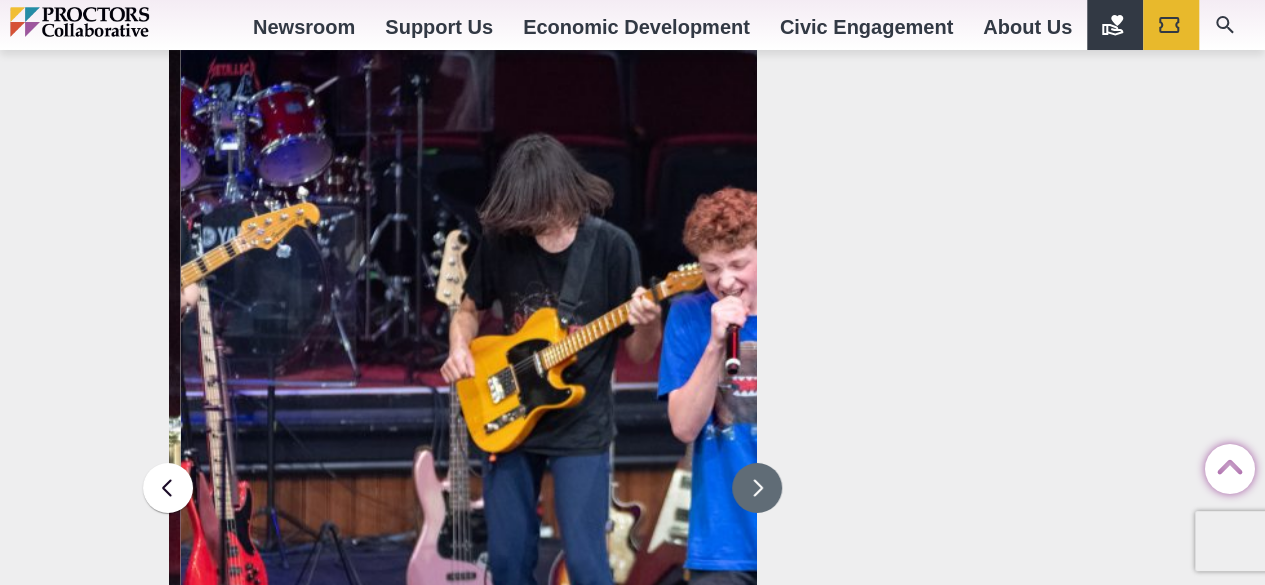 click at bounding box center (757, 488) 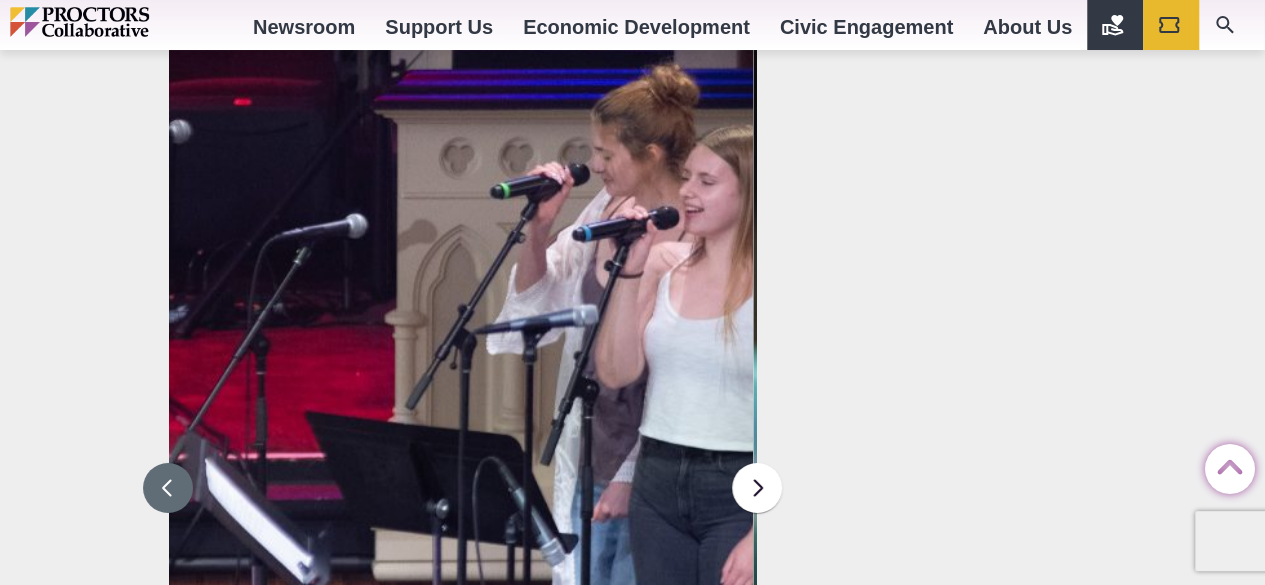 click at bounding box center (168, 488) 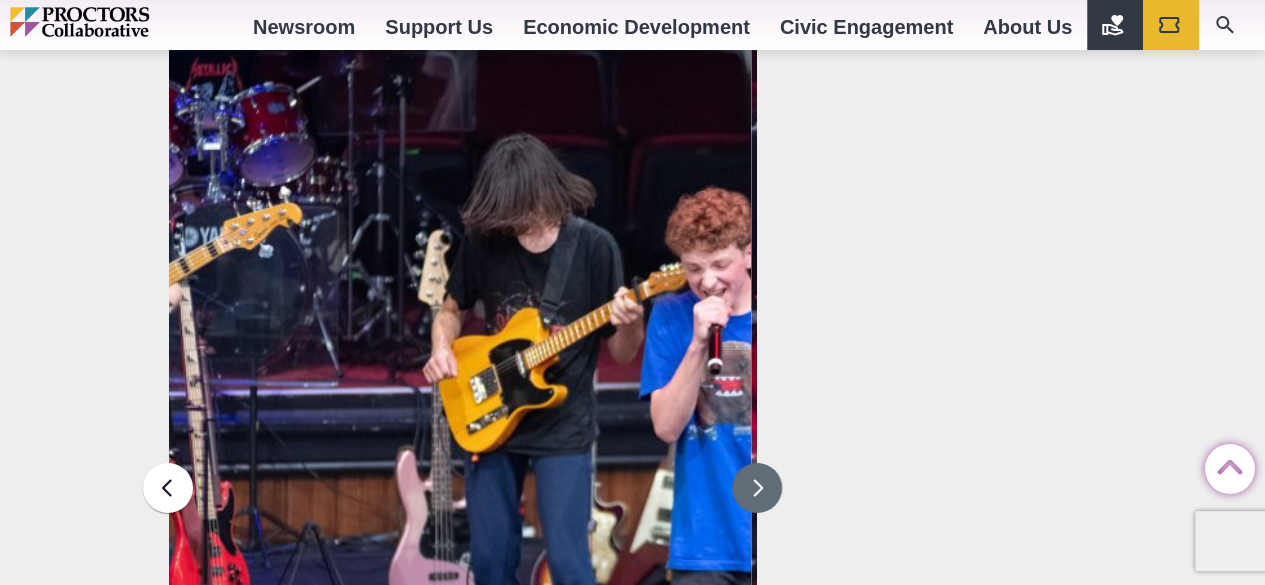 click at bounding box center (757, 488) 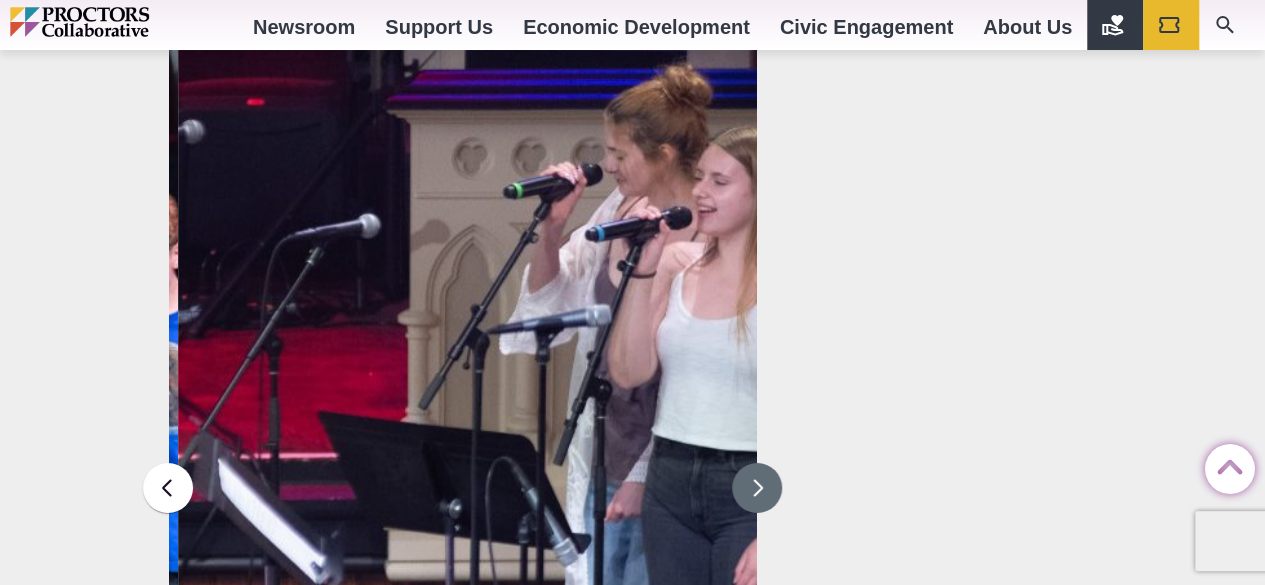 click at bounding box center (757, 488) 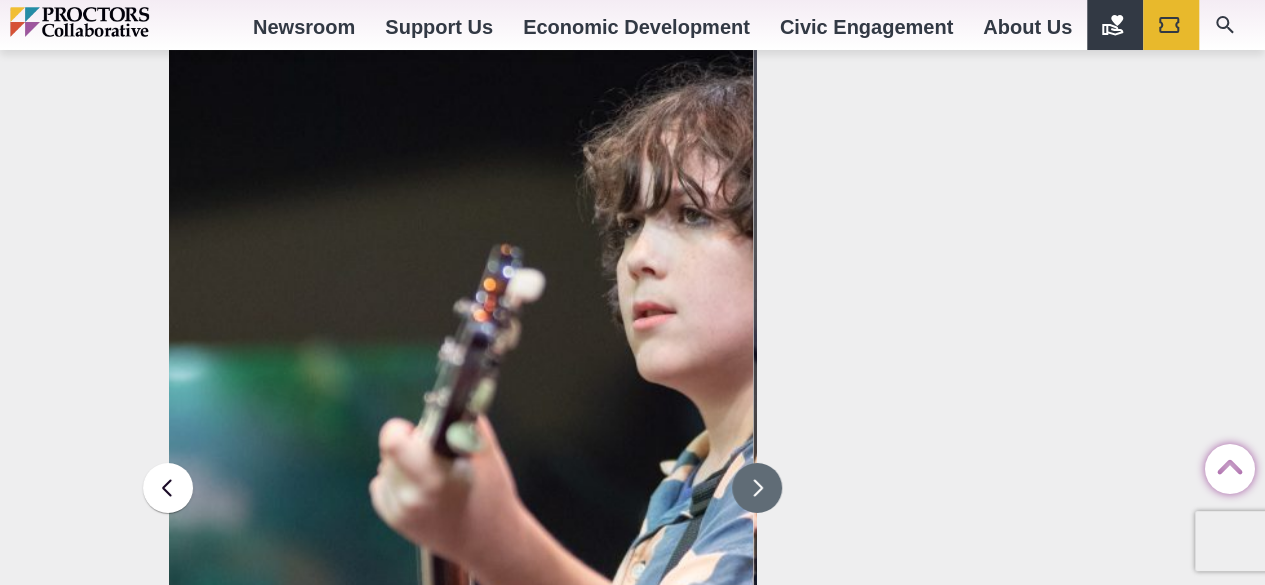 click at bounding box center (757, 488) 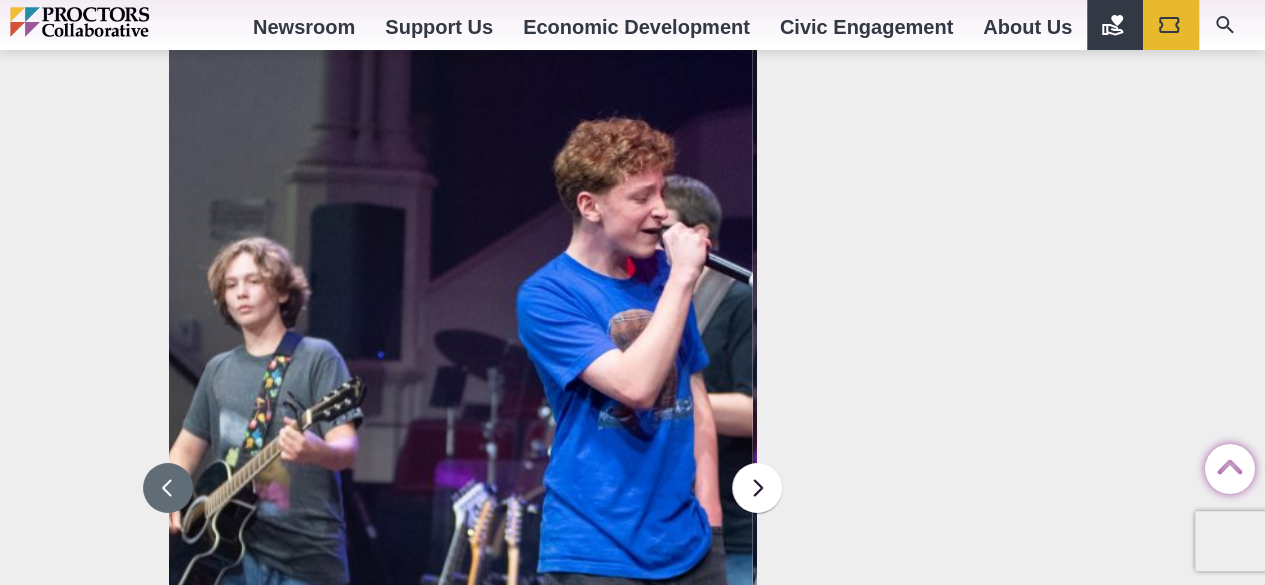click at bounding box center [168, 488] 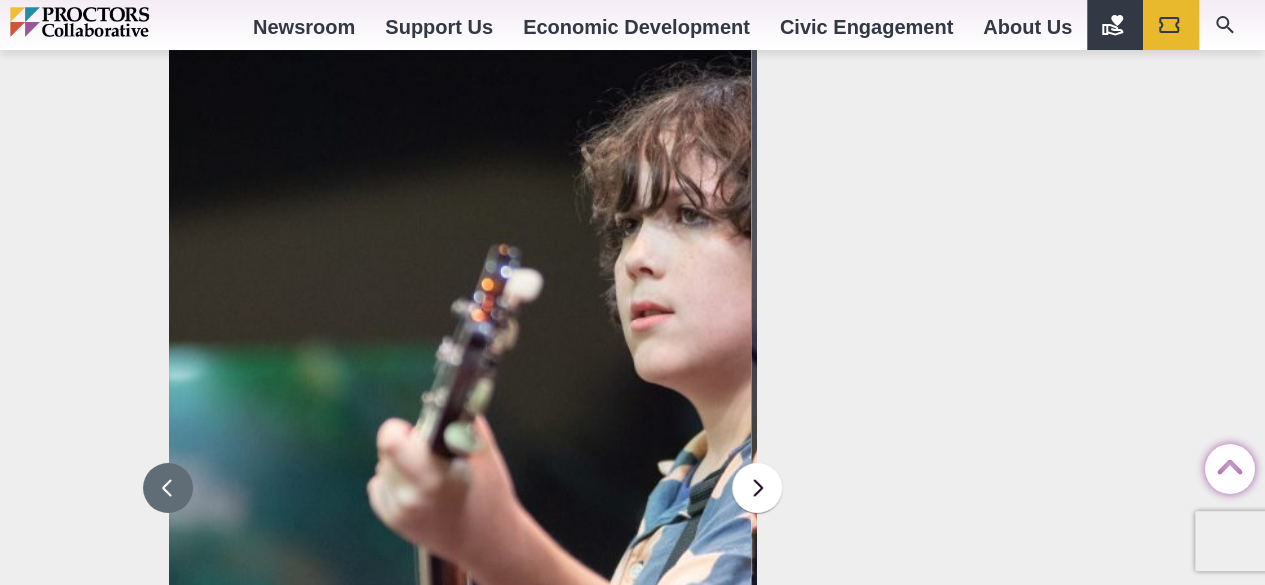 click at bounding box center [168, 488] 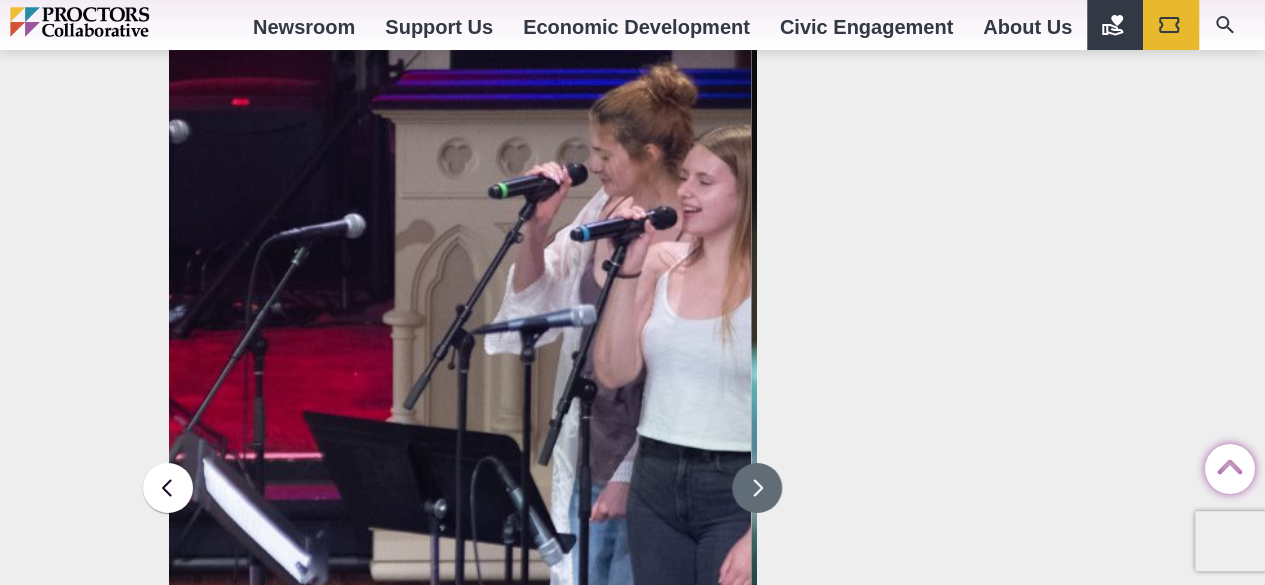 click at bounding box center [757, 488] 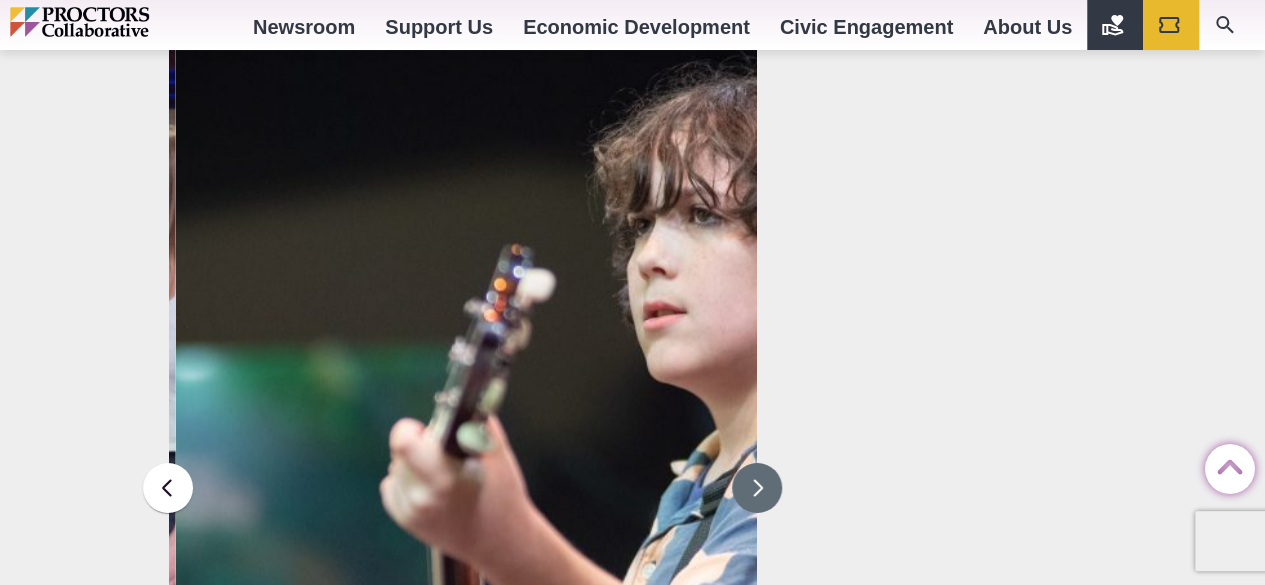 click at bounding box center [757, 488] 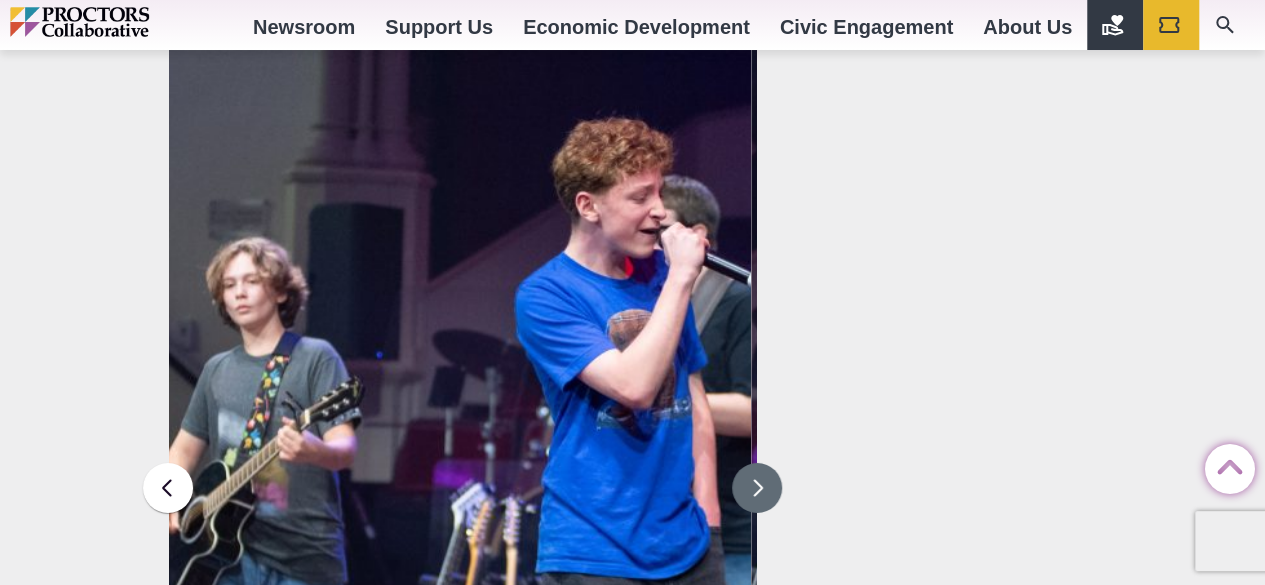 click at bounding box center [757, 488] 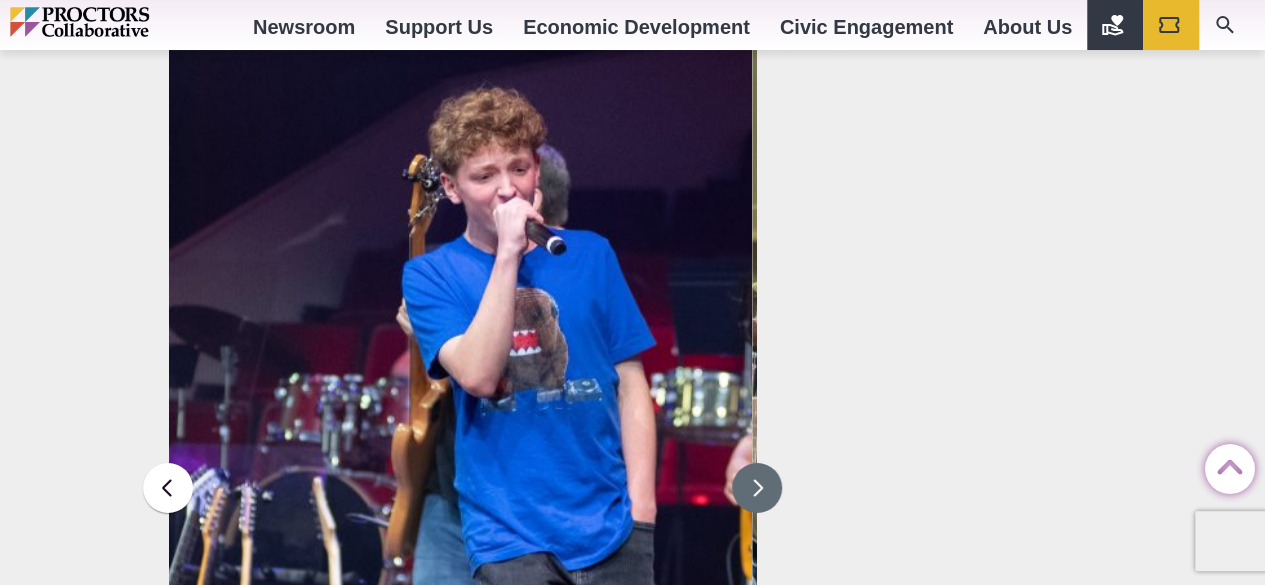 click at bounding box center [458, 485] 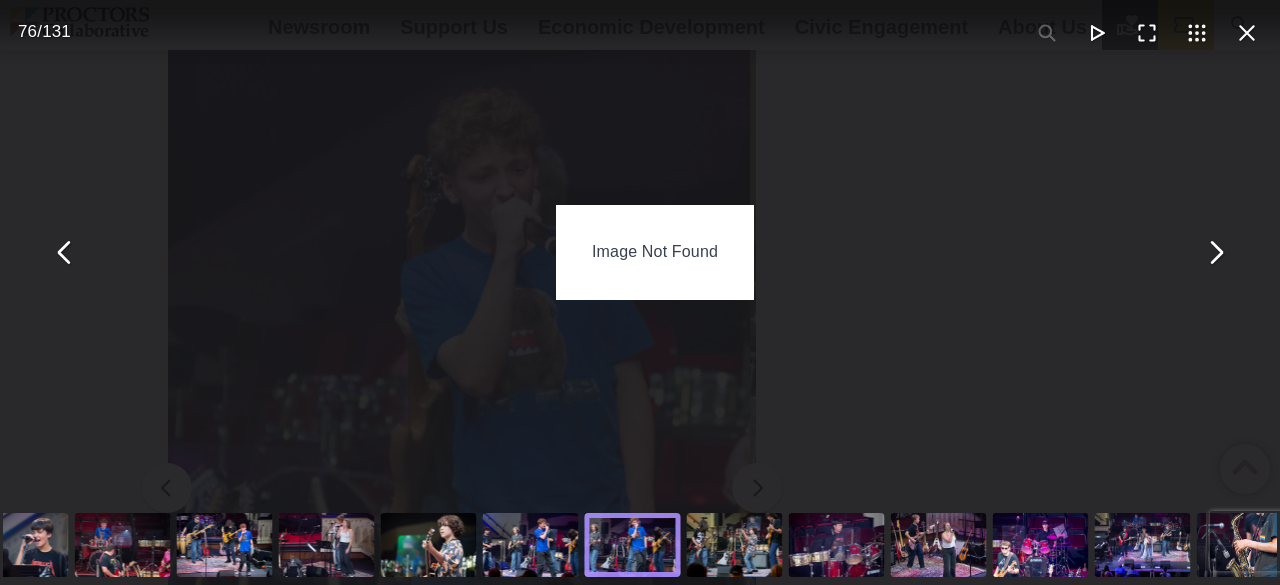 click at bounding box center (225, 545) 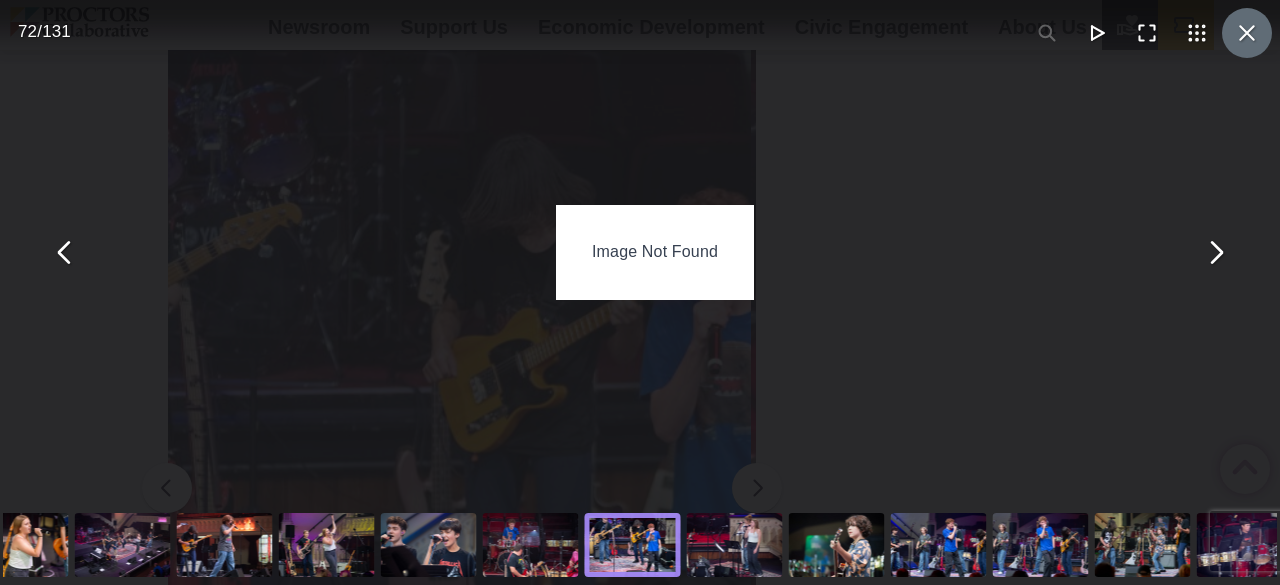 click at bounding box center [1247, 33] 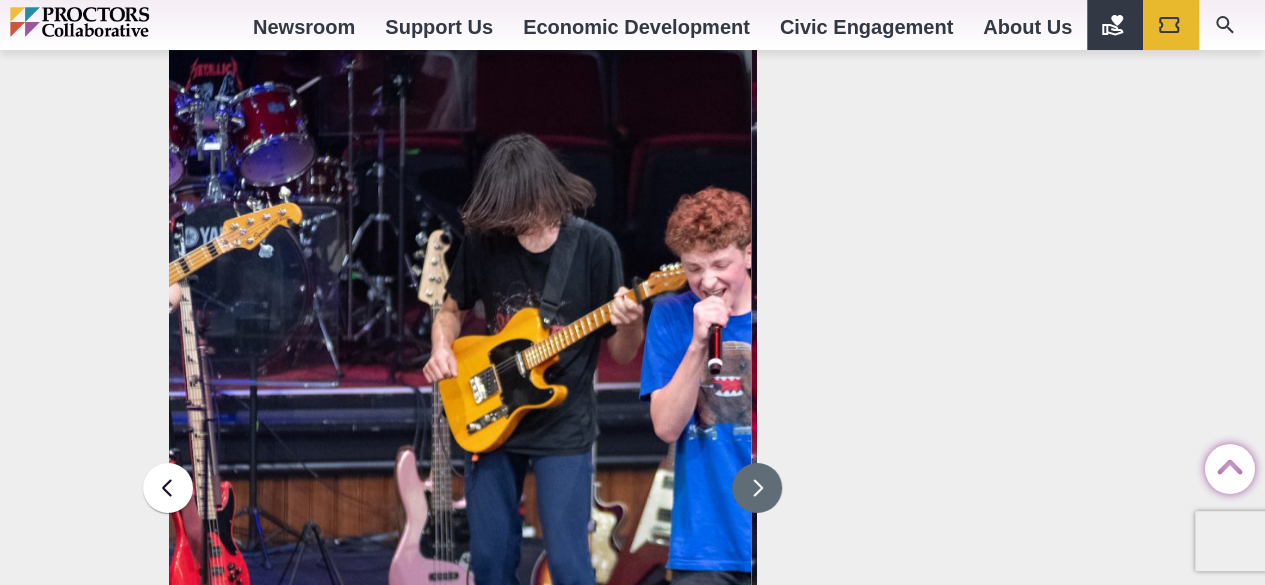 click at bounding box center (757, 488) 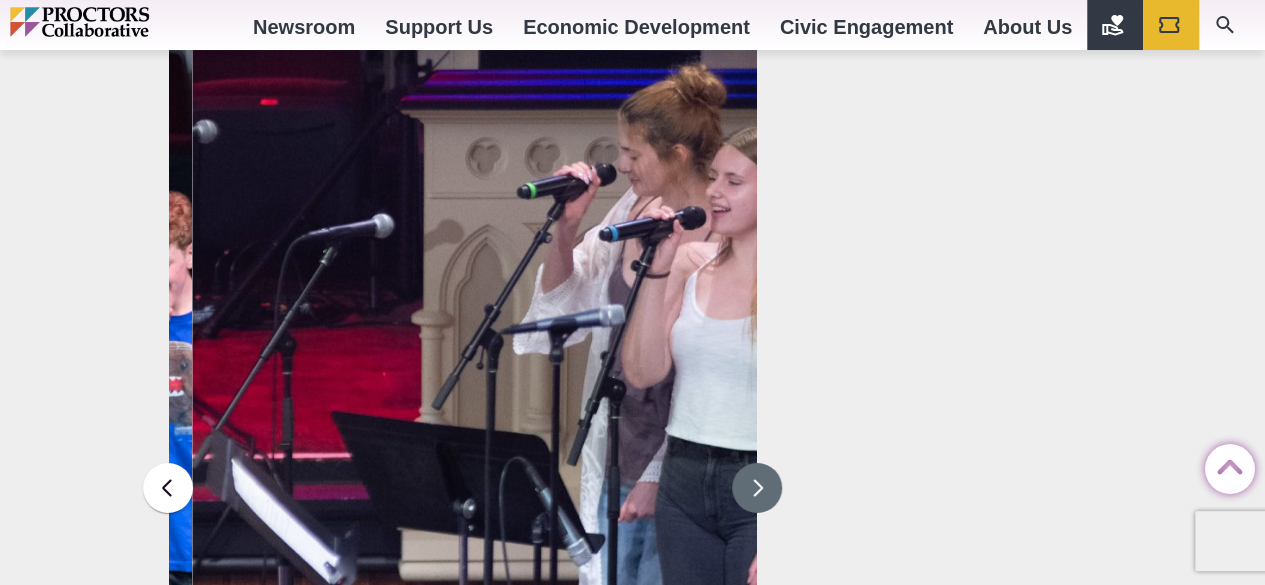 click at bounding box center (757, 488) 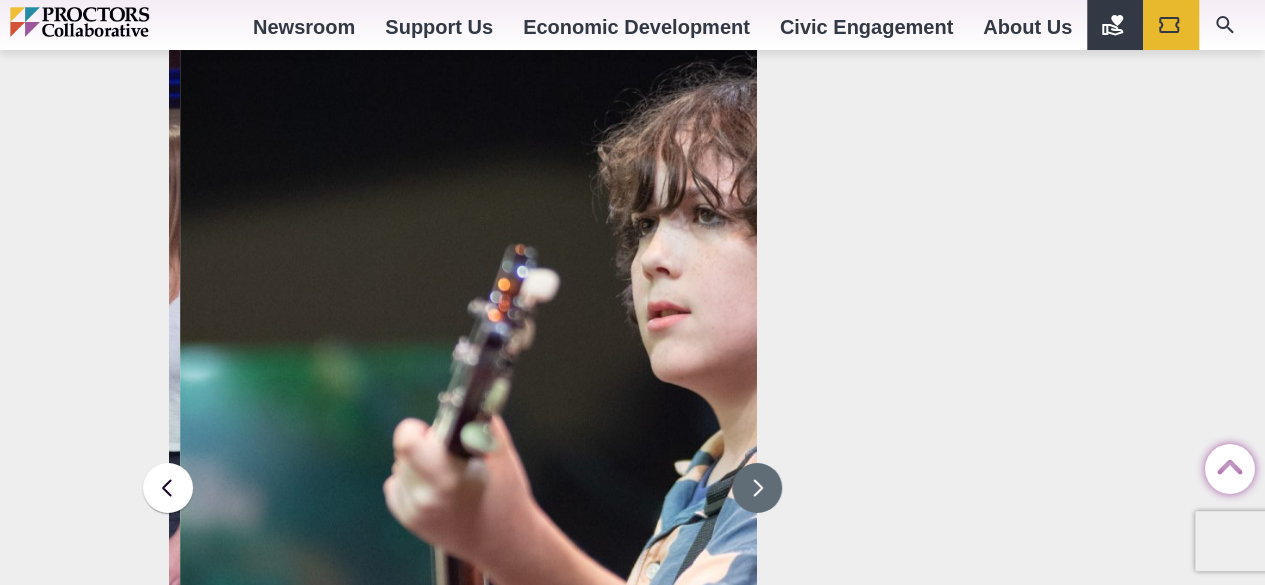 click at bounding box center [757, 488] 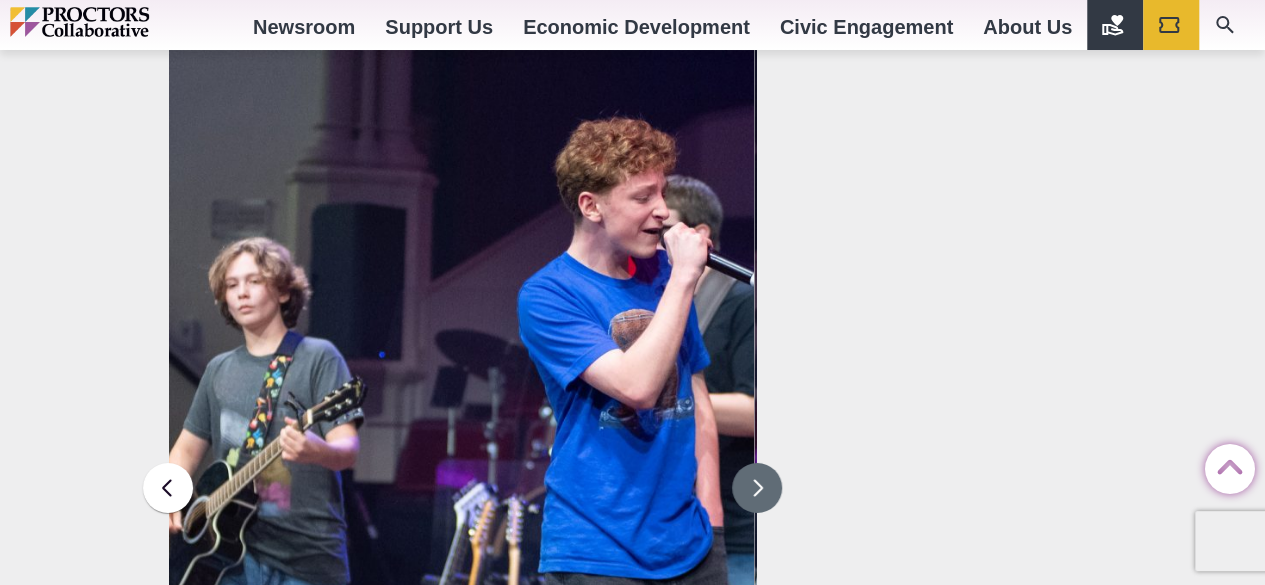 click at bounding box center [757, 488] 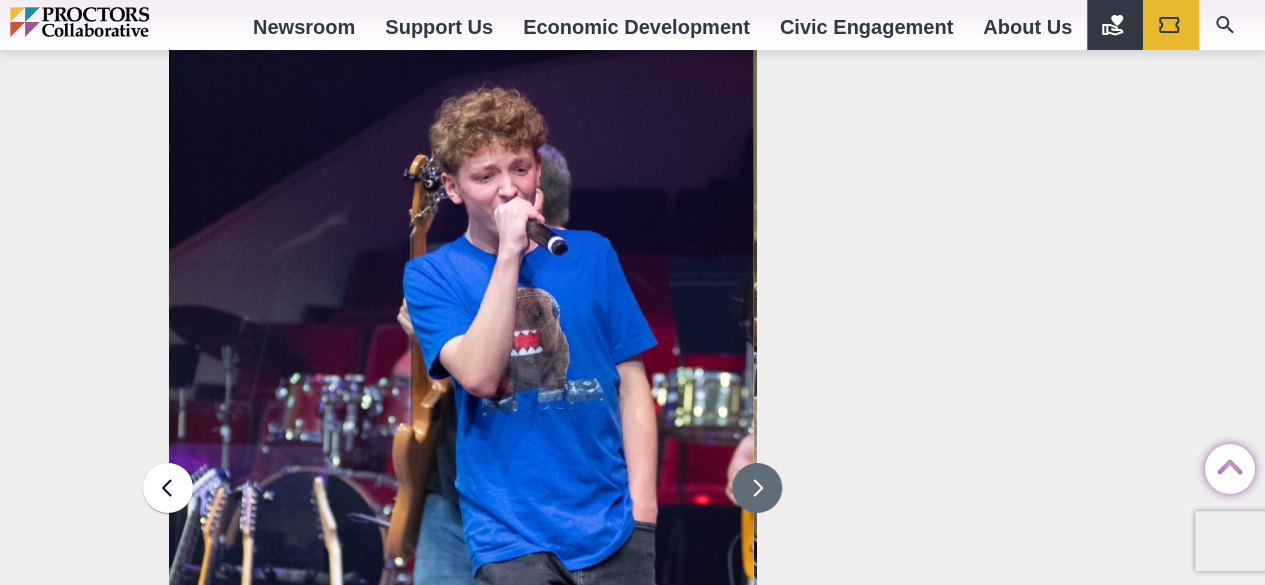 click at bounding box center [757, 488] 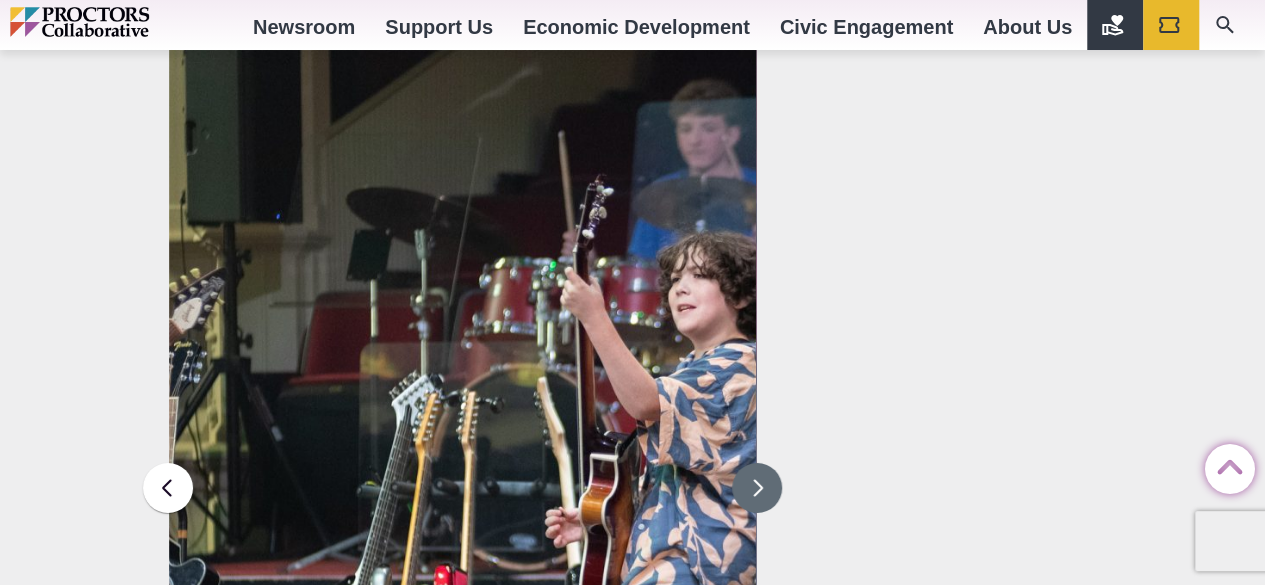 click at bounding box center [757, 488] 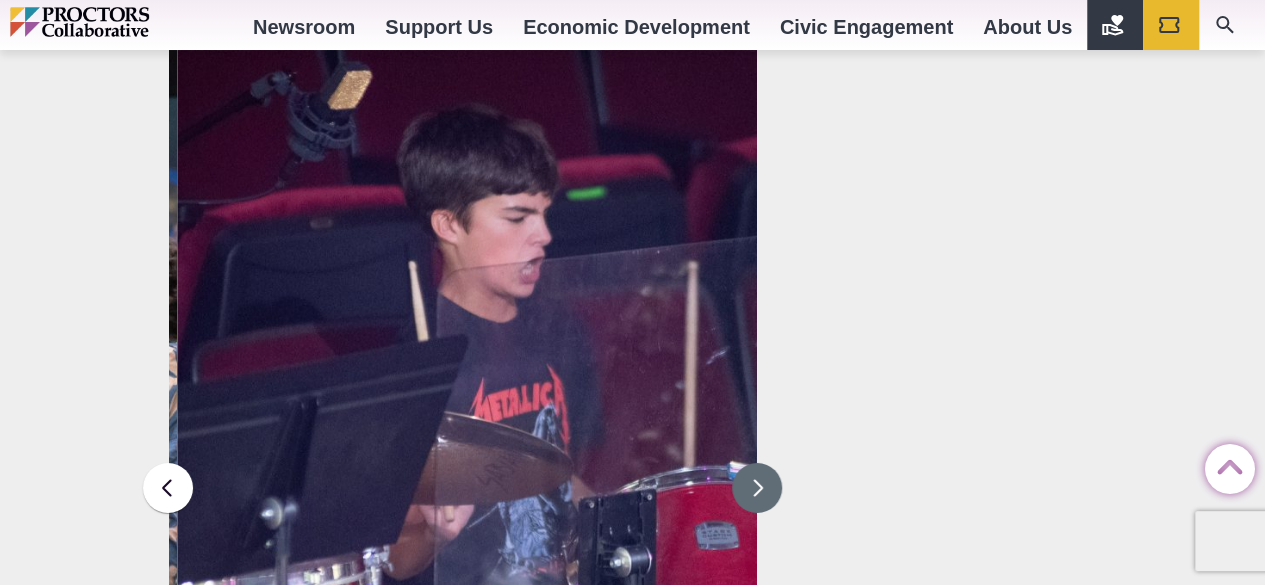 click at bounding box center [757, 488] 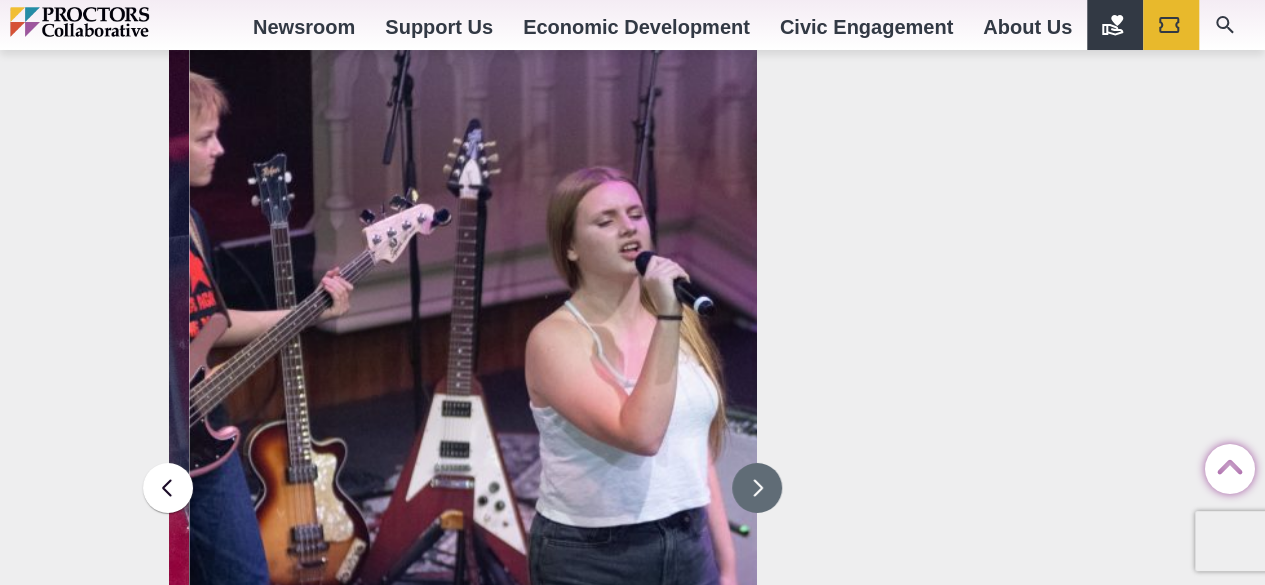click at bounding box center (757, 488) 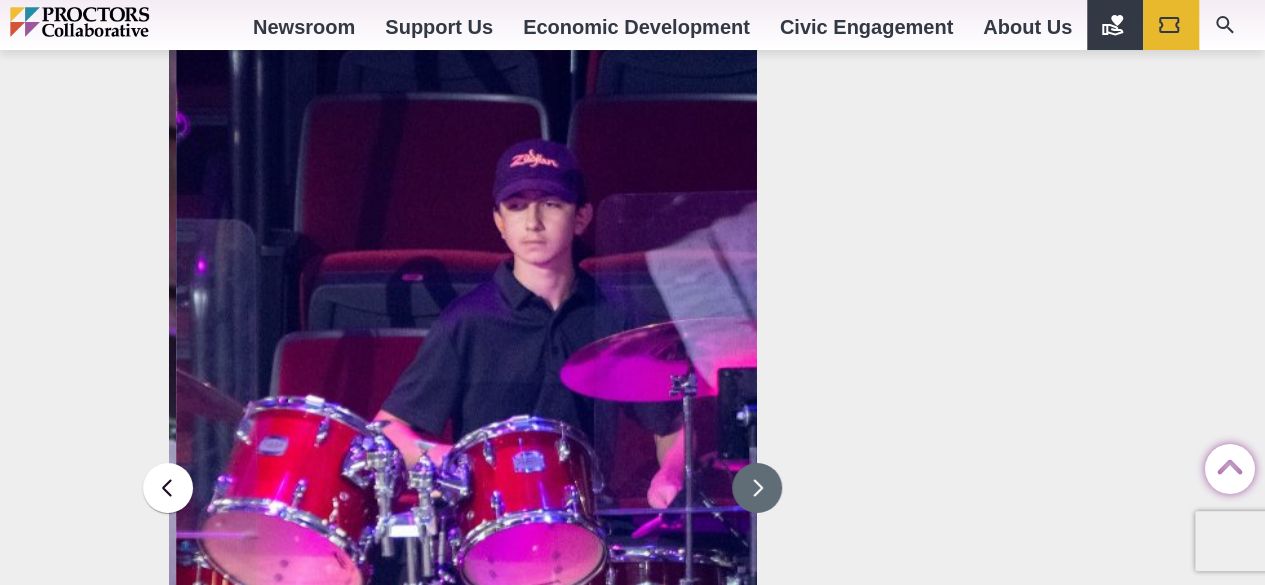 click at bounding box center [757, 488] 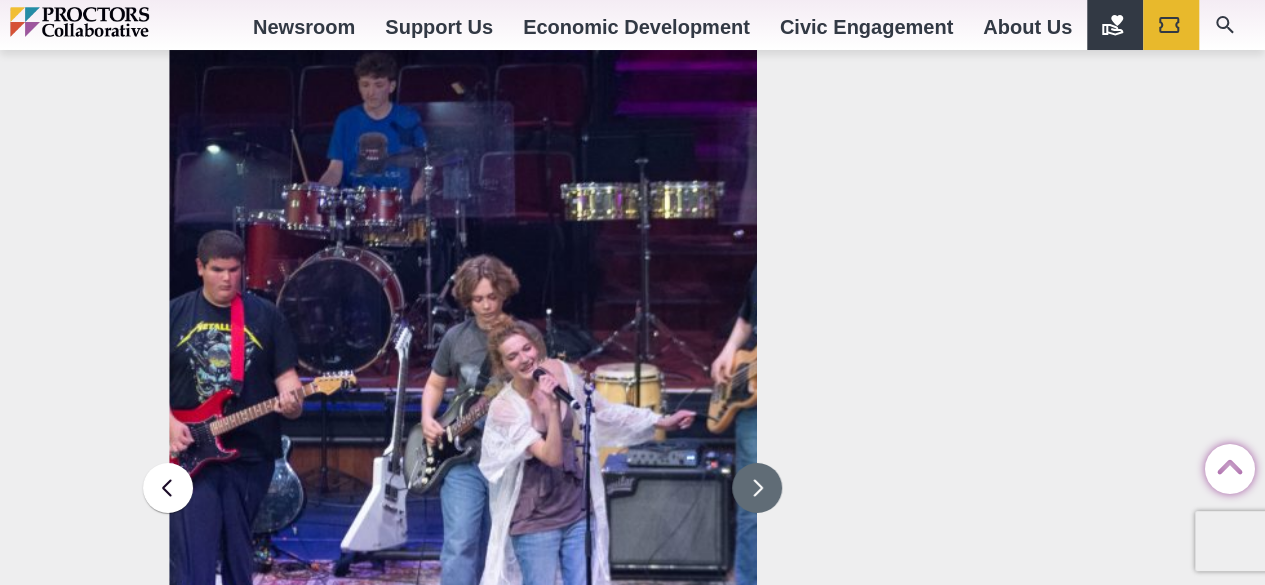 click at bounding box center [757, 488] 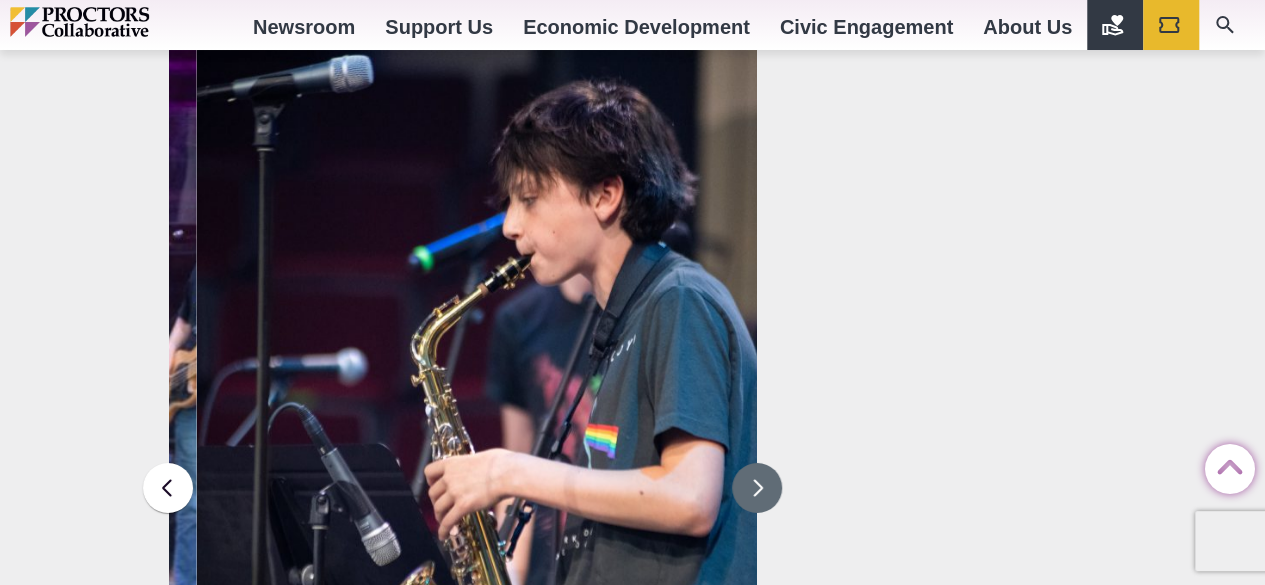 click at bounding box center (757, 488) 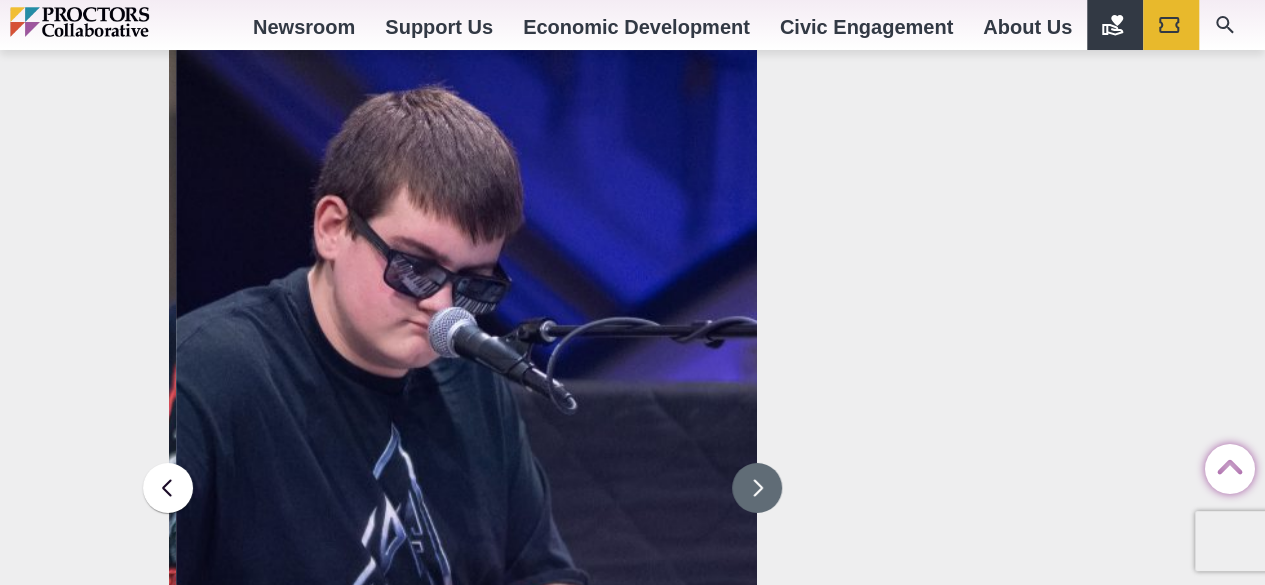 click at bounding box center (757, 488) 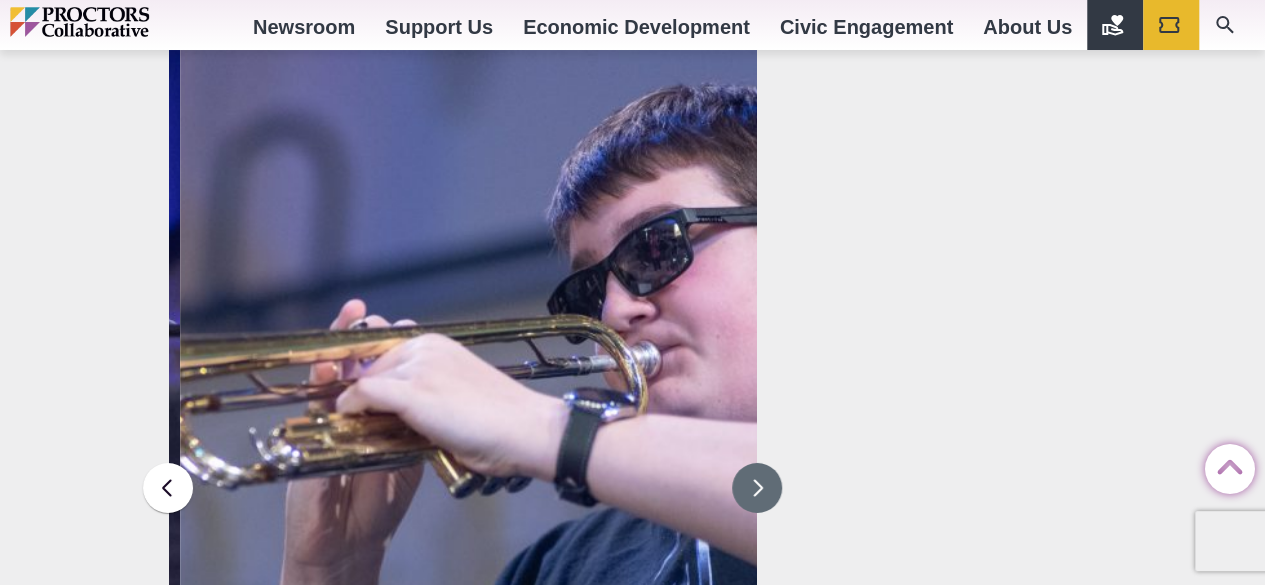 click at bounding box center [757, 488] 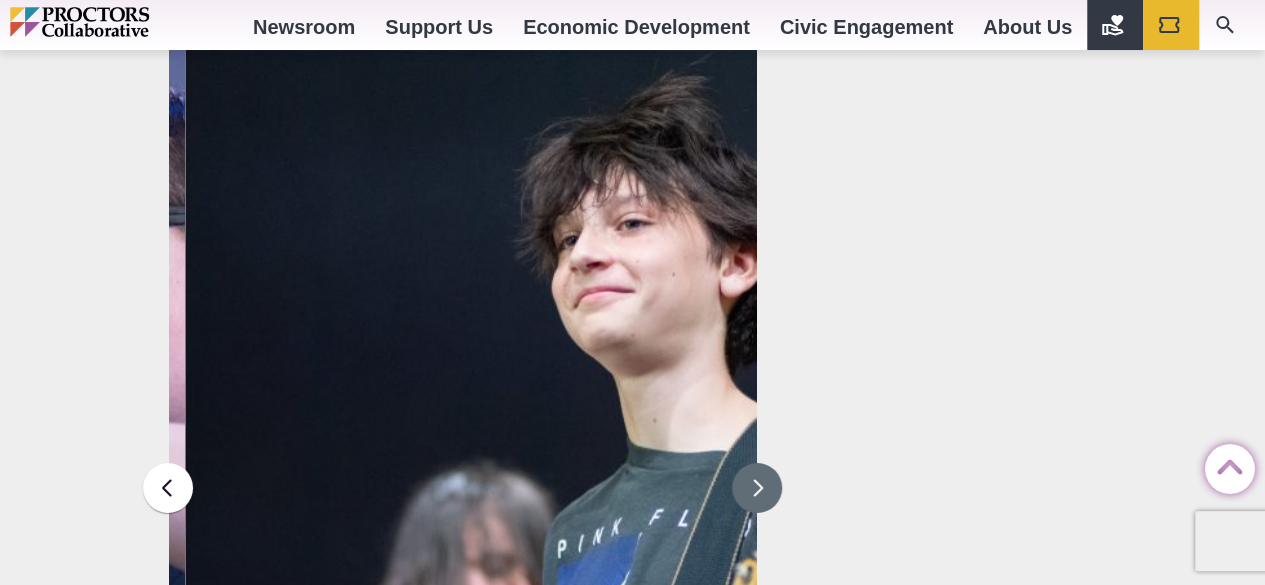 click at bounding box center (757, 488) 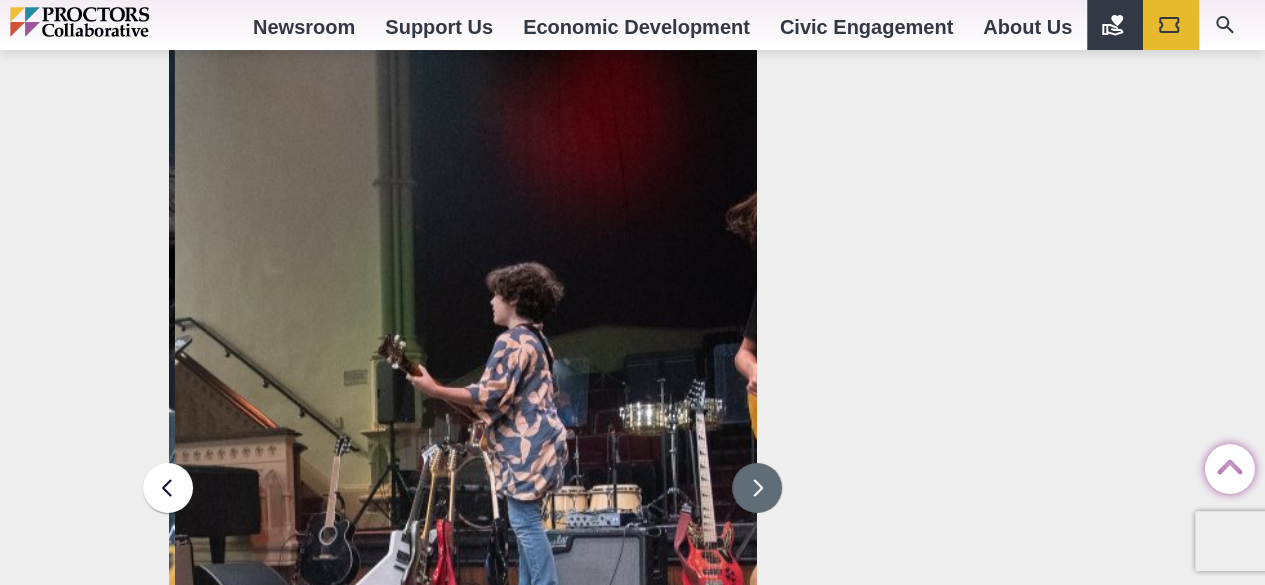 click at bounding box center [757, 488] 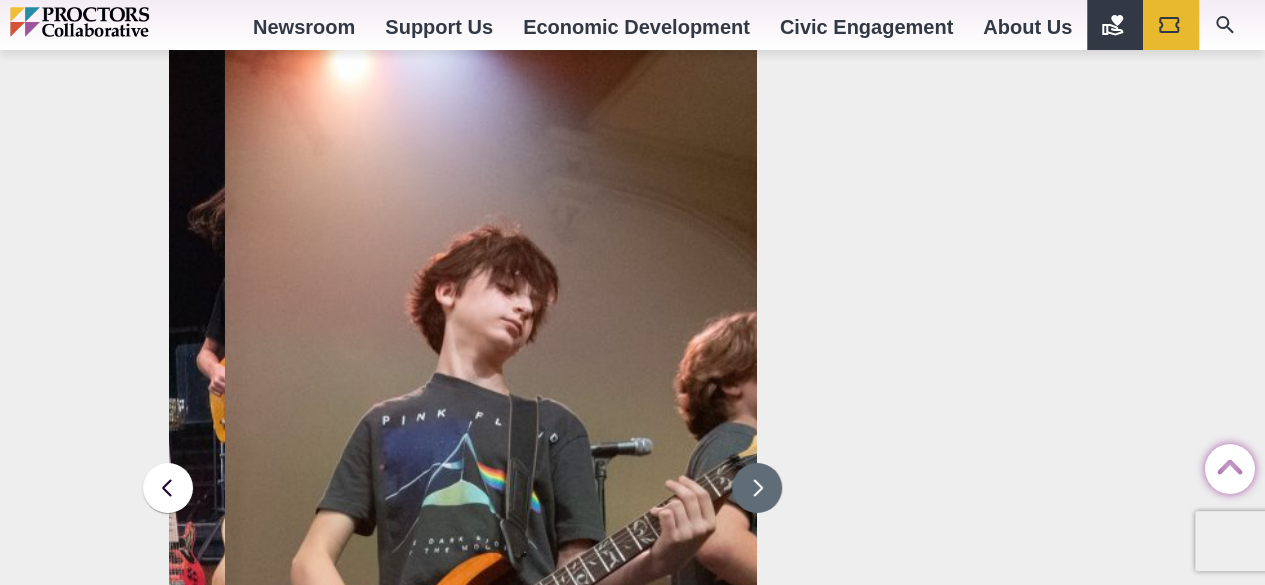 click at bounding box center (757, 488) 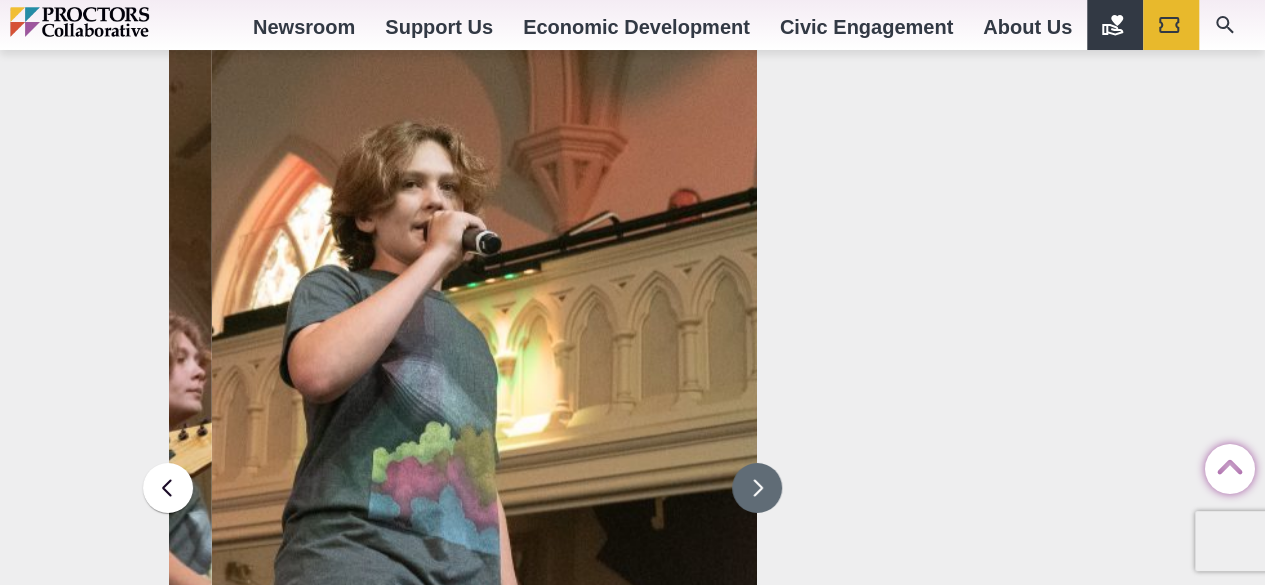 click at bounding box center (757, 488) 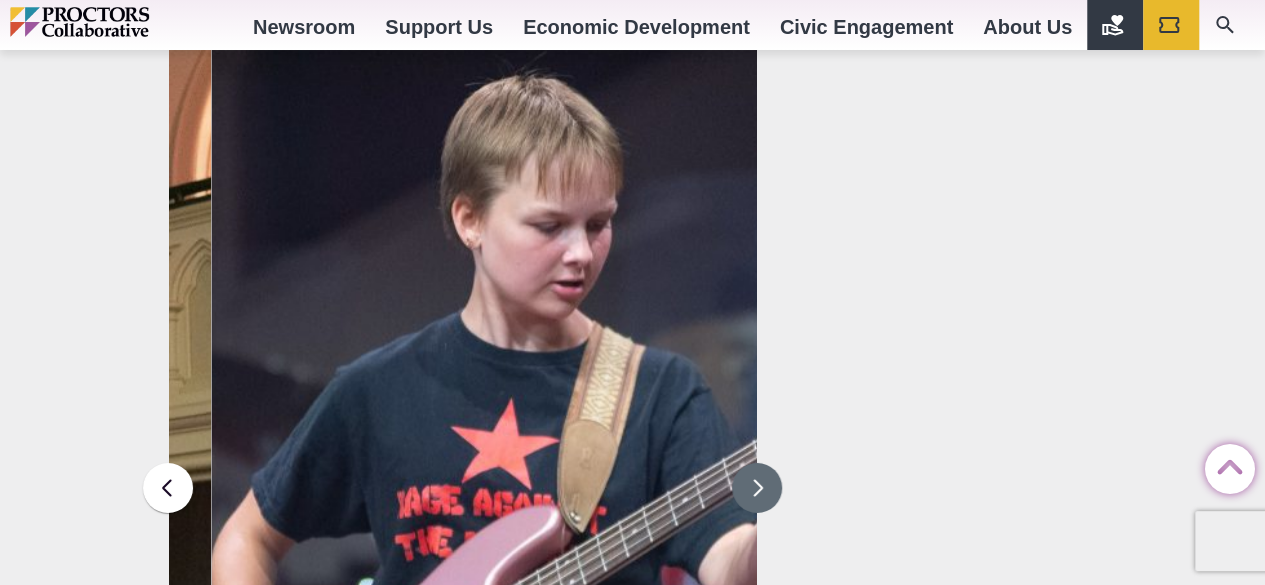click at bounding box center [757, 488] 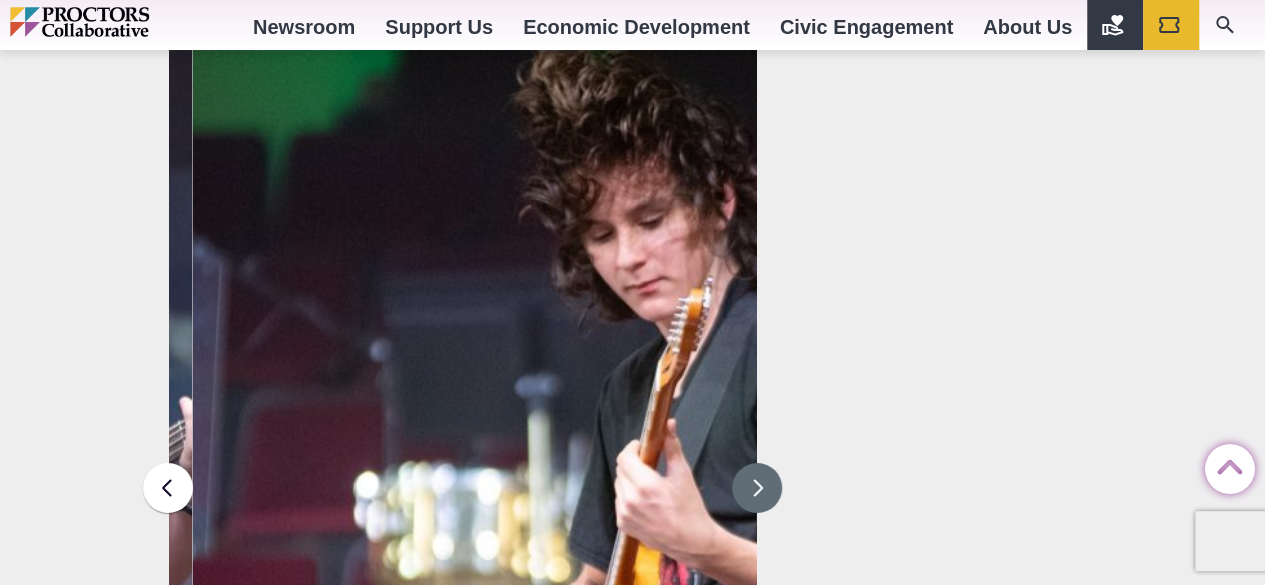 click at bounding box center [757, 488] 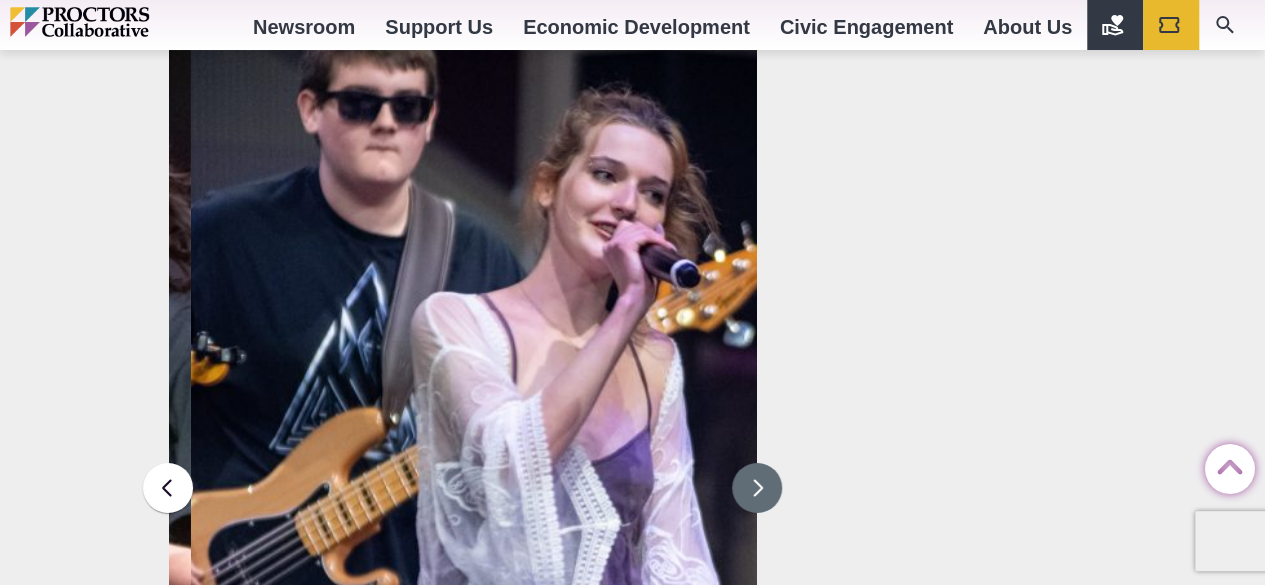 click at bounding box center (757, 488) 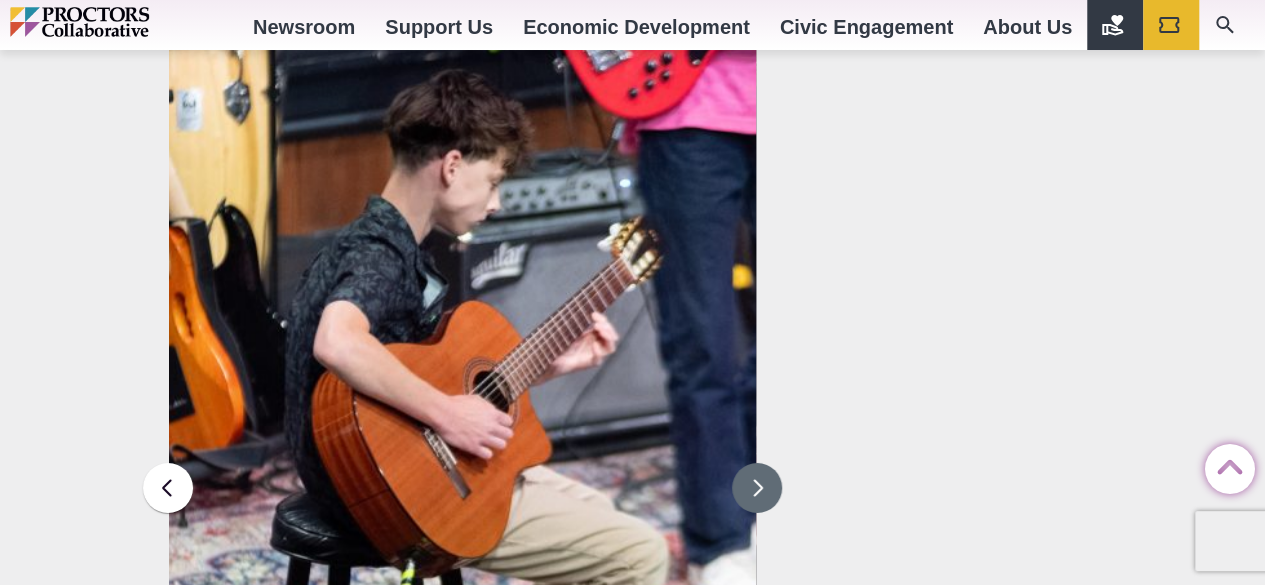 click at bounding box center (757, 488) 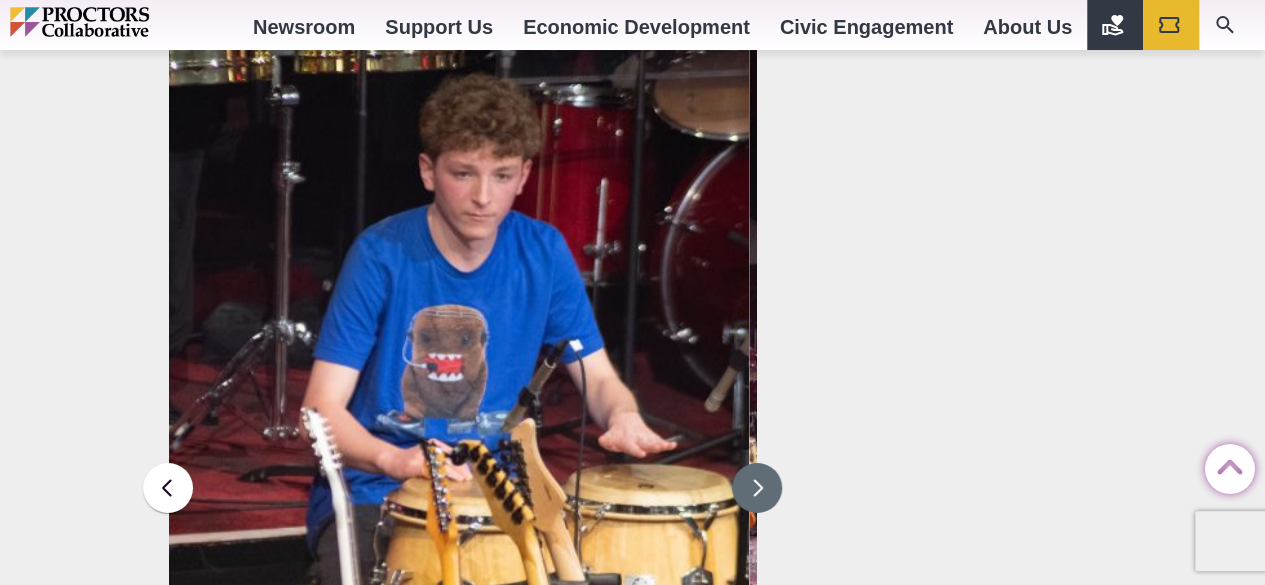 click at bounding box center [757, 488] 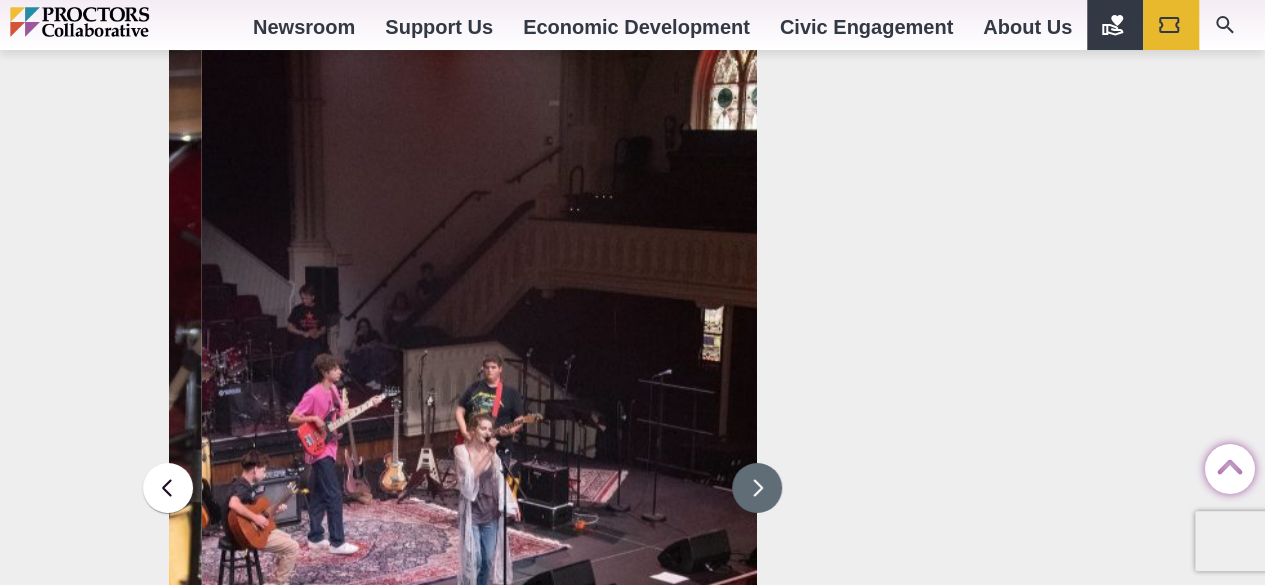 click at bounding box center (757, 488) 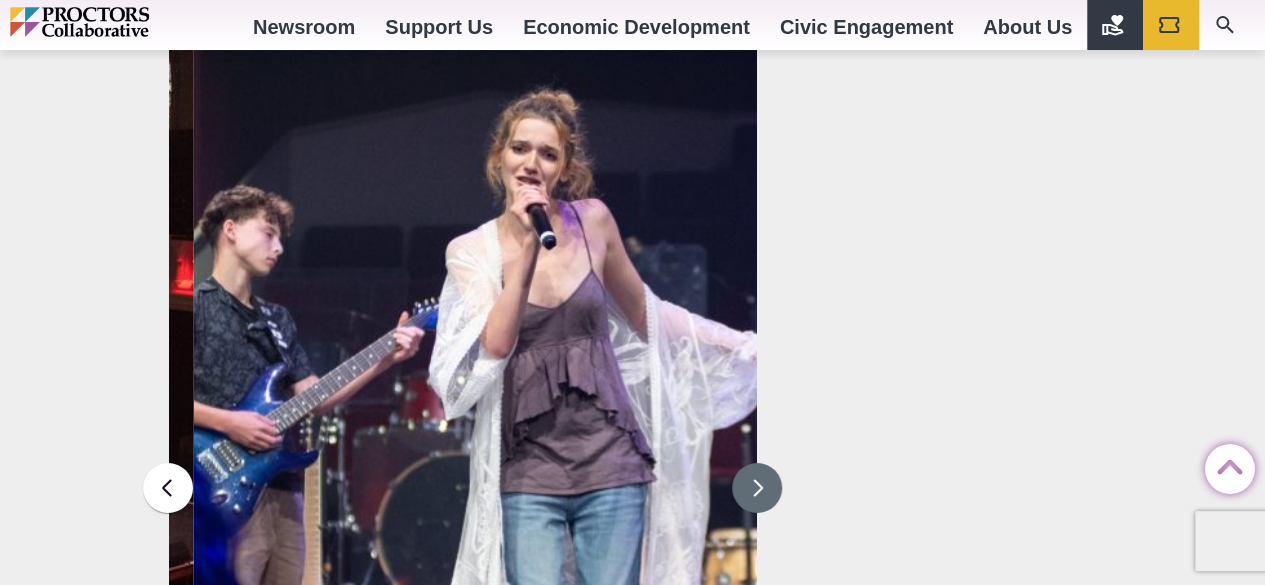 click at bounding box center [757, 488] 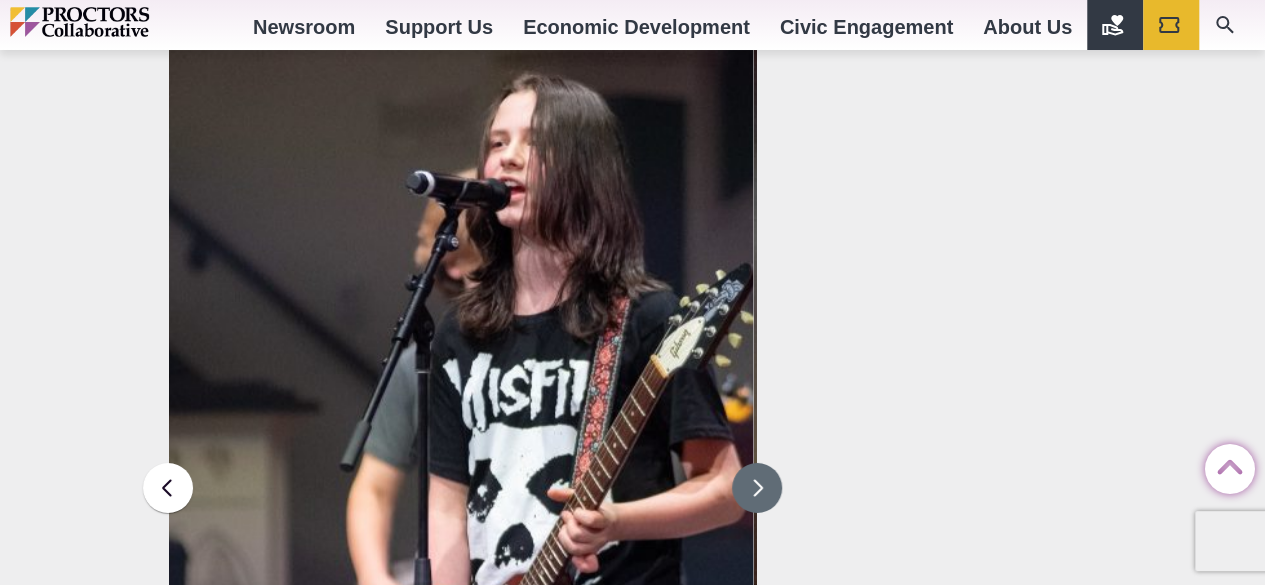 click at bounding box center (757, 488) 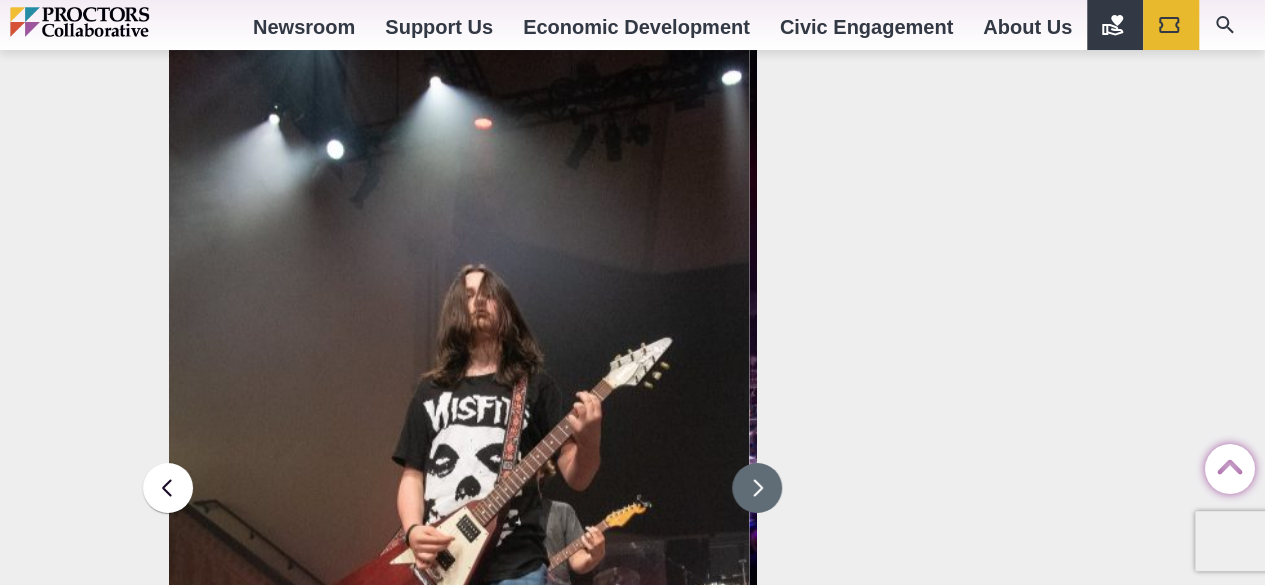 click at bounding box center [757, 488] 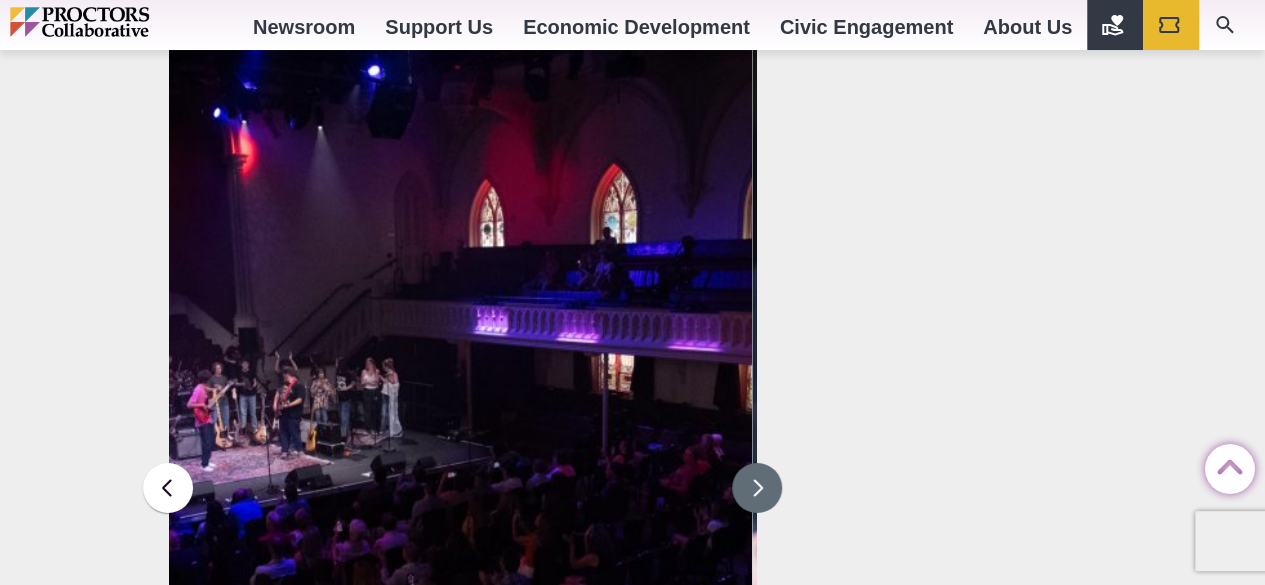 click at bounding box center [757, 488] 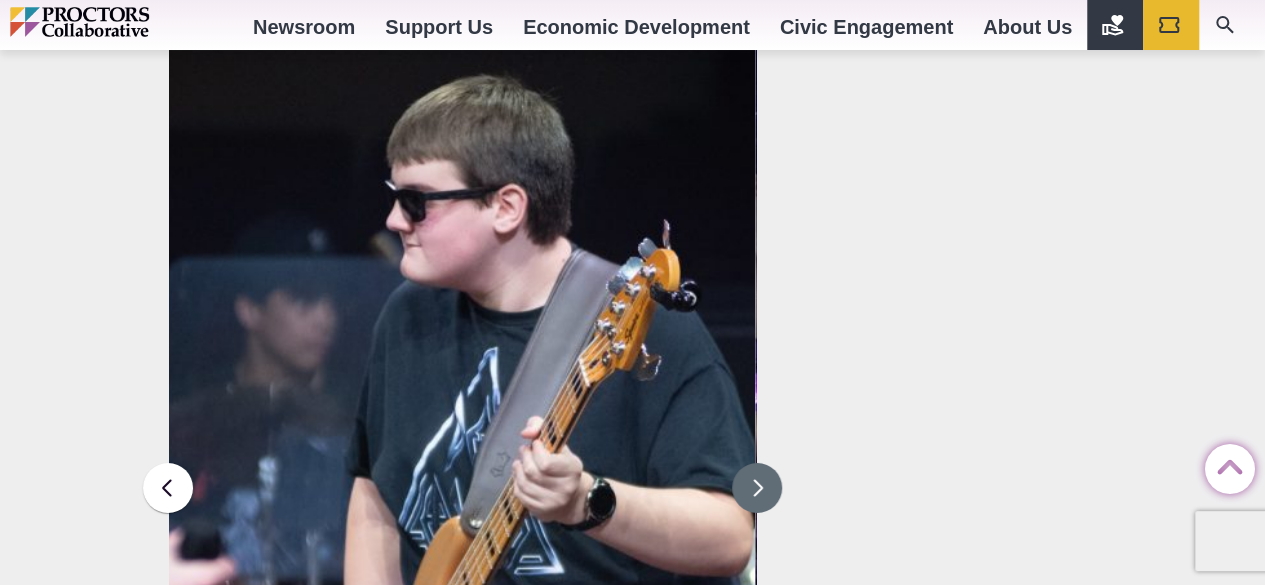 click at bounding box center [757, 488] 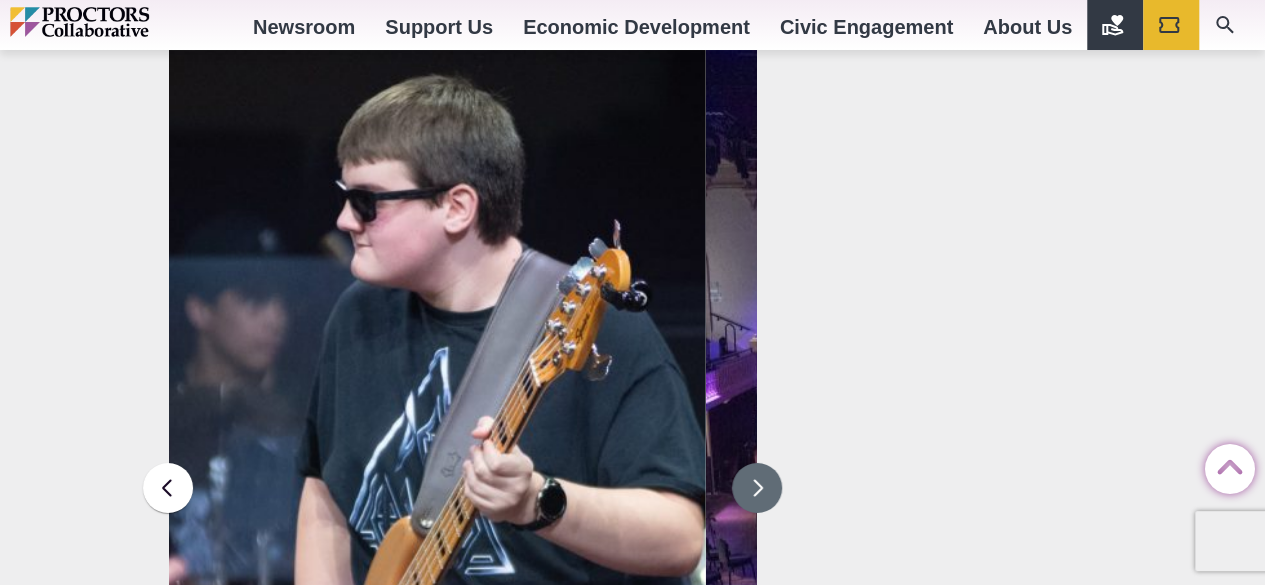 click at bounding box center [757, 488] 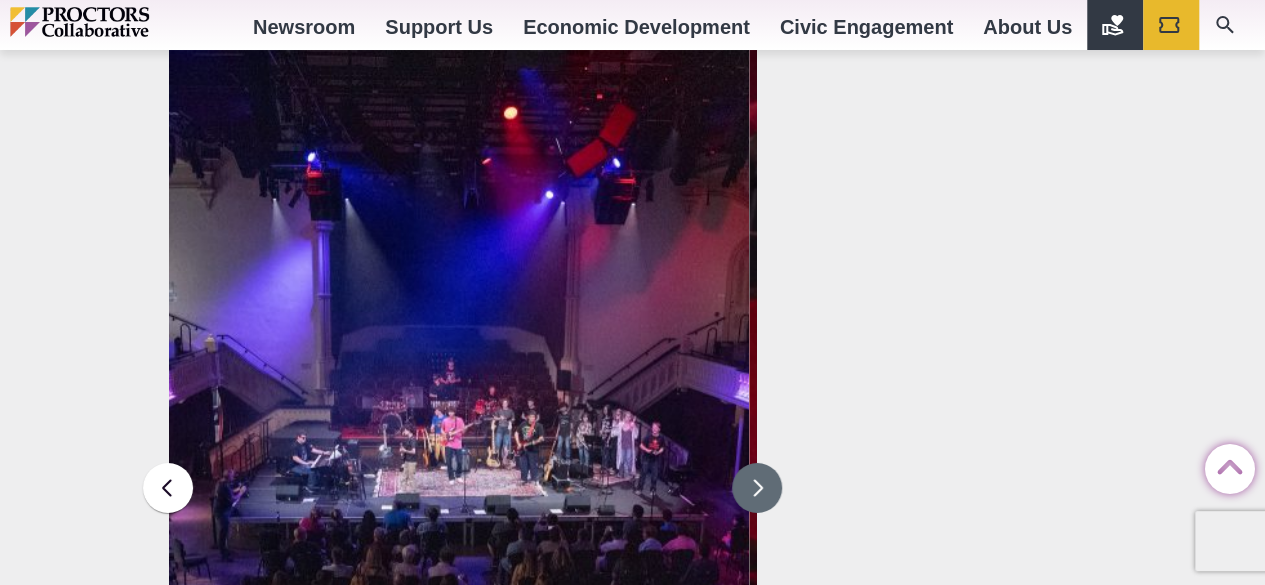 click at bounding box center (757, 488) 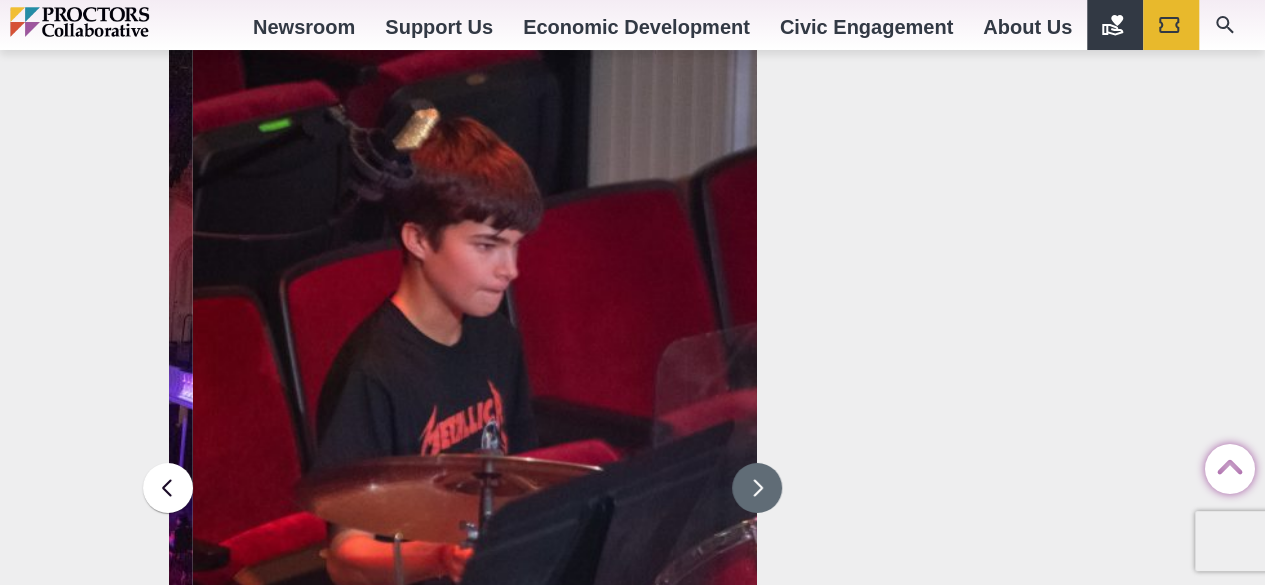 click at bounding box center (757, 488) 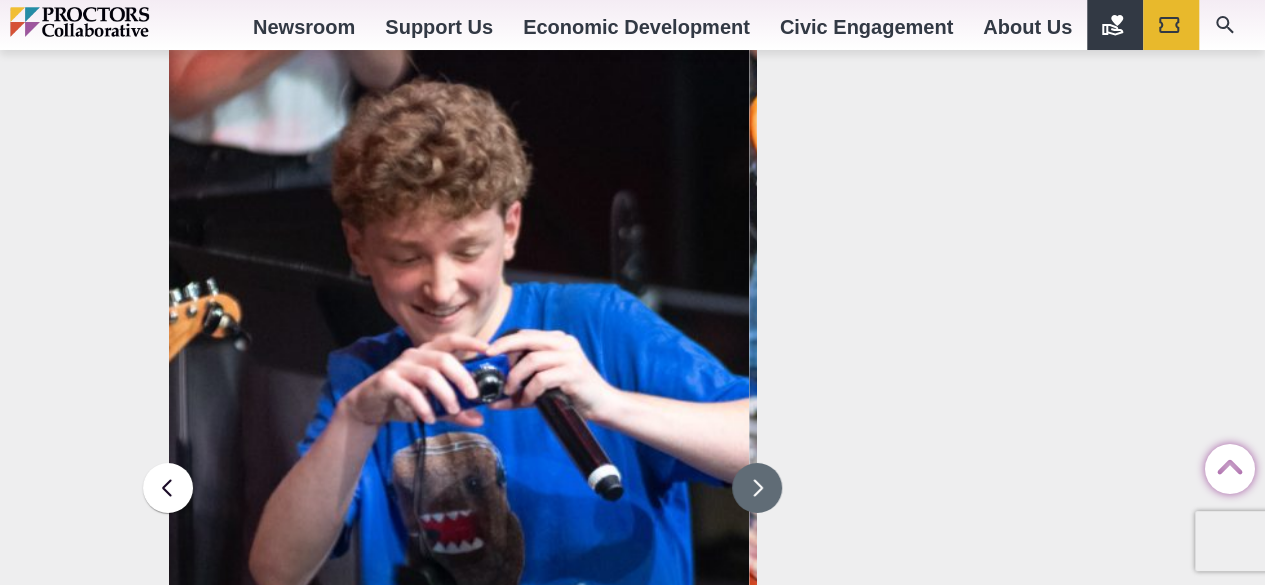 click at bounding box center (757, 488) 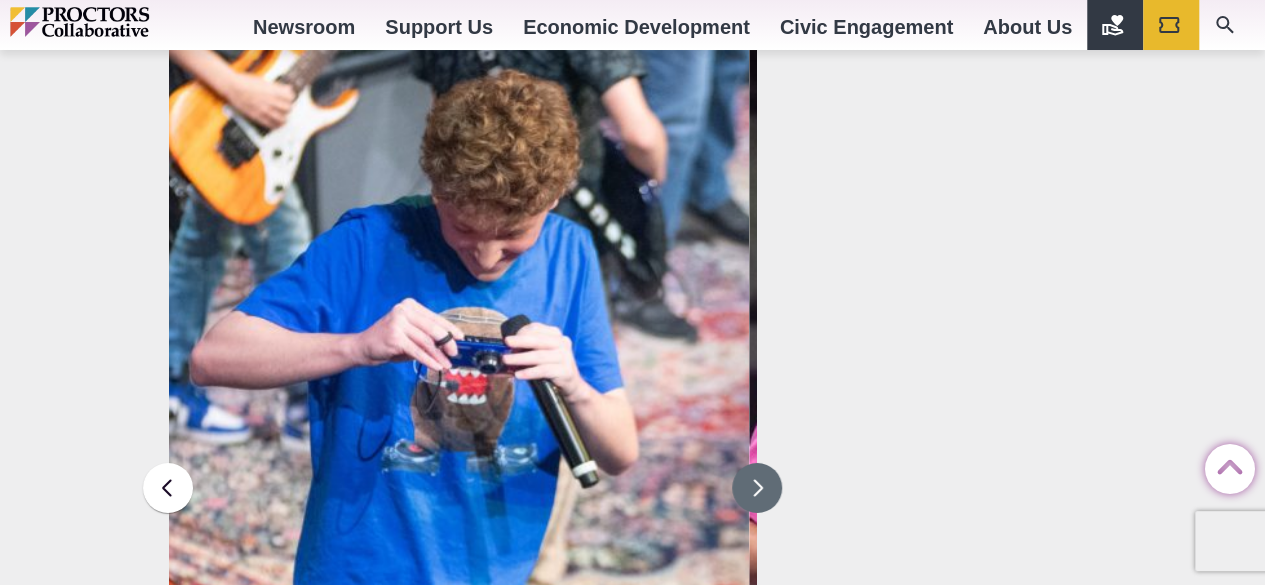 click at bounding box center [757, 488] 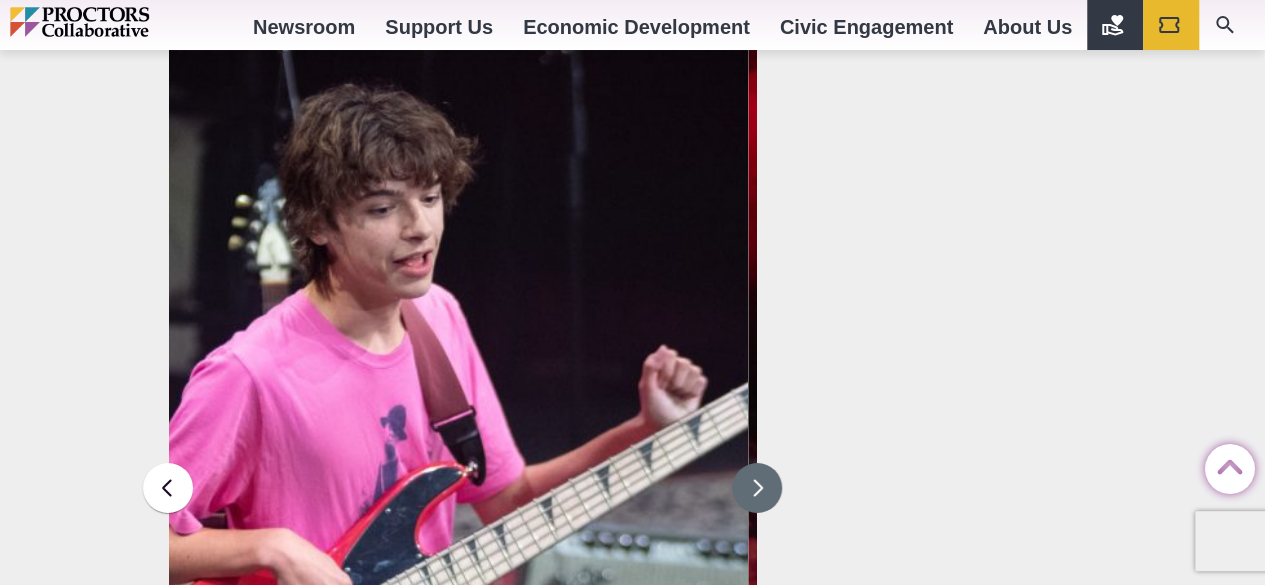 click at bounding box center (757, 488) 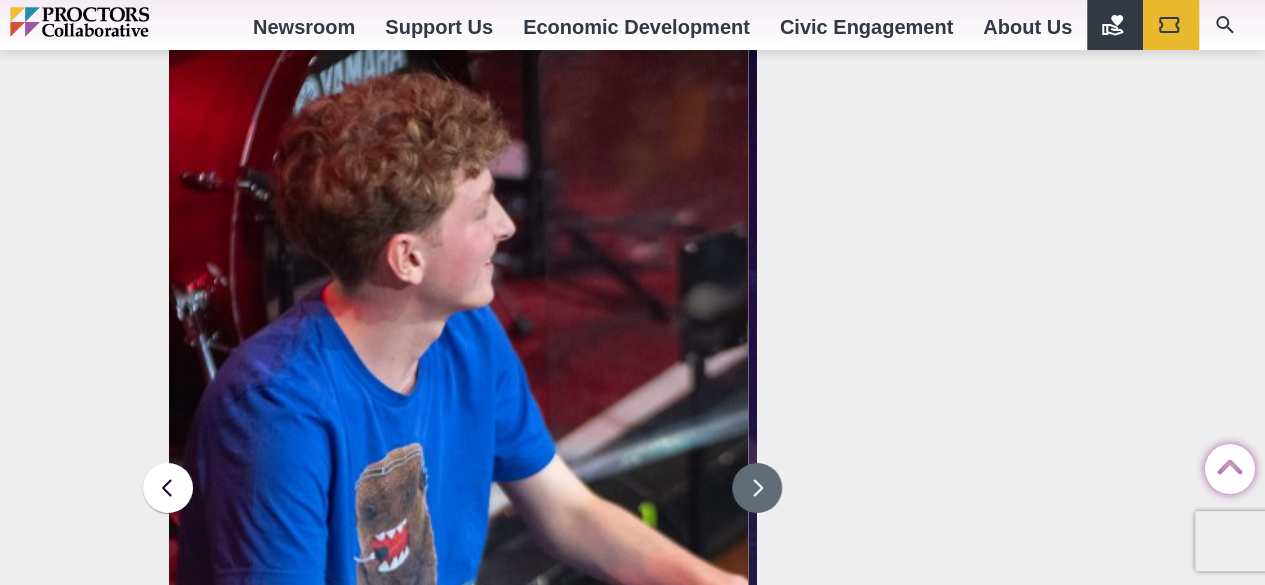 click at bounding box center (757, 488) 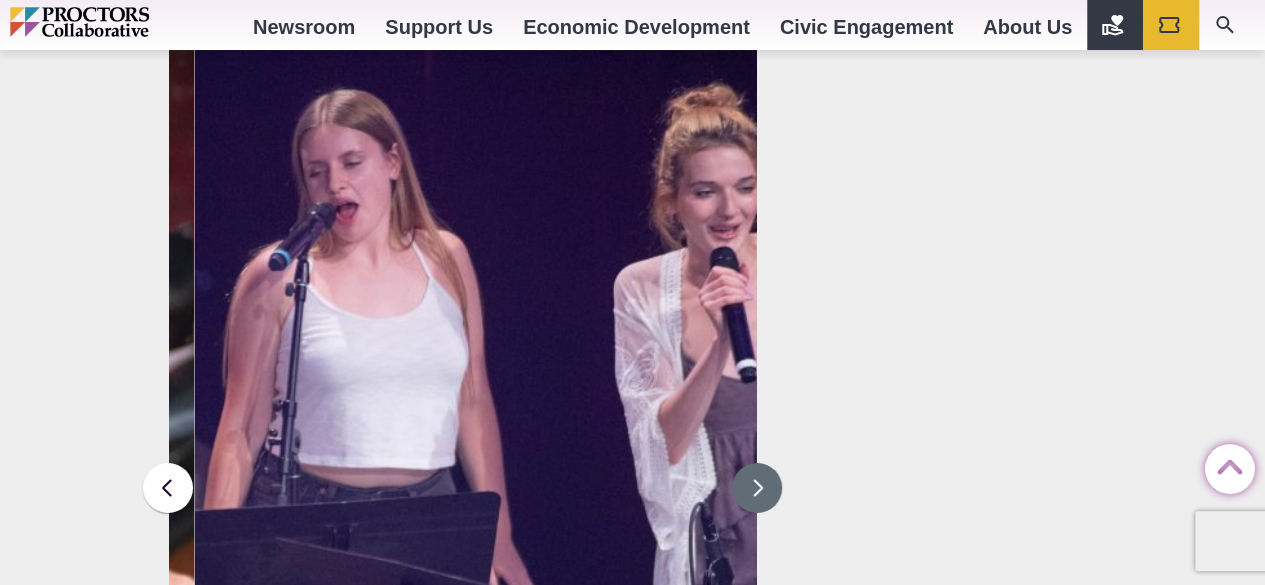 click at bounding box center [757, 488] 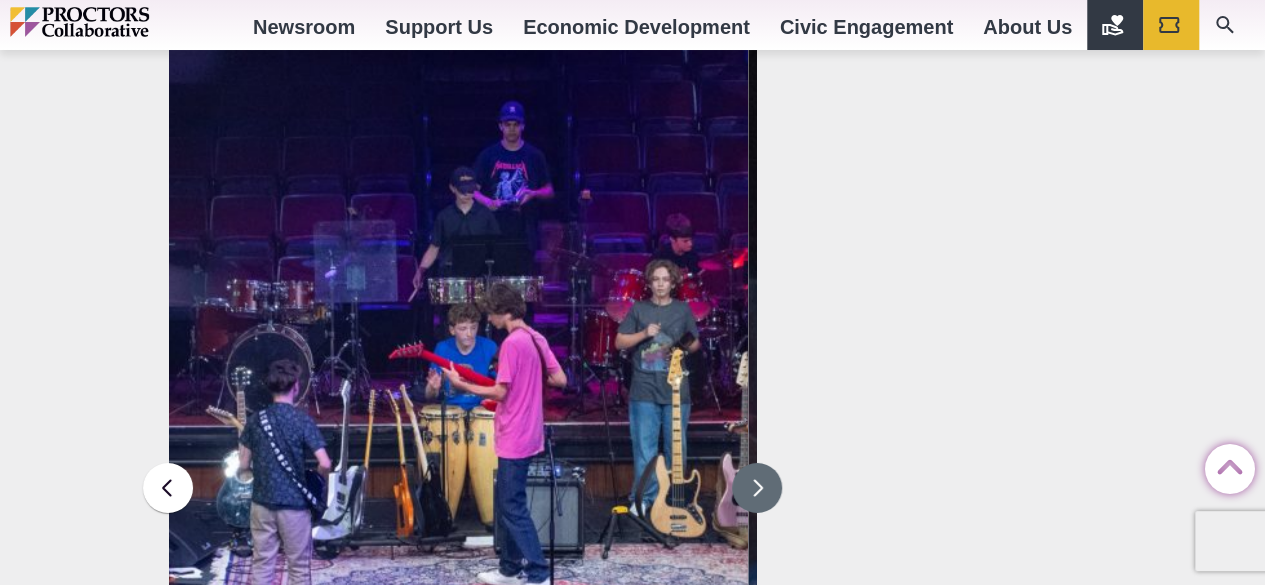 click at bounding box center [757, 488] 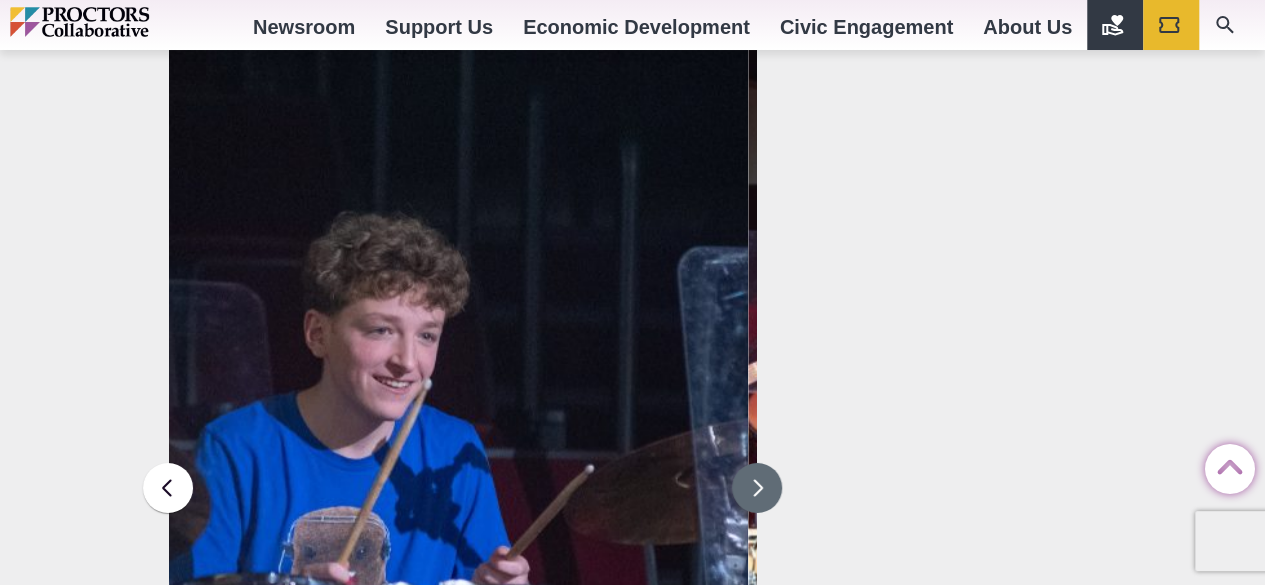 click at bounding box center [757, 488] 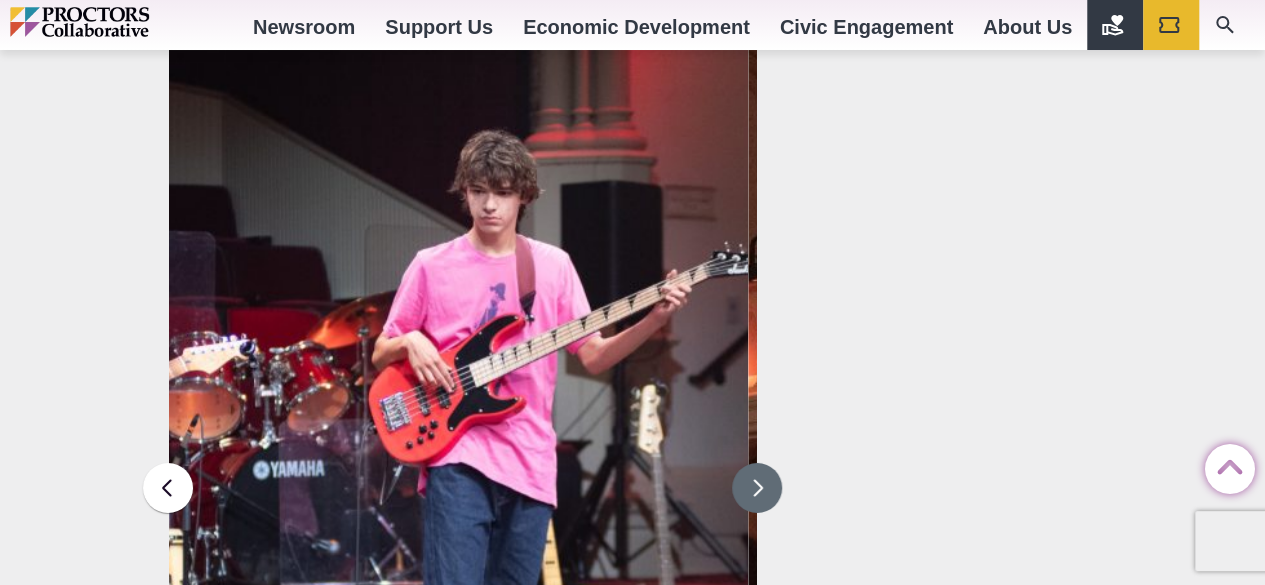 click at bounding box center (757, 488) 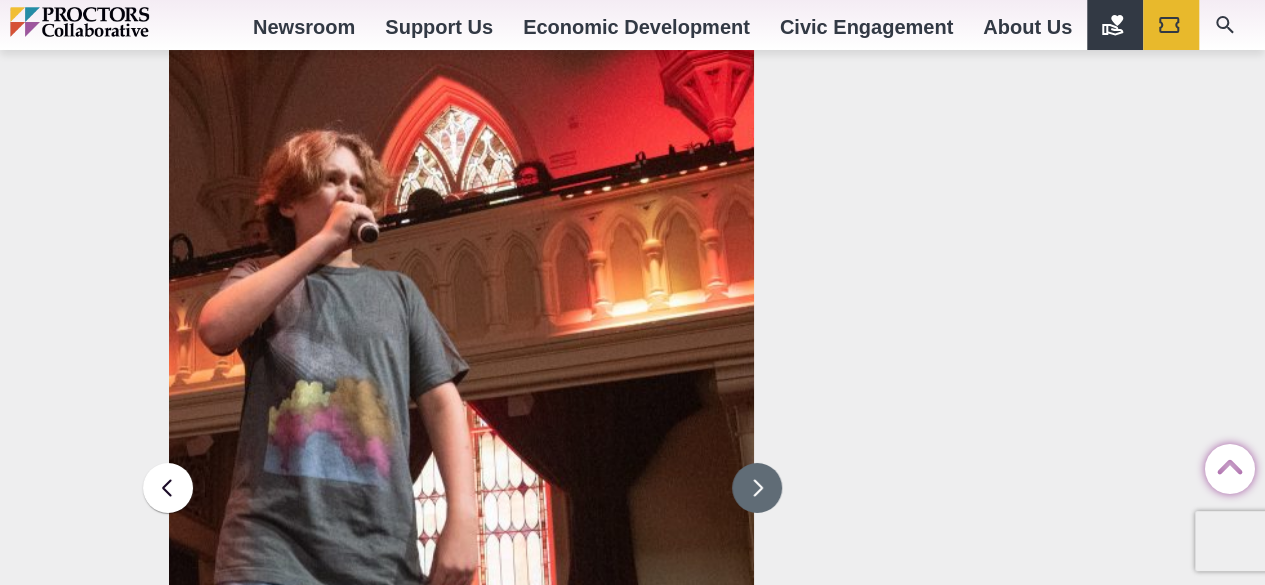 click at bounding box center (757, 488) 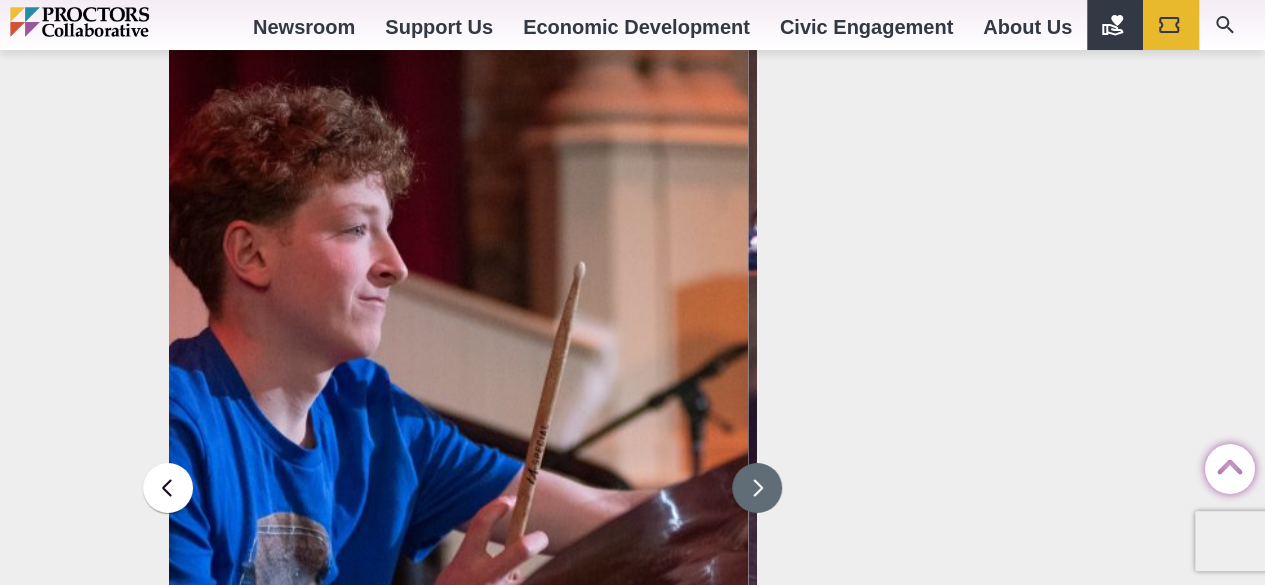click at bounding box center [757, 488] 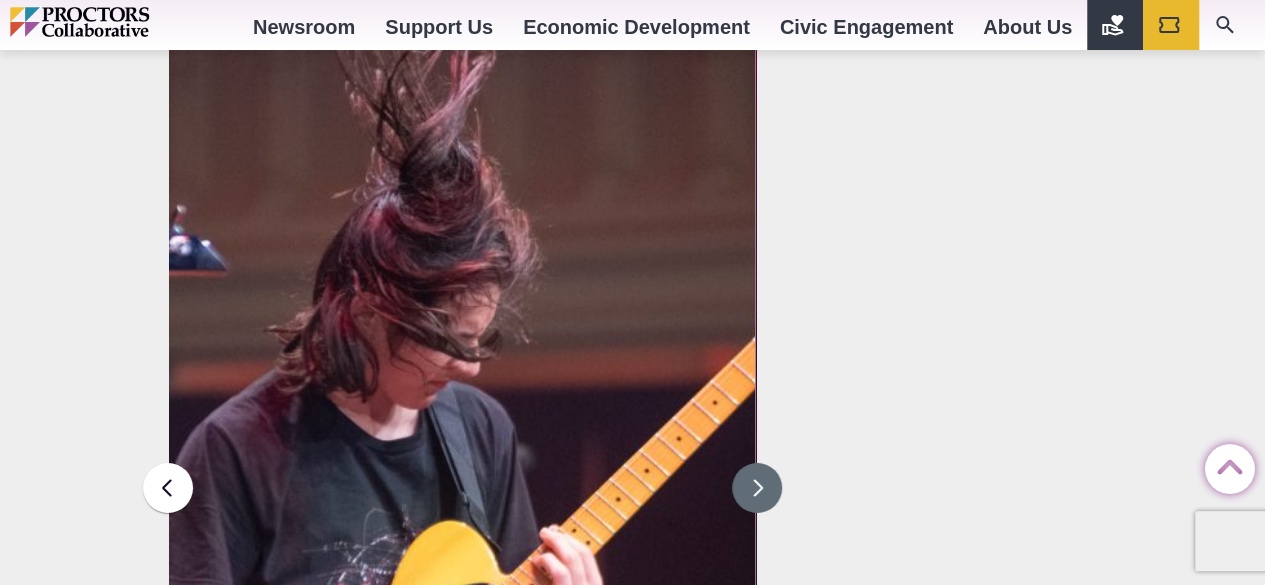 click at bounding box center [757, 488] 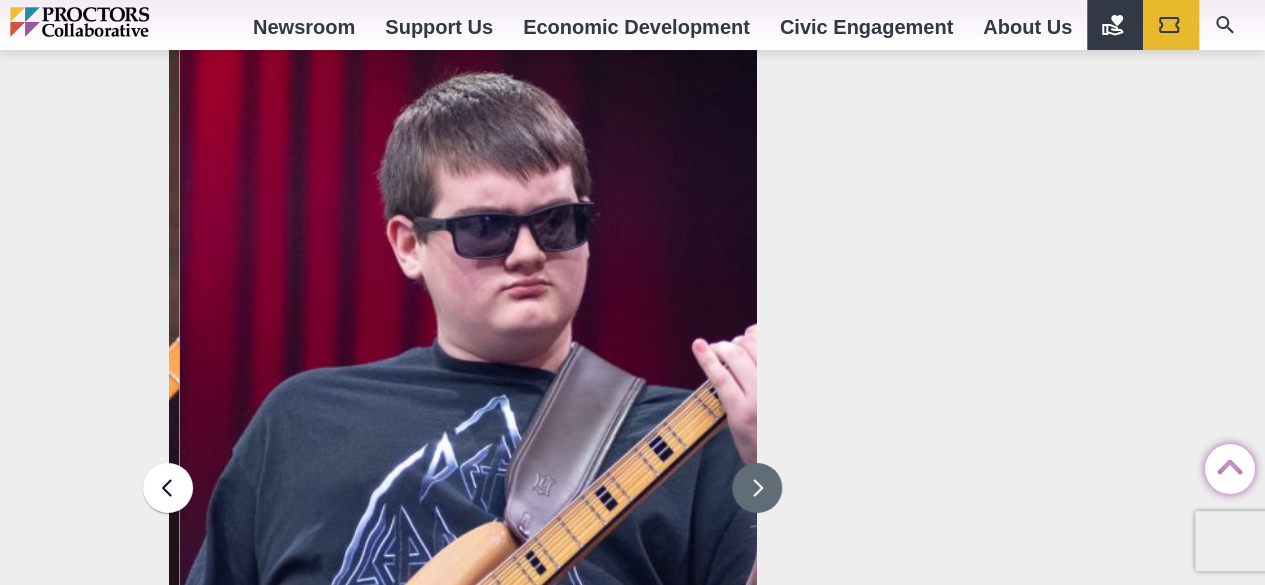 click at bounding box center (757, 488) 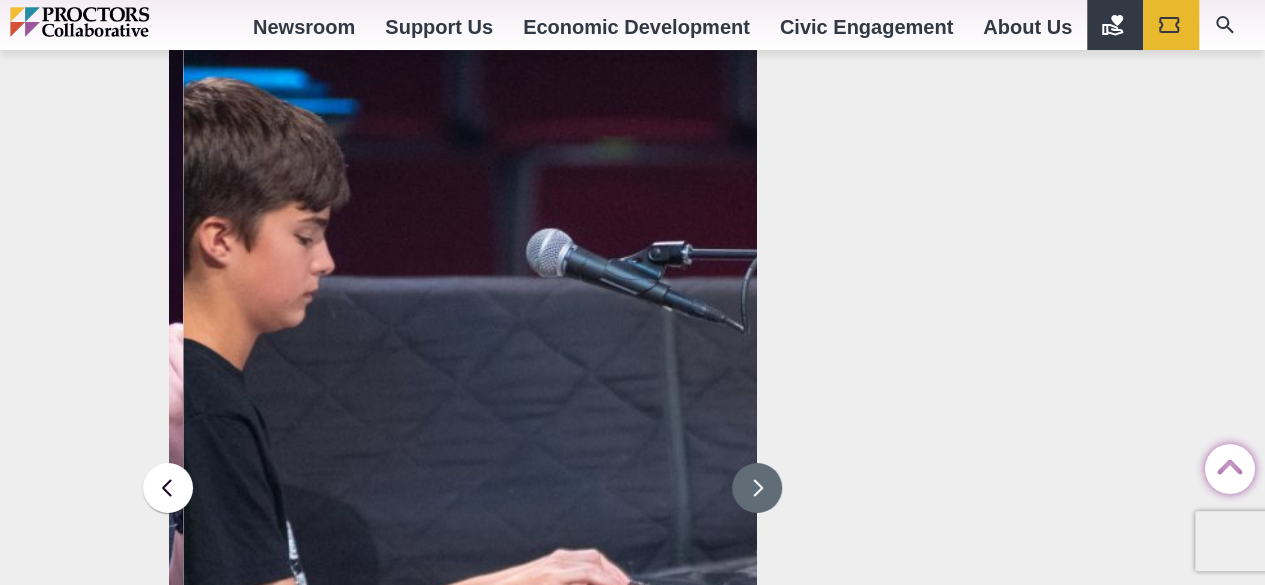 click at bounding box center (757, 488) 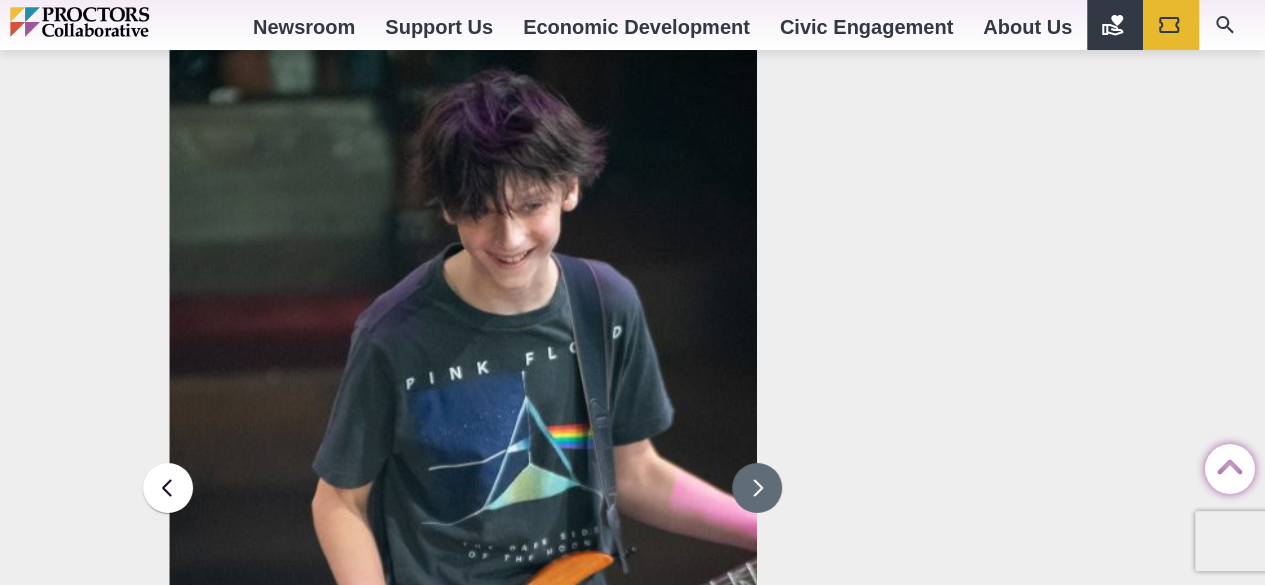 click at bounding box center [757, 488] 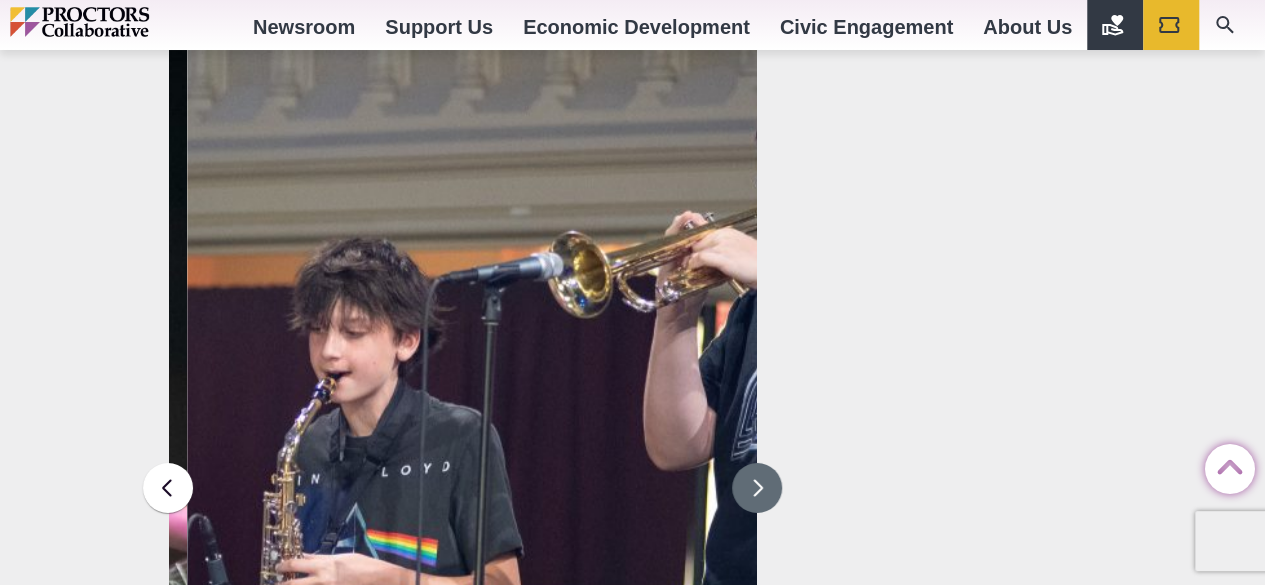 drag, startPoint x: 754, startPoint y: 375, endPoint x: 761, endPoint y: 360, distance: 16.552946 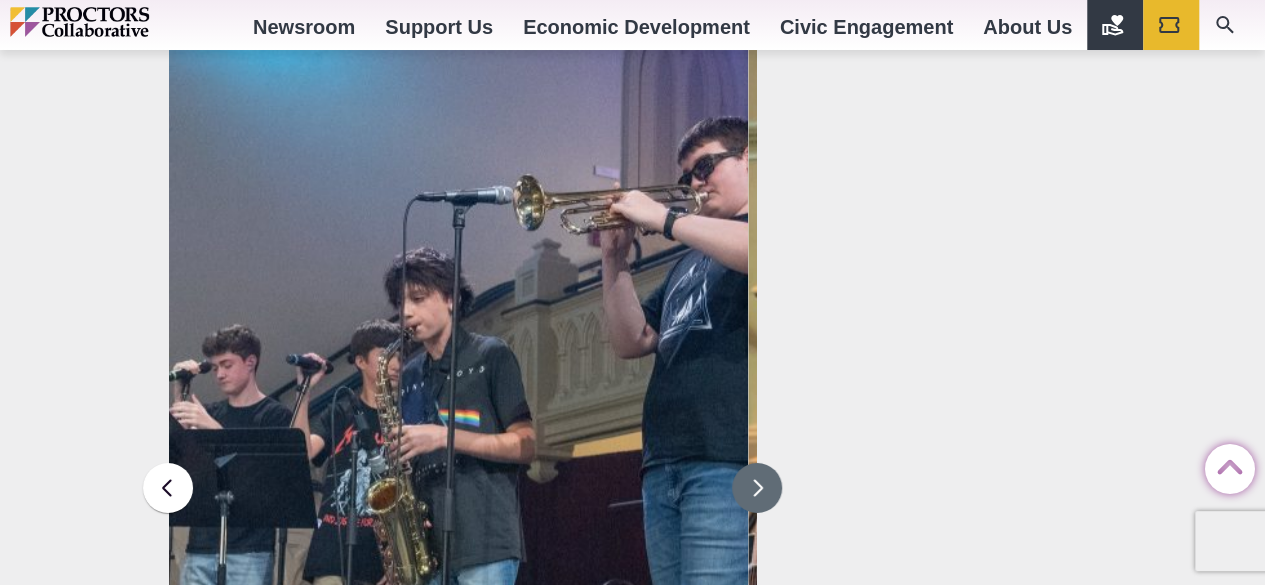 click at bounding box center (757, 488) 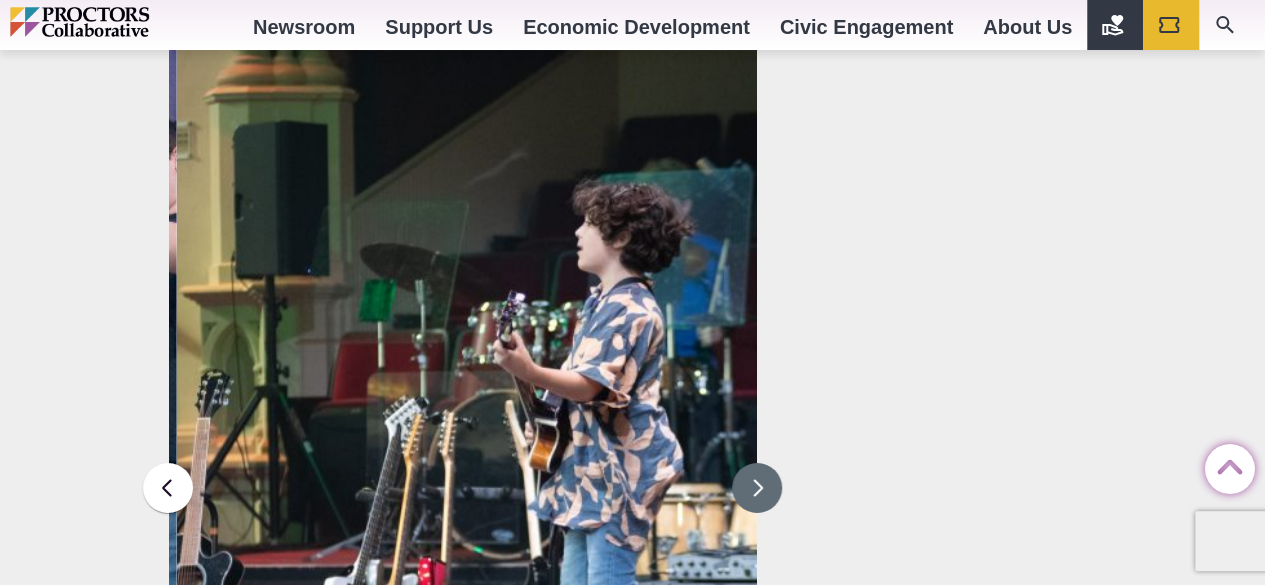click at bounding box center [757, 488] 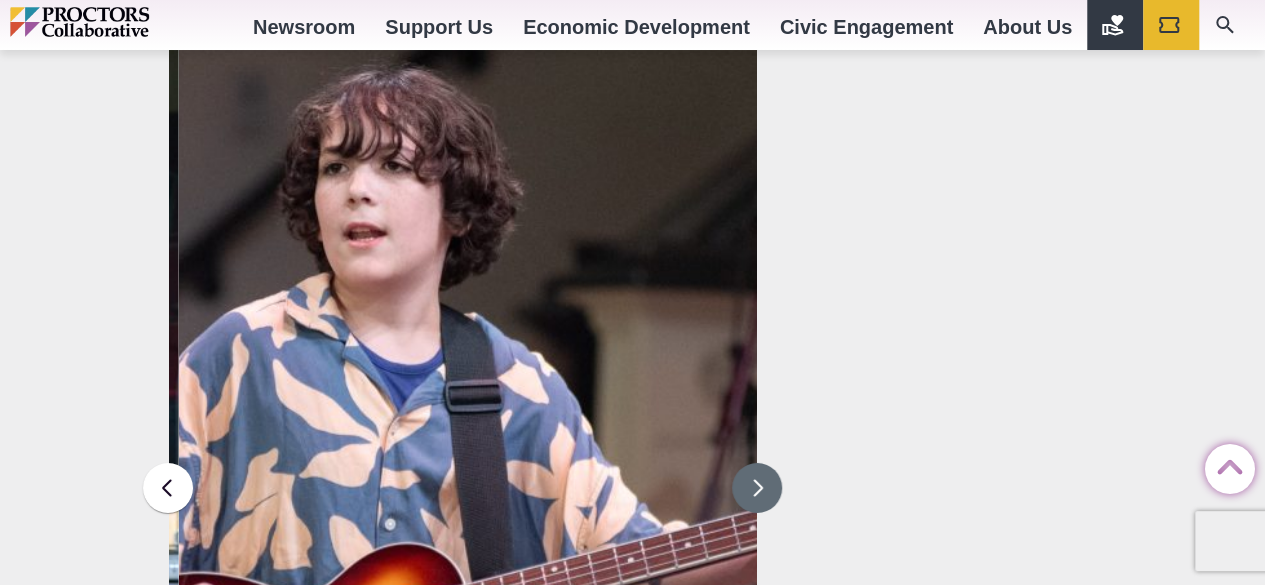 click at bounding box center (757, 488) 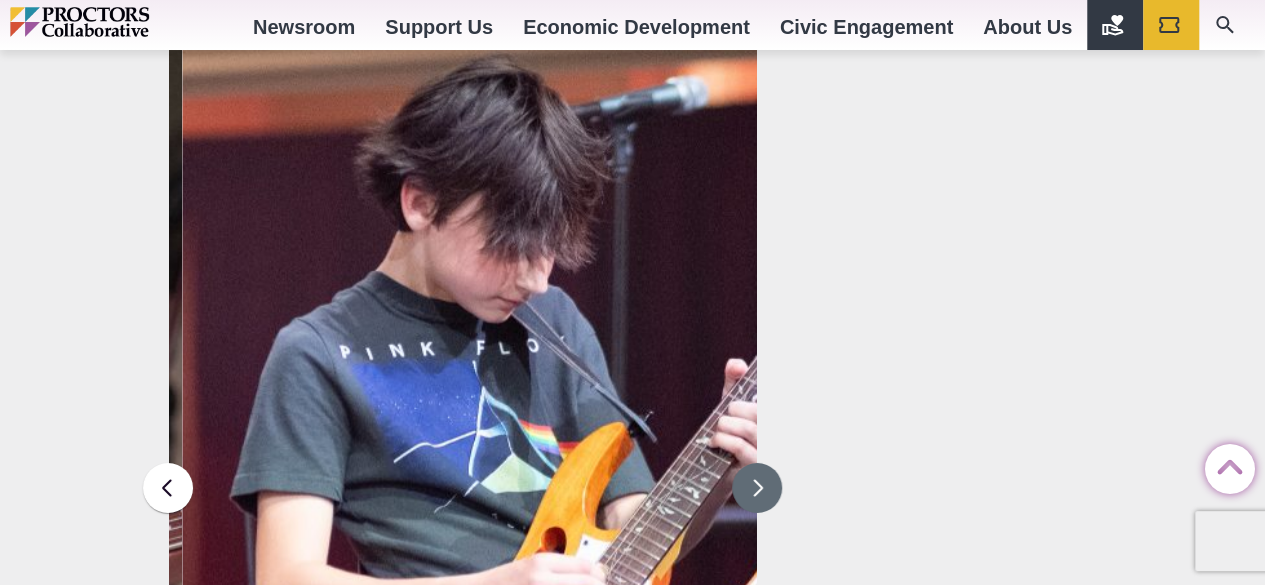 click at bounding box center (757, 488) 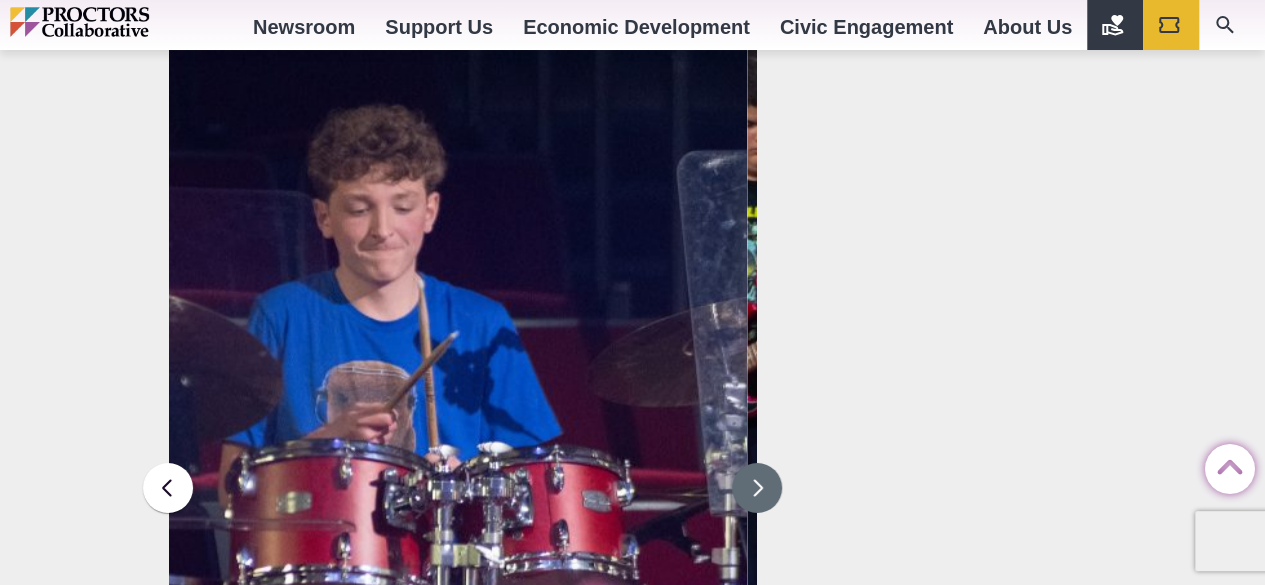 click at bounding box center [757, 488] 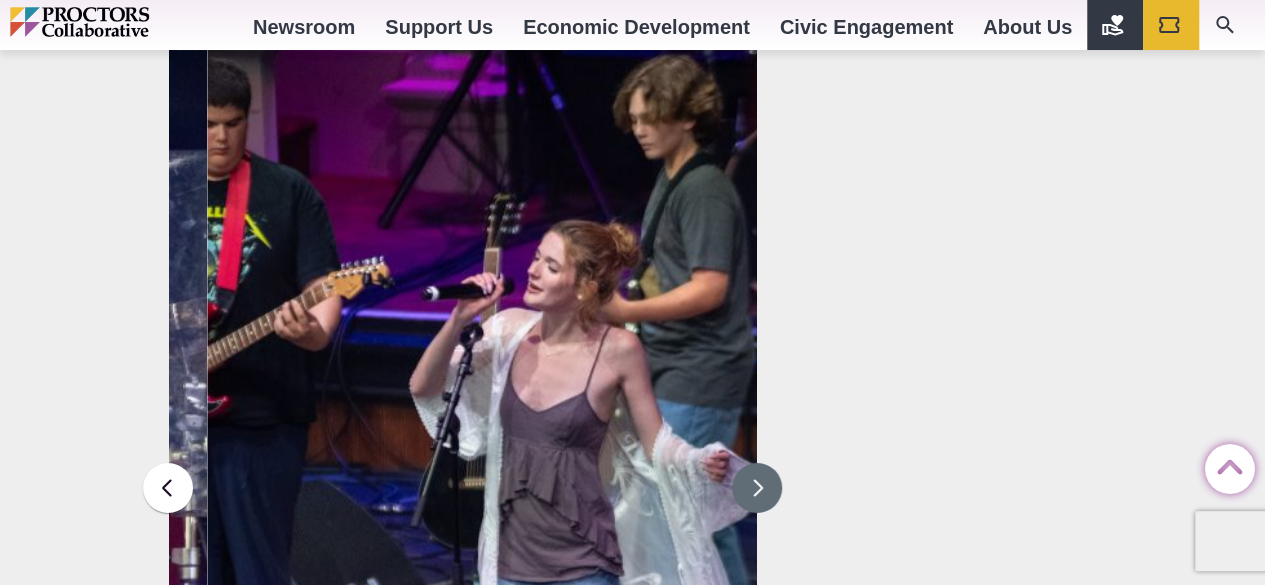 click at bounding box center [757, 488] 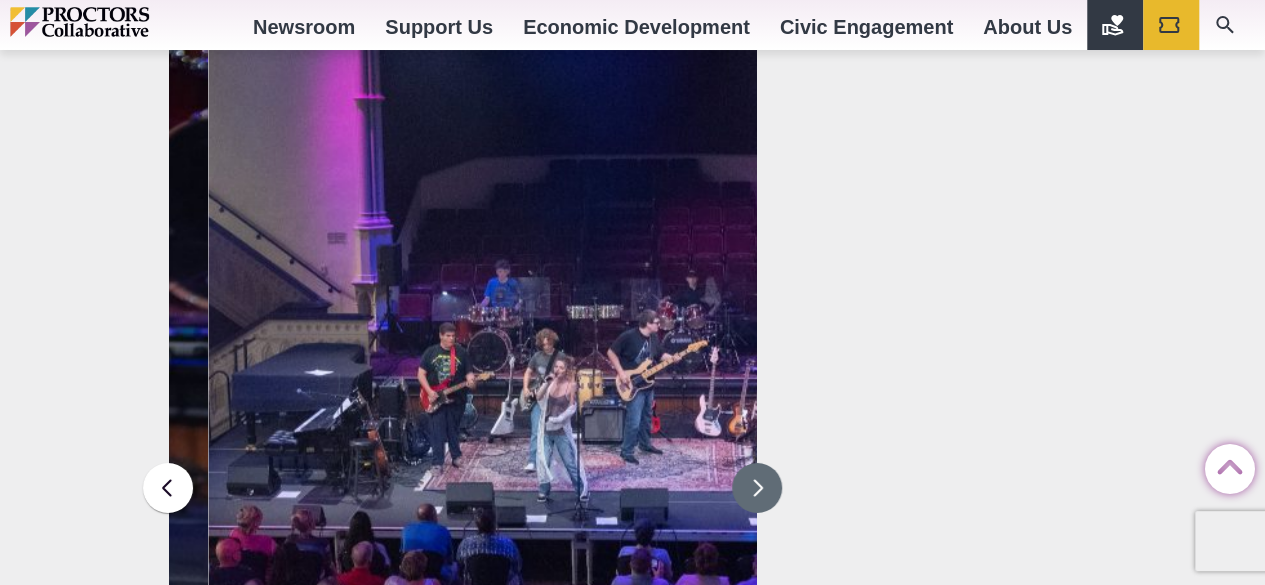 click at bounding box center (757, 488) 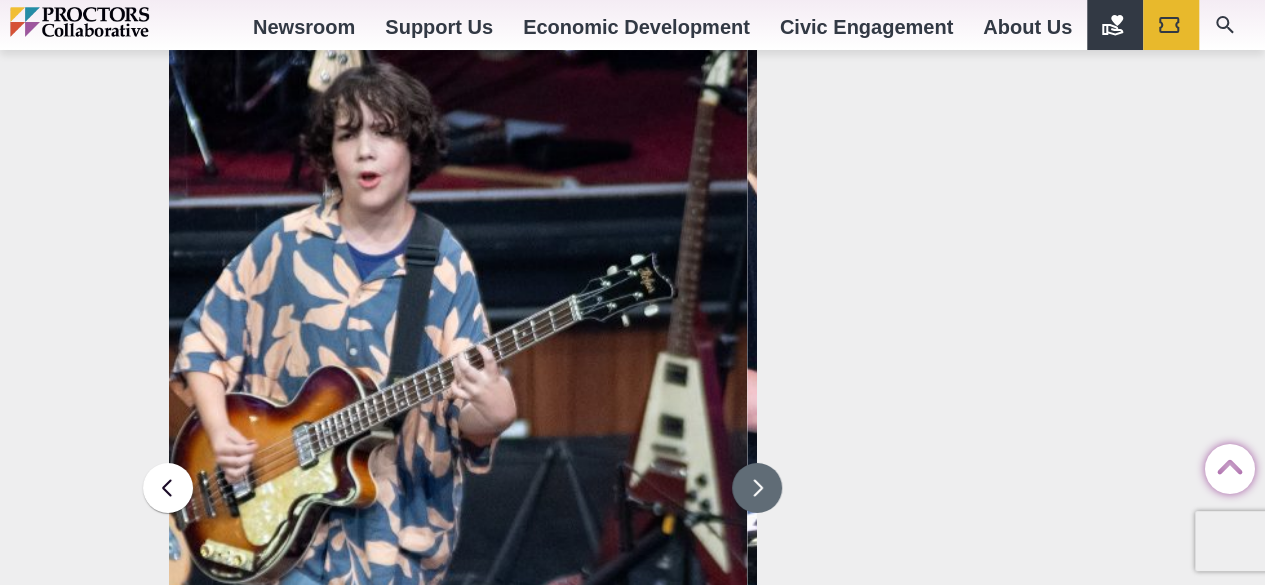 click at bounding box center (757, 488) 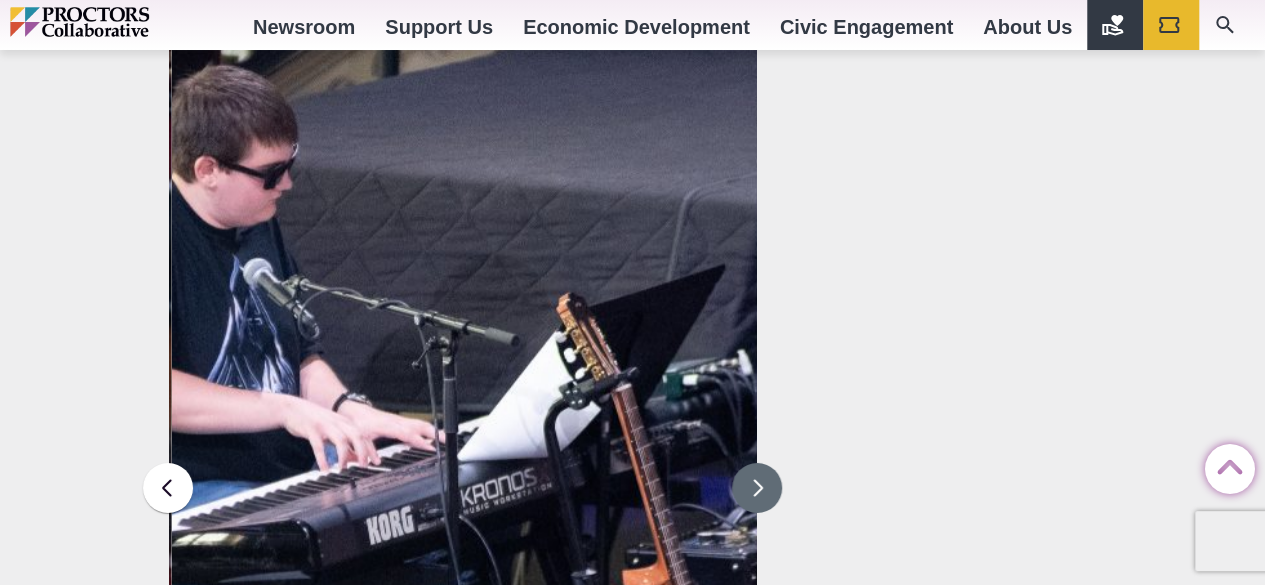 click at bounding box center [757, 488] 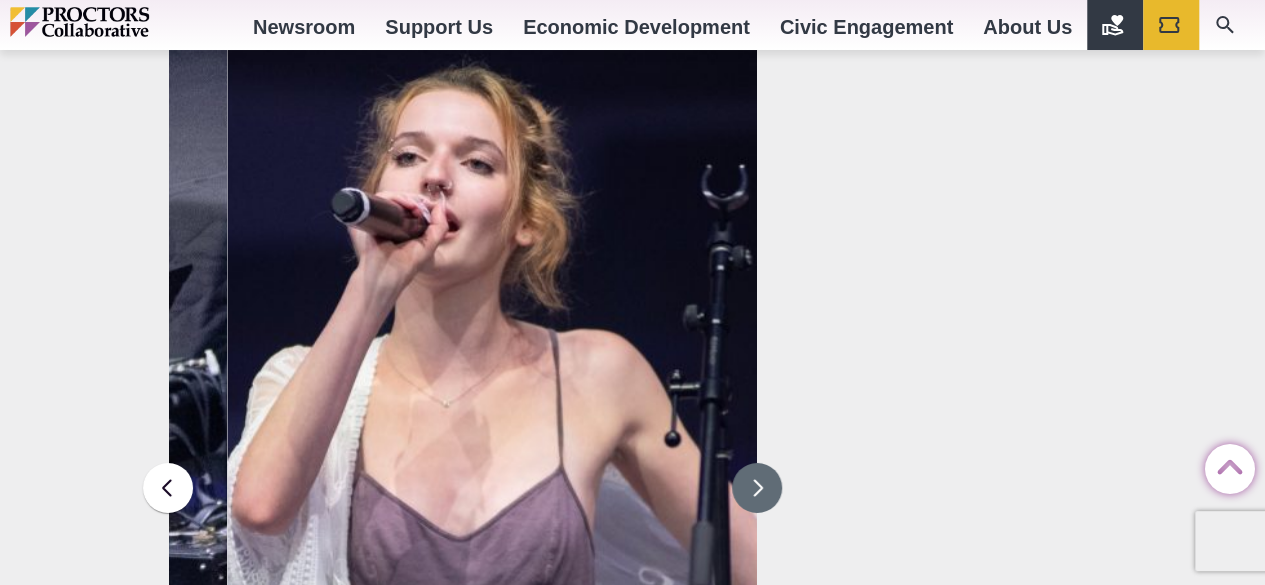 click at bounding box center (757, 488) 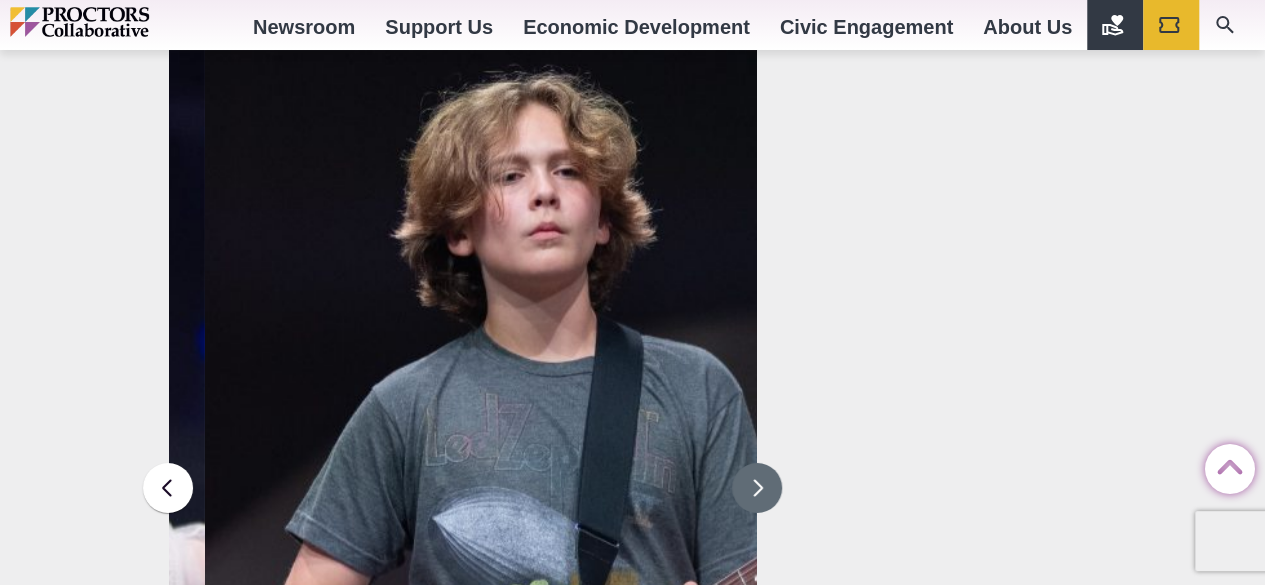 click at bounding box center (757, 488) 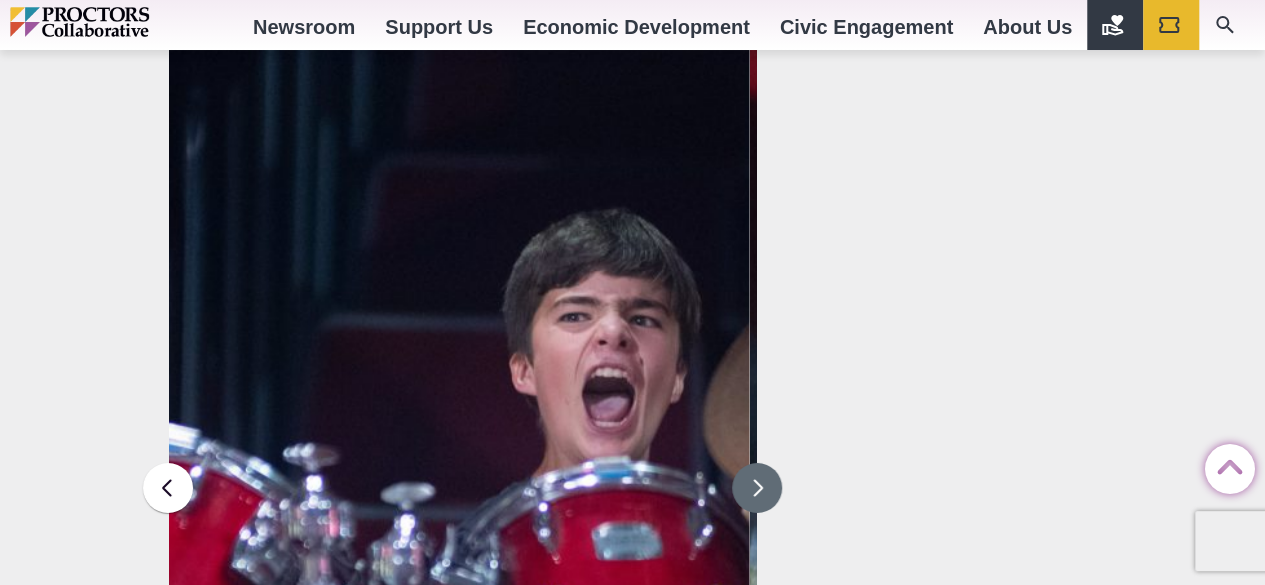 click at bounding box center (757, 488) 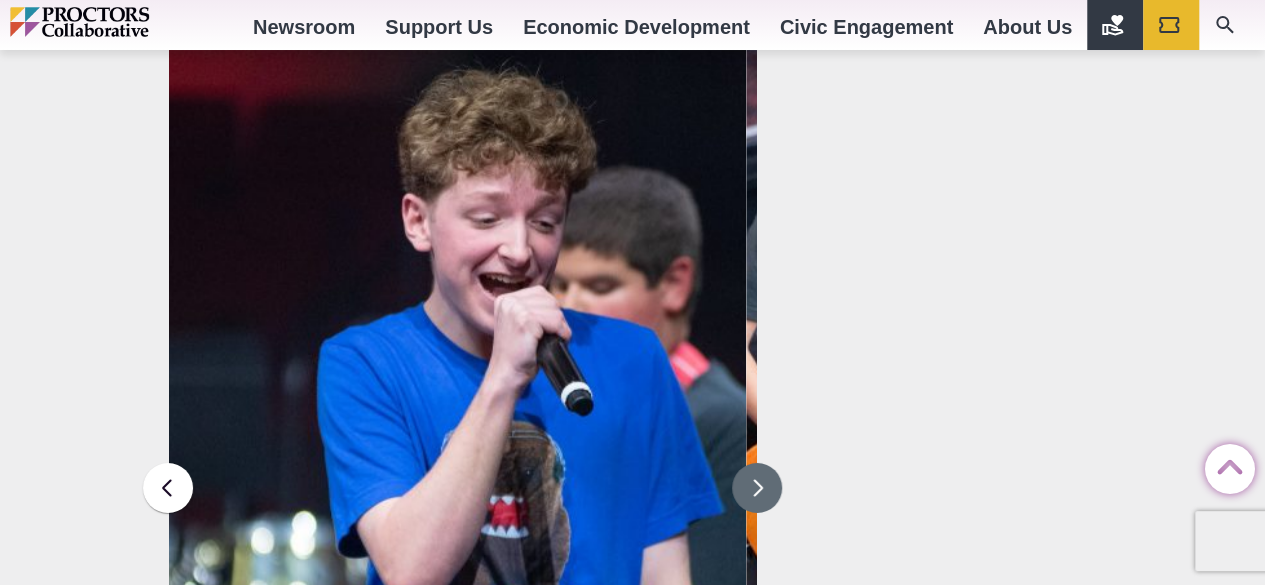 click at bounding box center [757, 488] 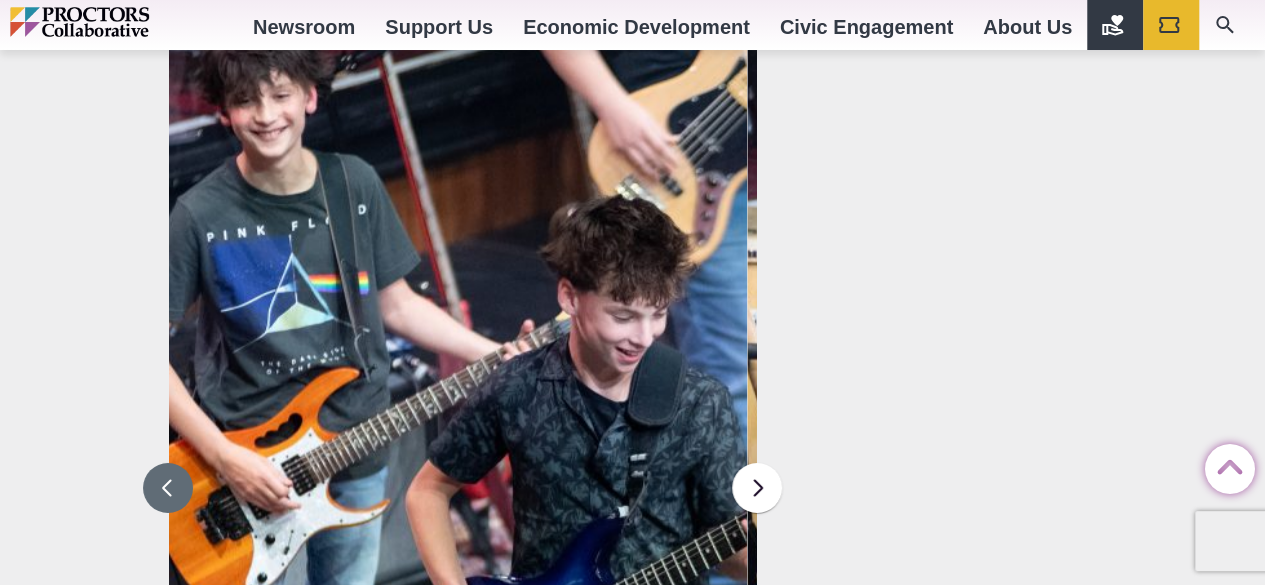 click at bounding box center [168, 488] 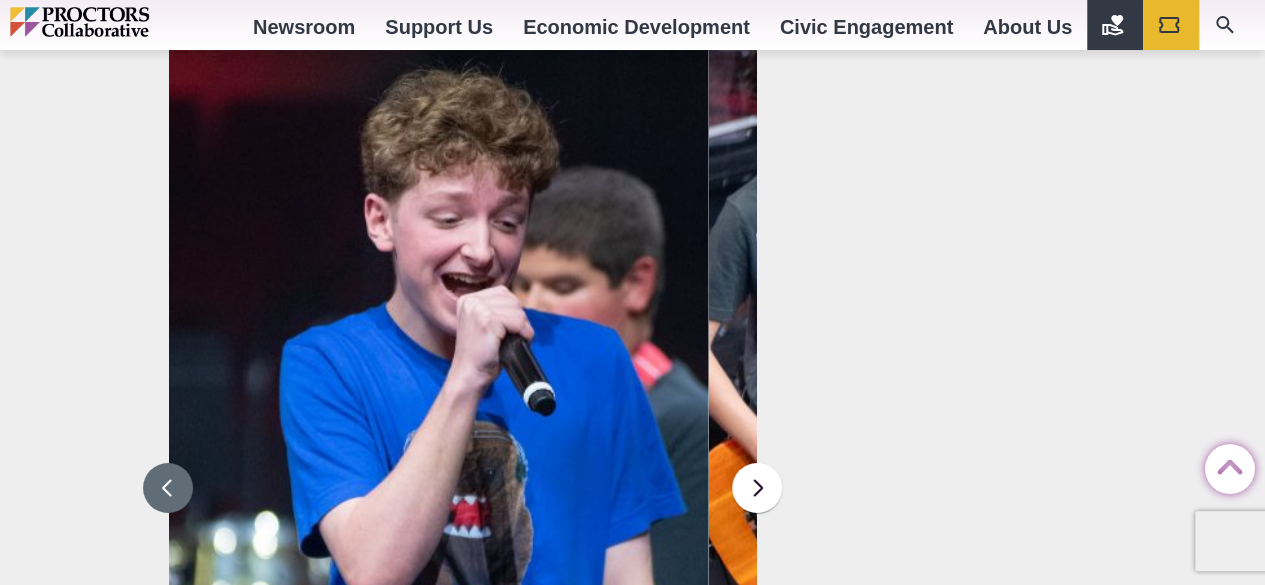 click at bounding box center (168, 488) 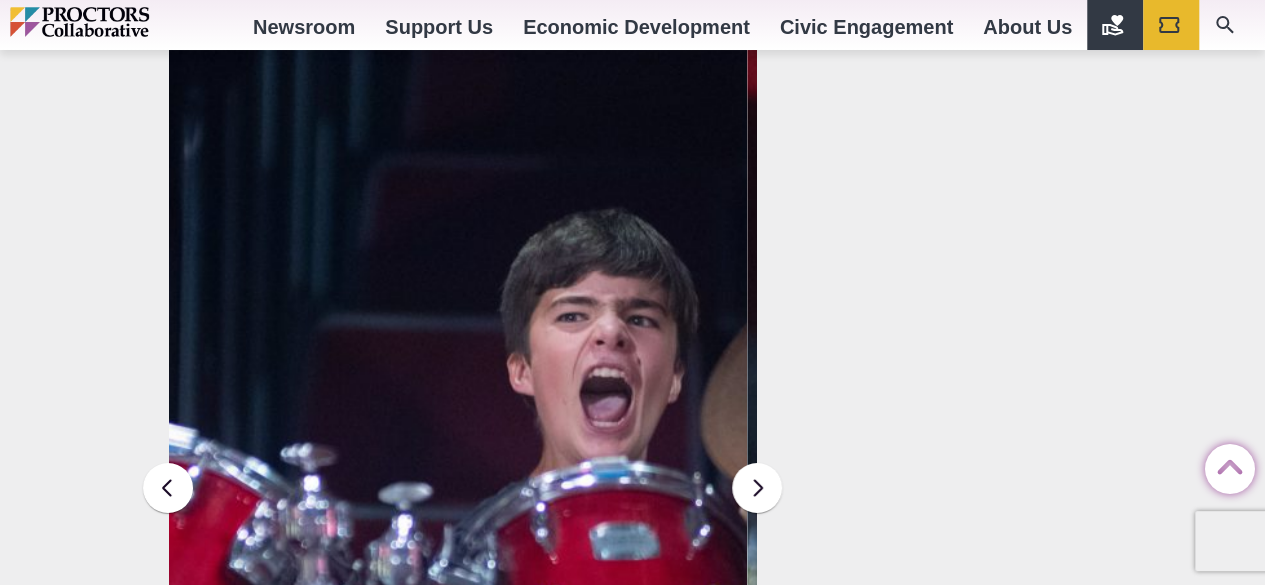 drag, startPoint x: 540, startPoint y: 219, endPoint x: 914, endPoint y: 336, distance: 391.87372 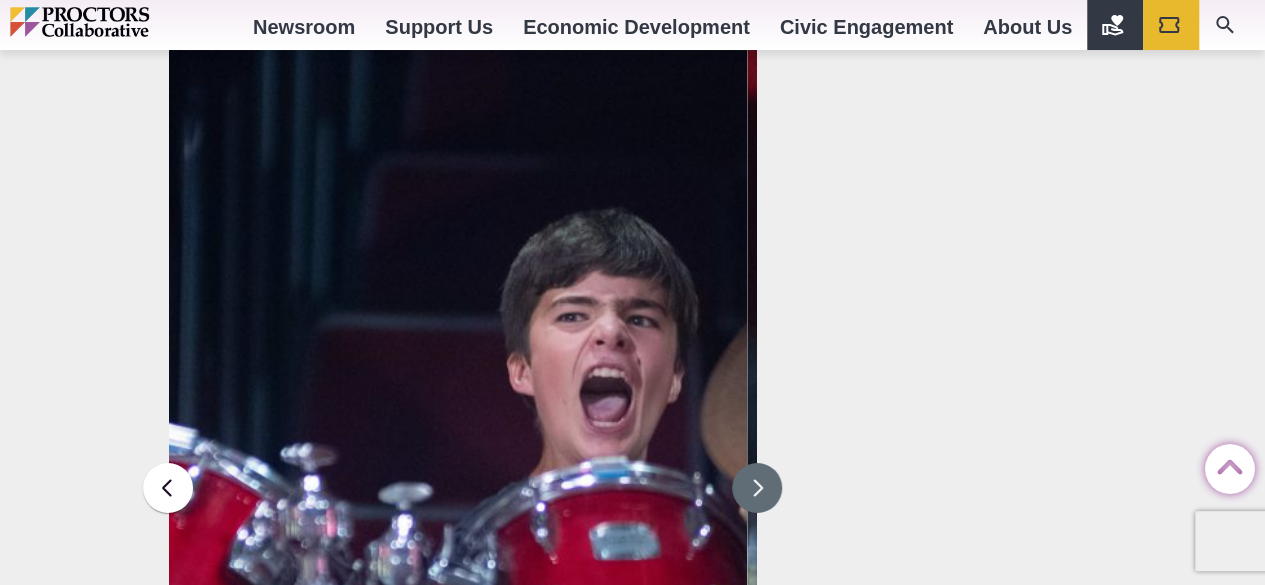 click at bounding box center (757, 488) 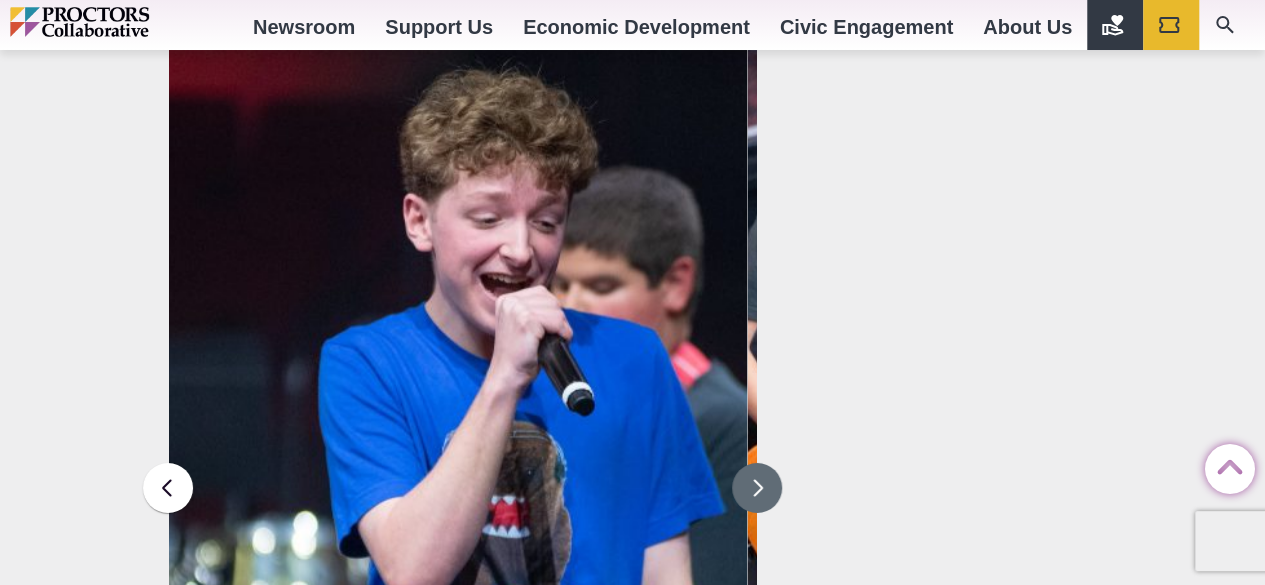 click at bounding box center (757, 488) 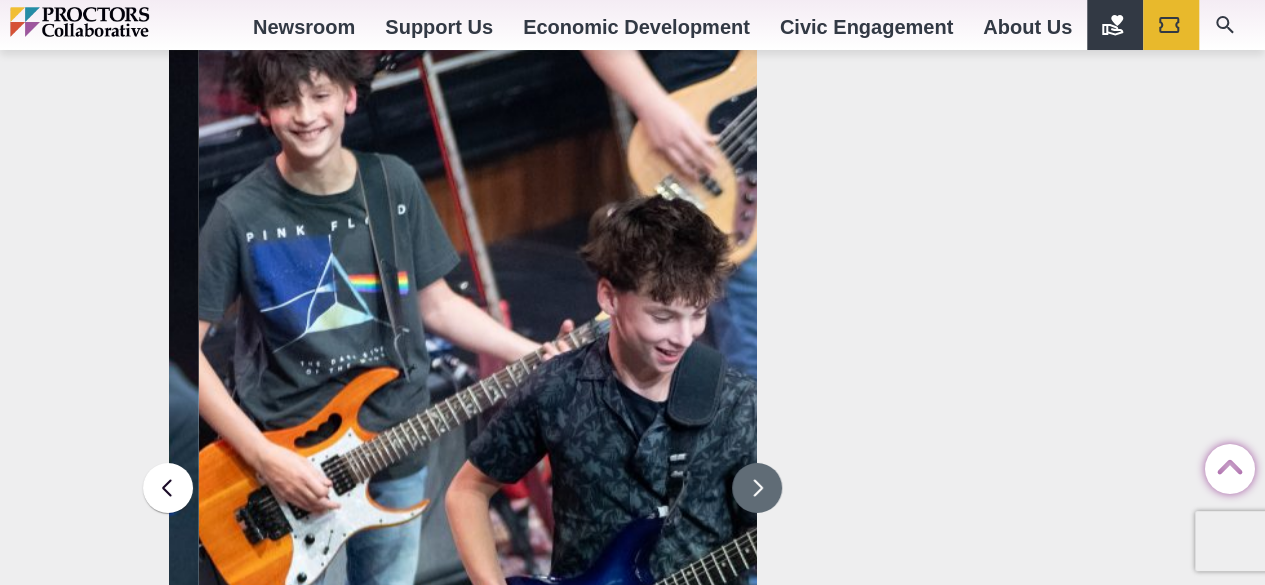 click at bounding box center [757, 488] 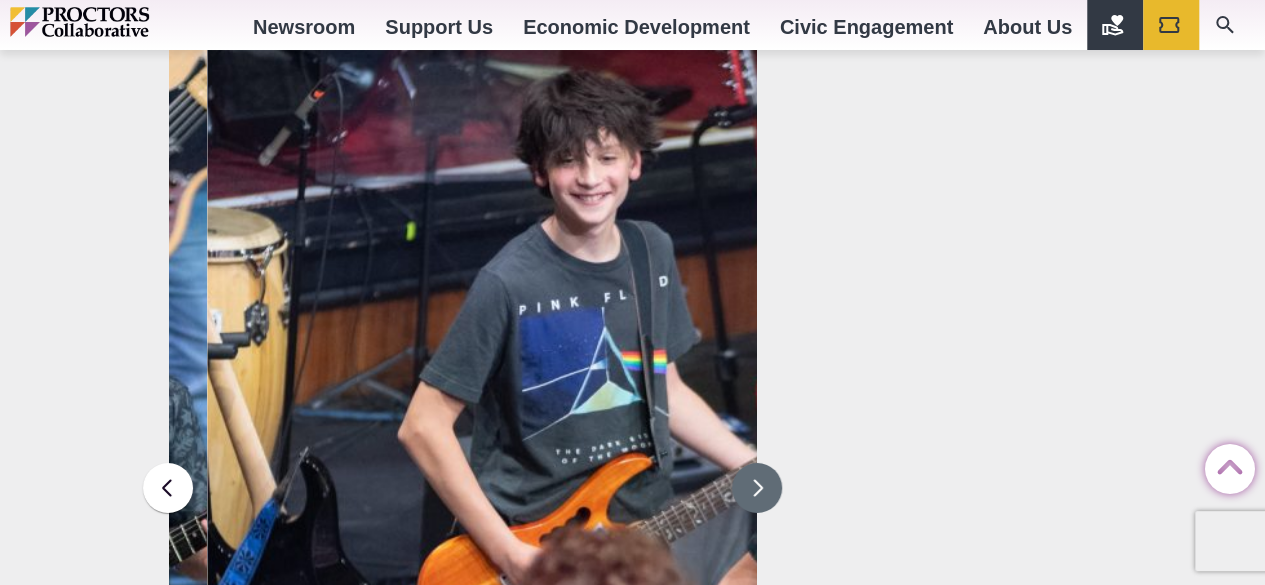 click at bounding box center (757, 488) 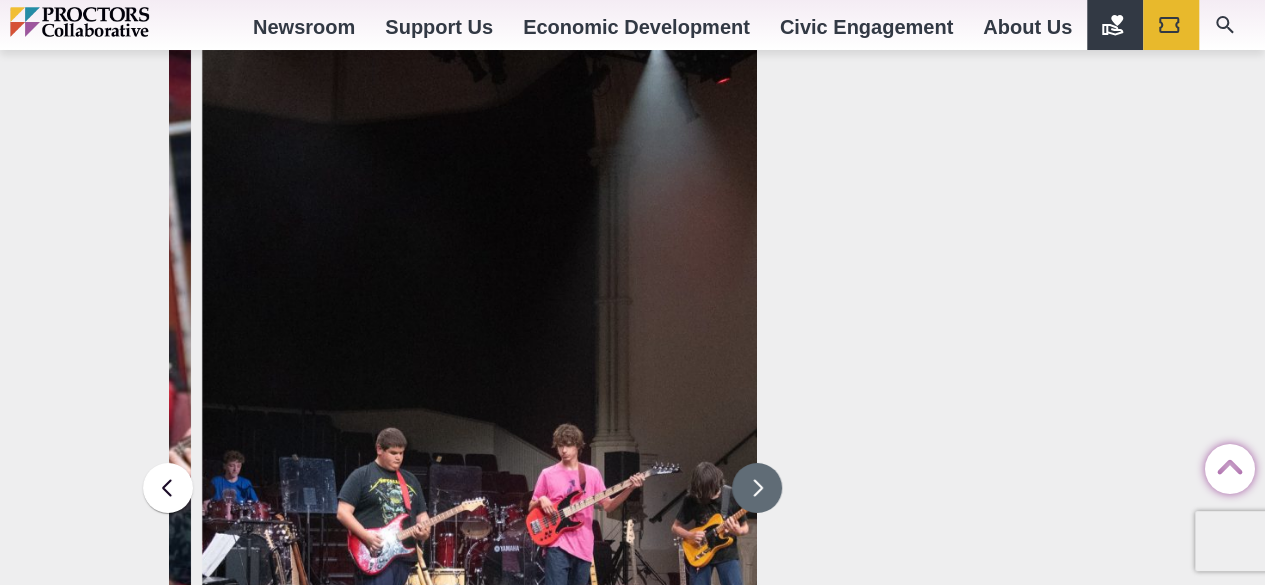 click at bounding box center [757, 488] 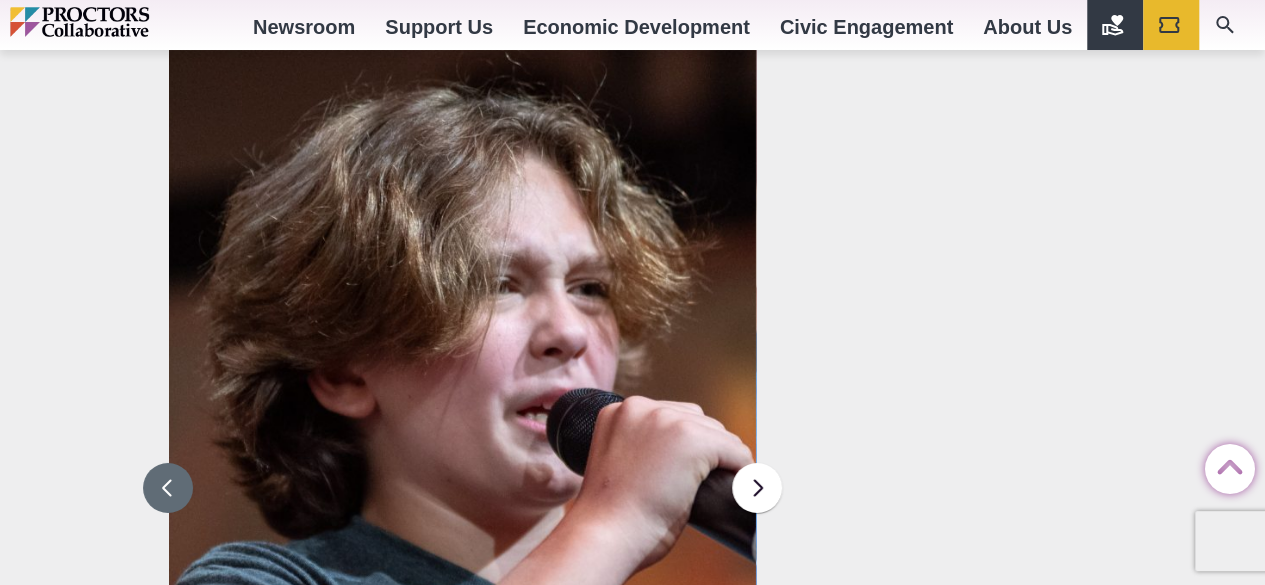 click at bounding box center [168, 488] 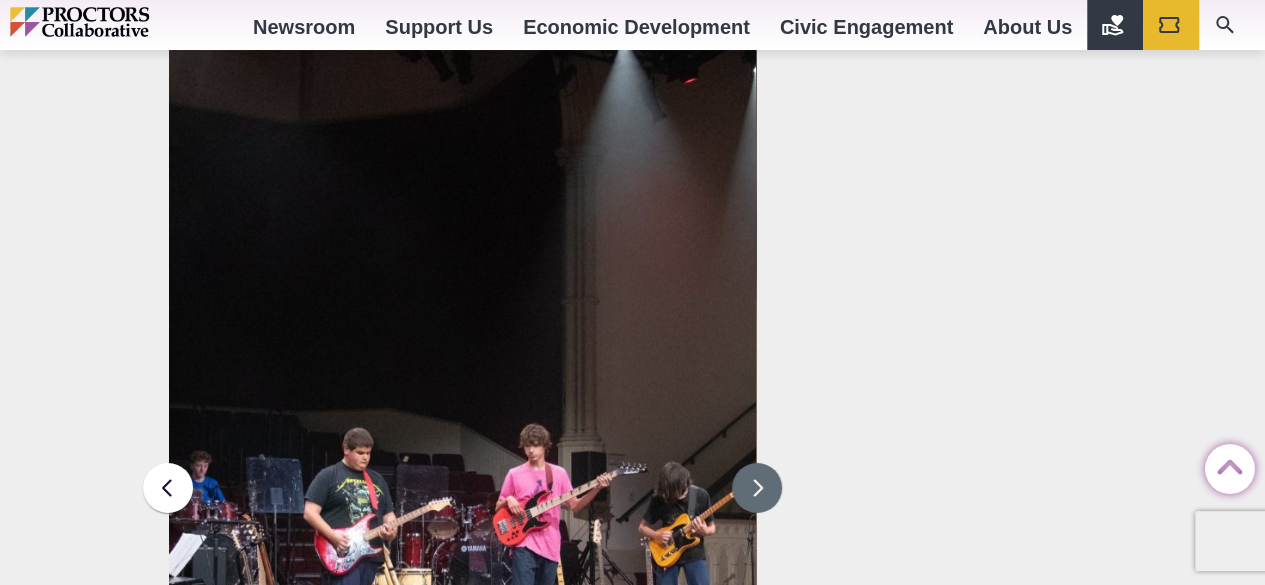 click at bounding box center [757, 488] 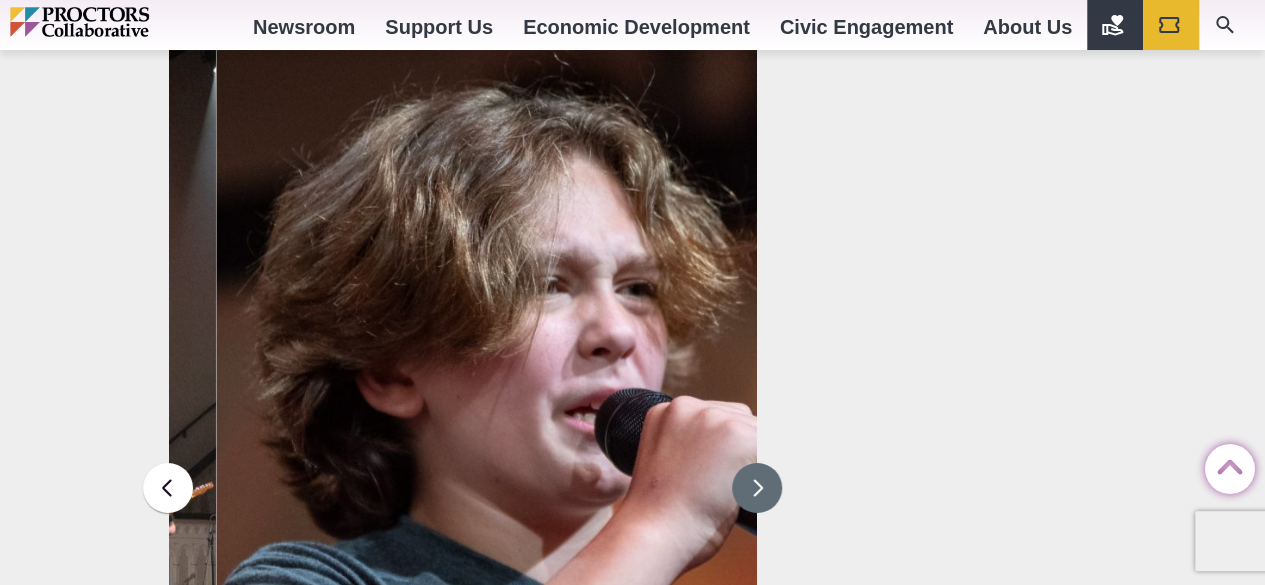 click at bounding box center [757, 488] 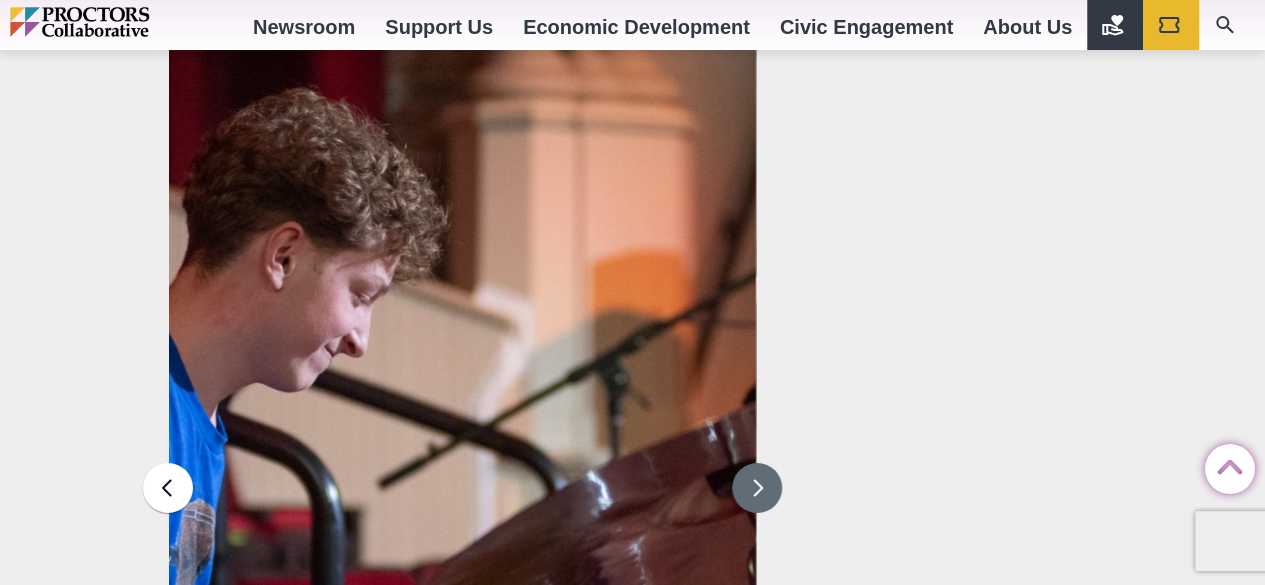 click at bounding box center (757, 488) 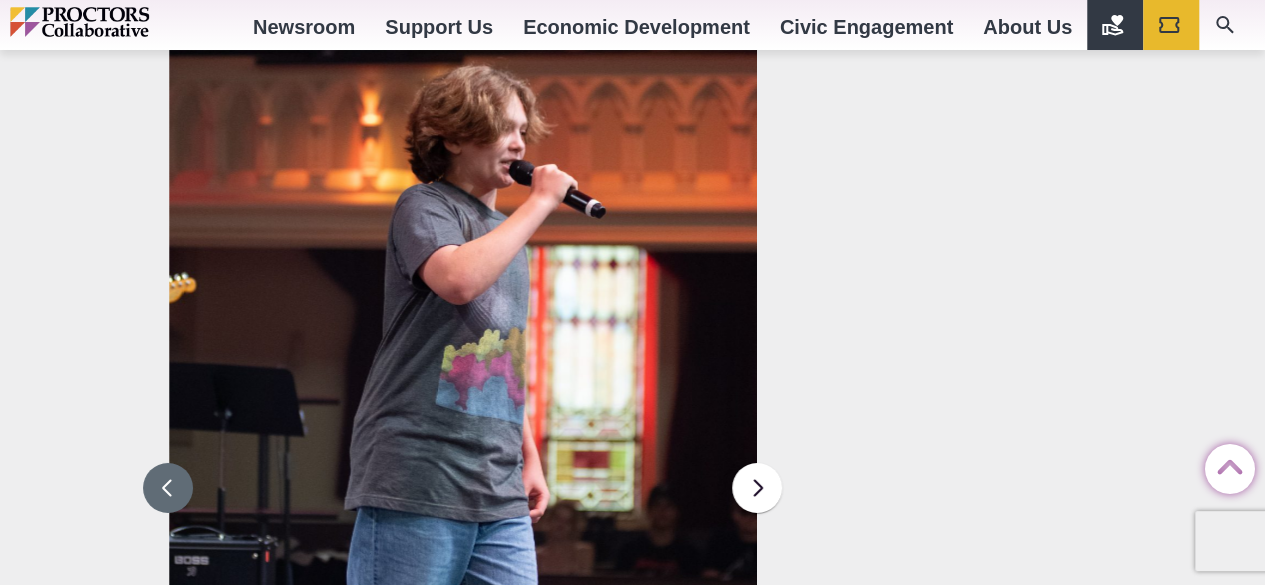 click at bounding box center (168, 488) 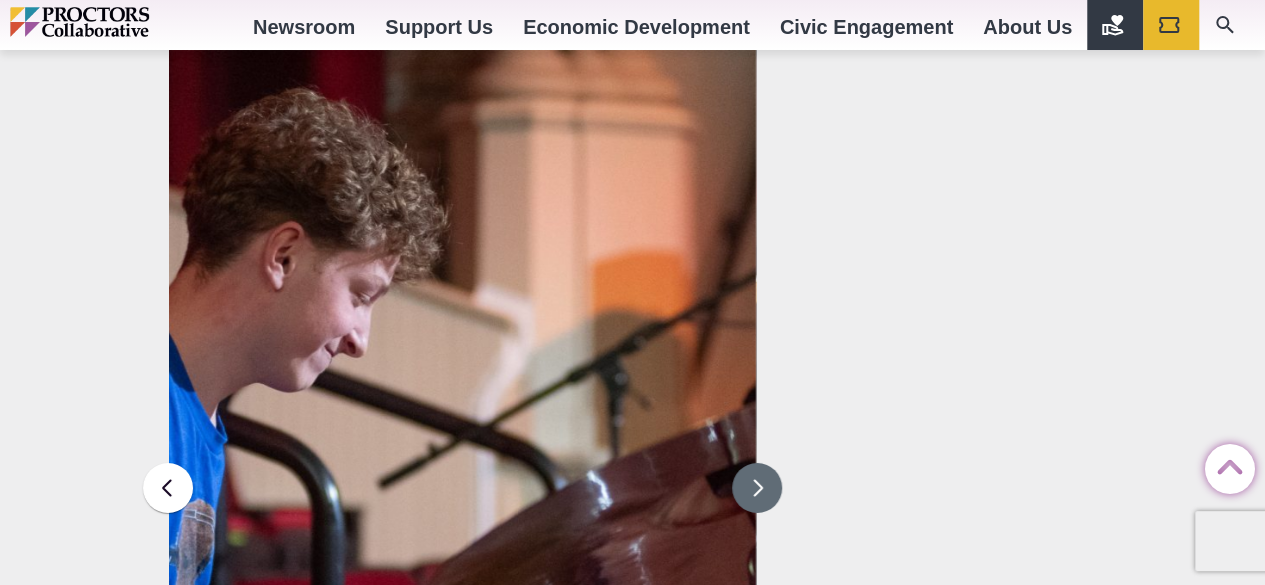 click at bounding box center [757, 488] 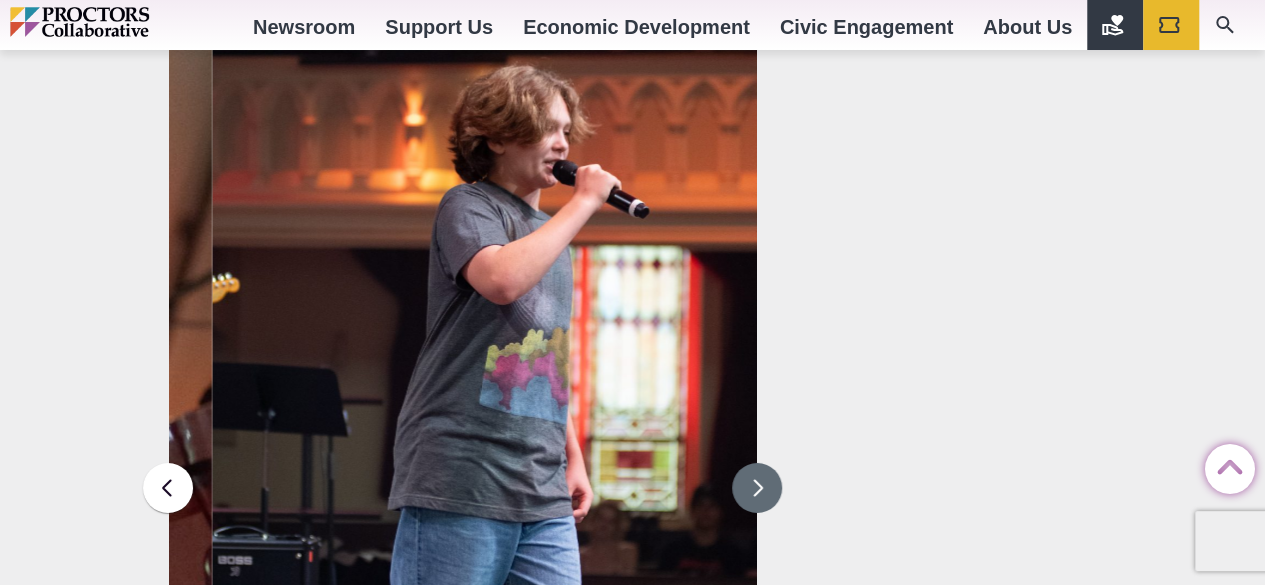 click at bounding box center (757, 488) 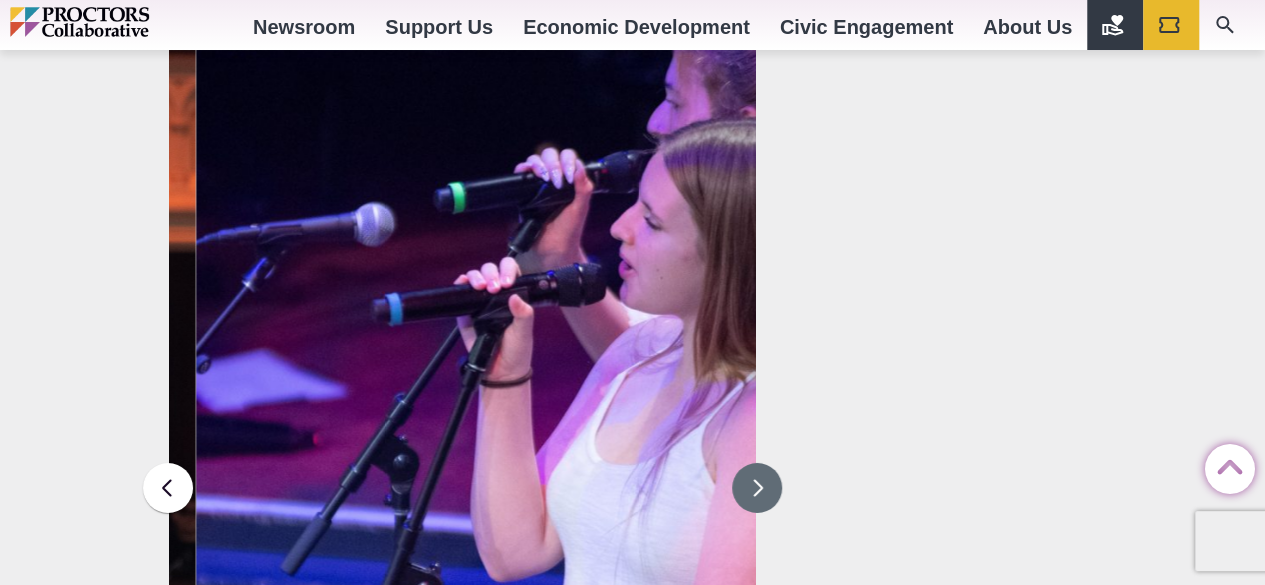 click at bounding box center (757, 488) 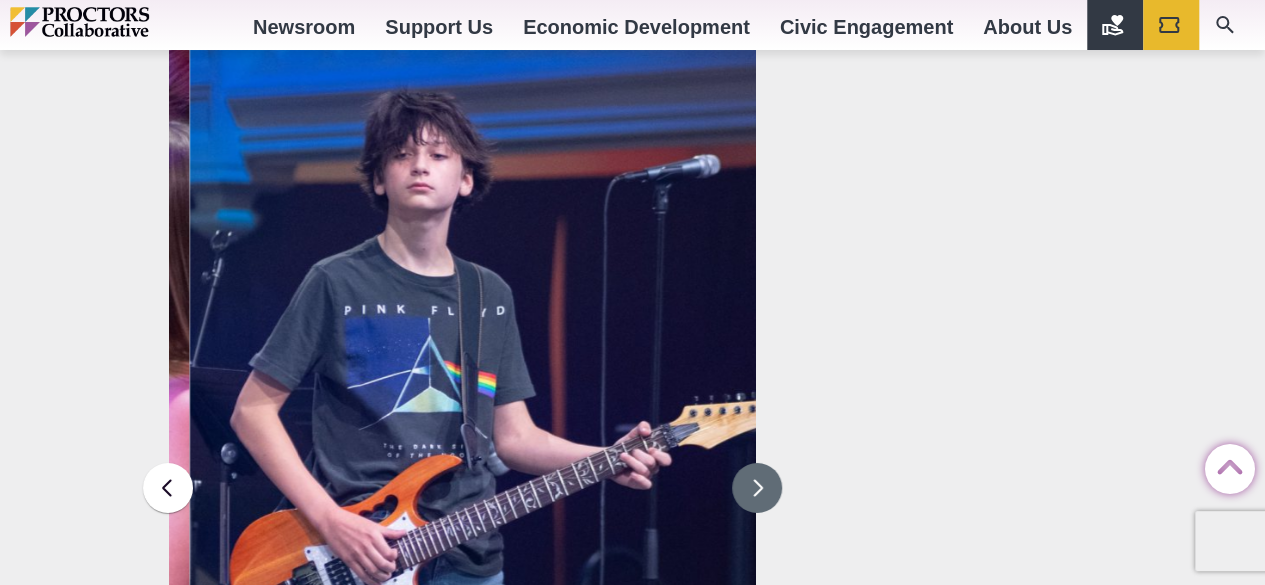 click at bounding box center [757, 488] 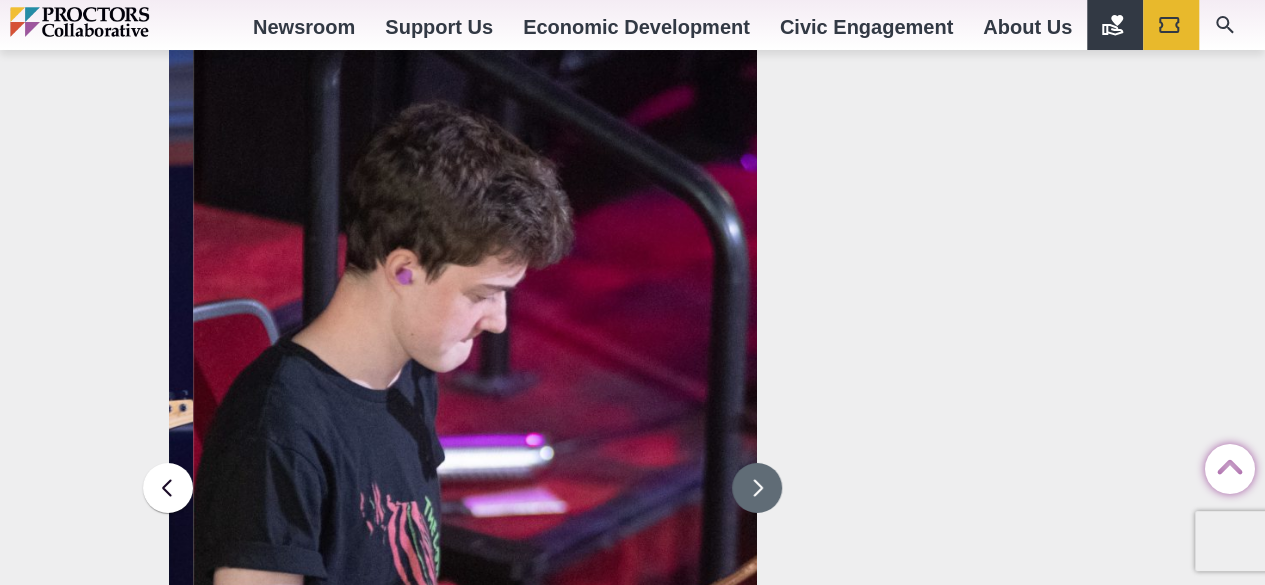 click at bounding box center [757, 488] 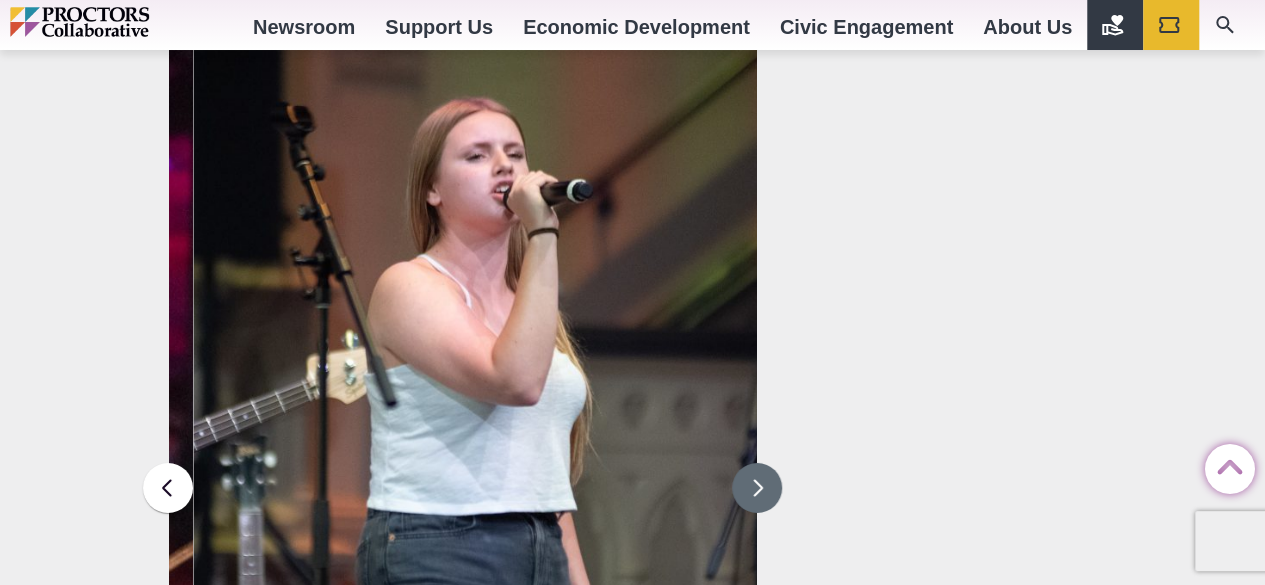 click at bounding box center (757, 488) 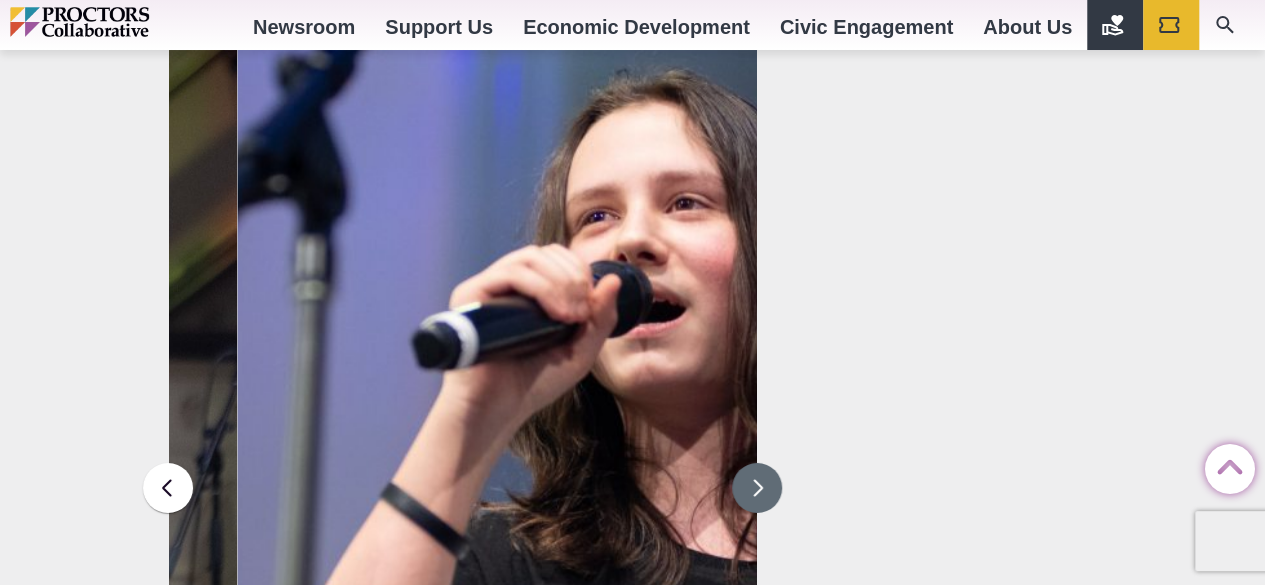 click at bounding box center (757, 488) 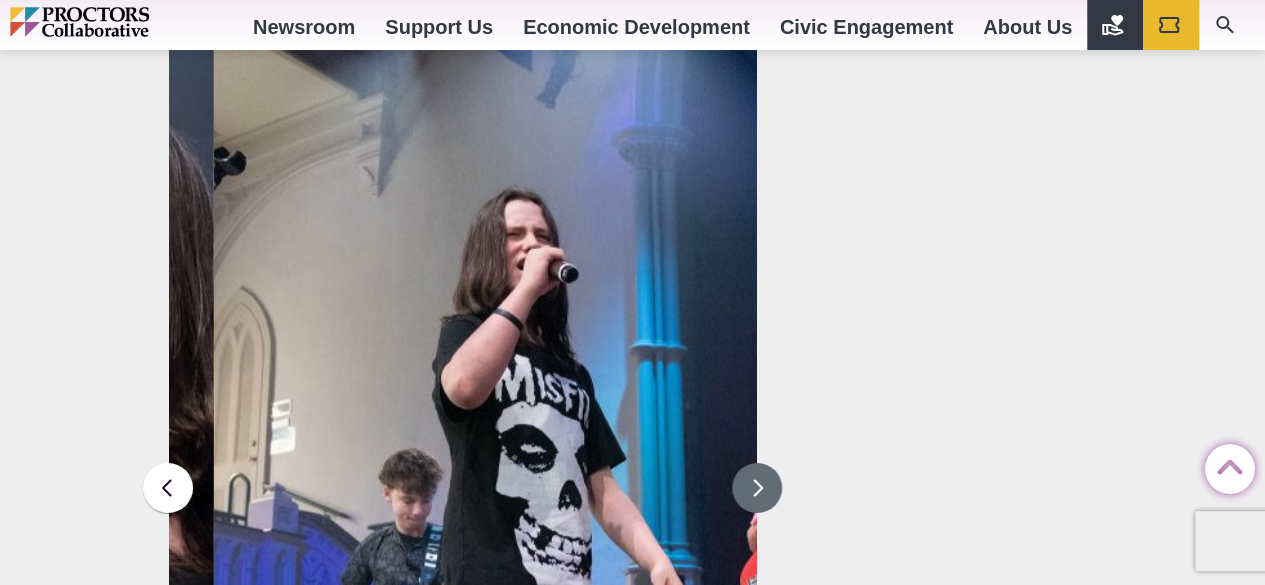 click at bounding box center (757, 488) 